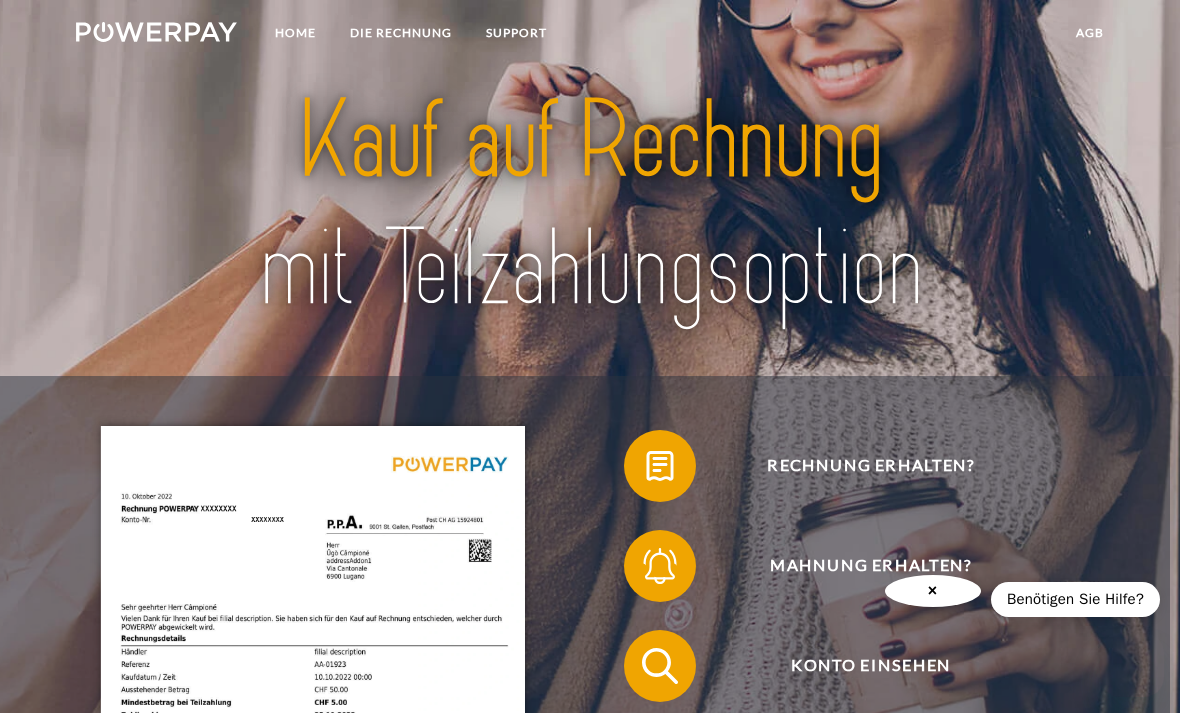 scroll, scrollTop: 7, scrollLeft: 0, axis: vertical 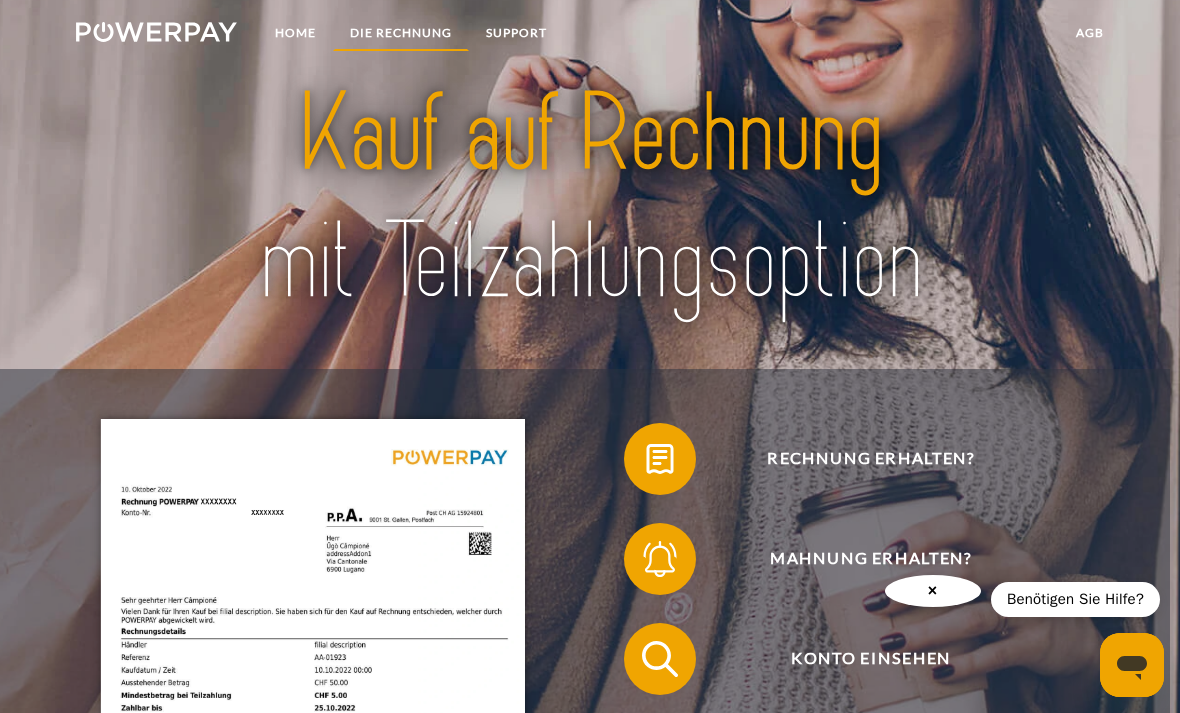 click on "DIE RECHNUNG" at bounding box center (401, 33) 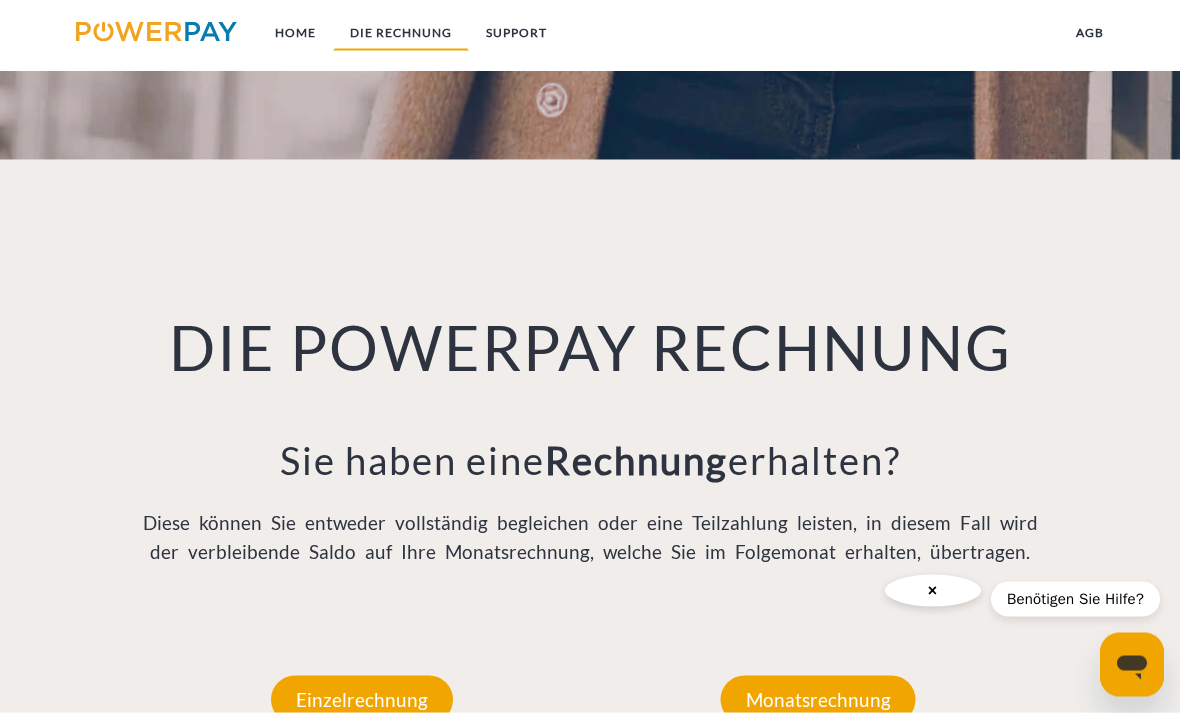 scroll, scrollTop: 1205, scrollLeft: 0, axis: vertical 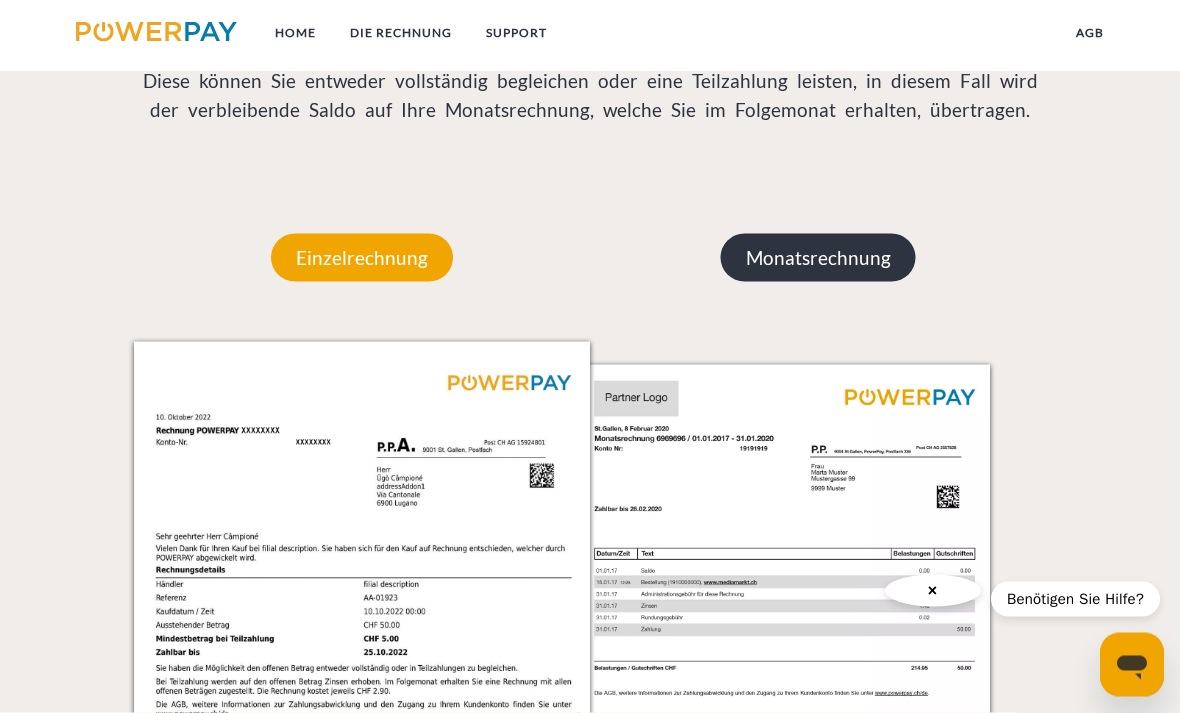click on "Monatsrechnung" at bounding box center (818, 258) 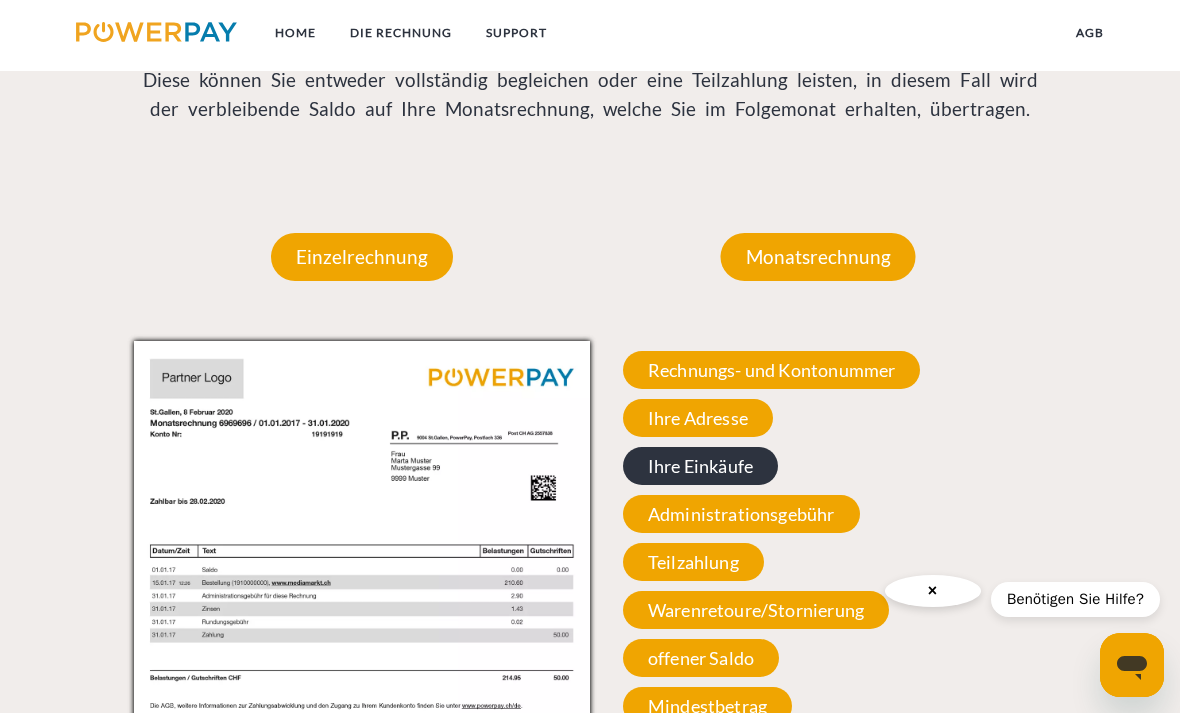 click on "Ihre Einkäufe" at bounding box center [700, 466] 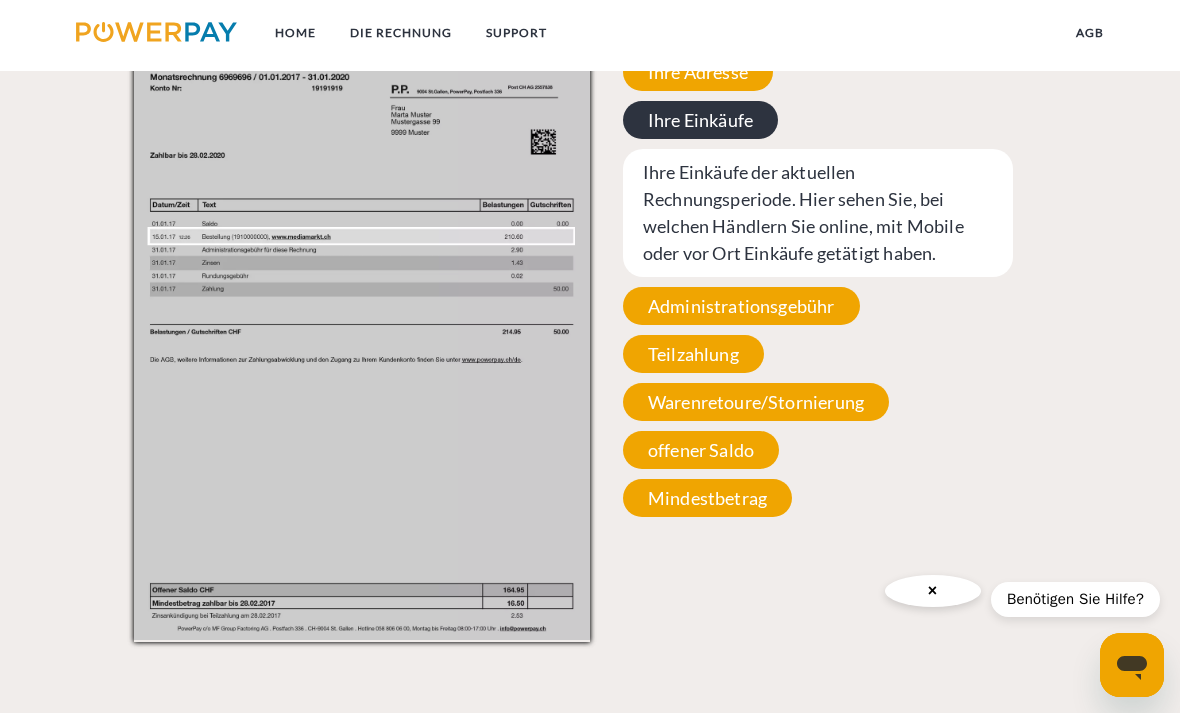 scroll, scrollTop: 2011, scrollLeft: 0, axis: vertical 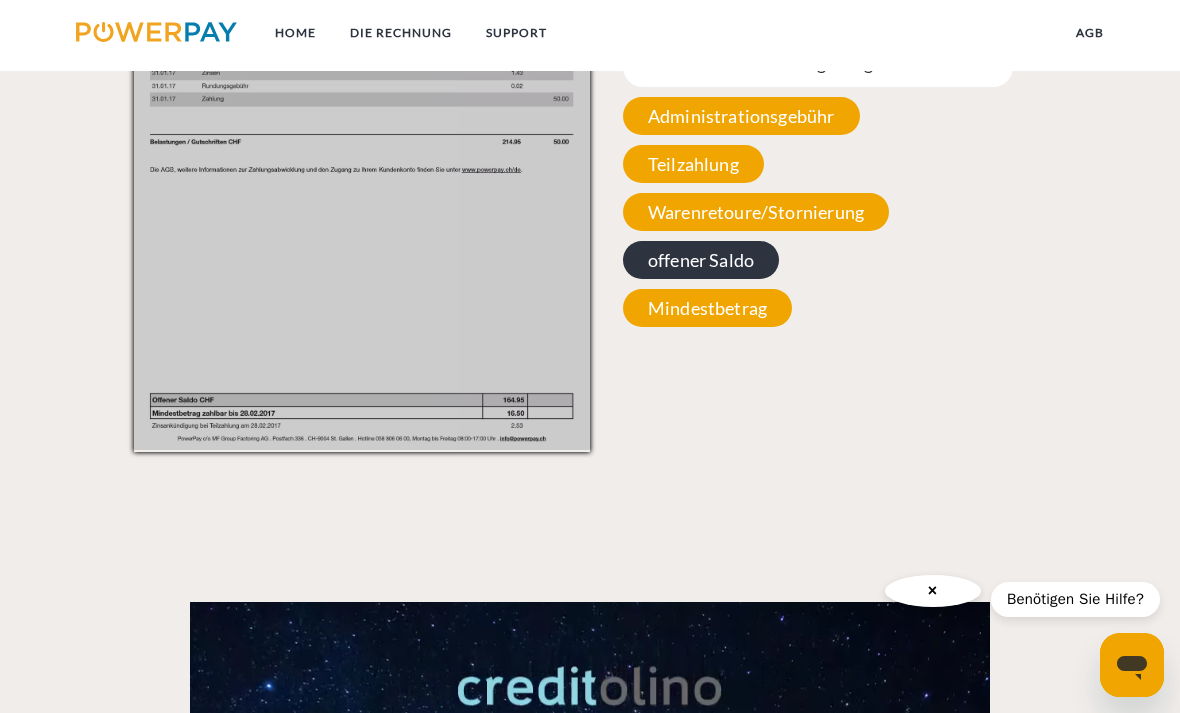 click on "offener Saldo" at bounding box center [701, 260] 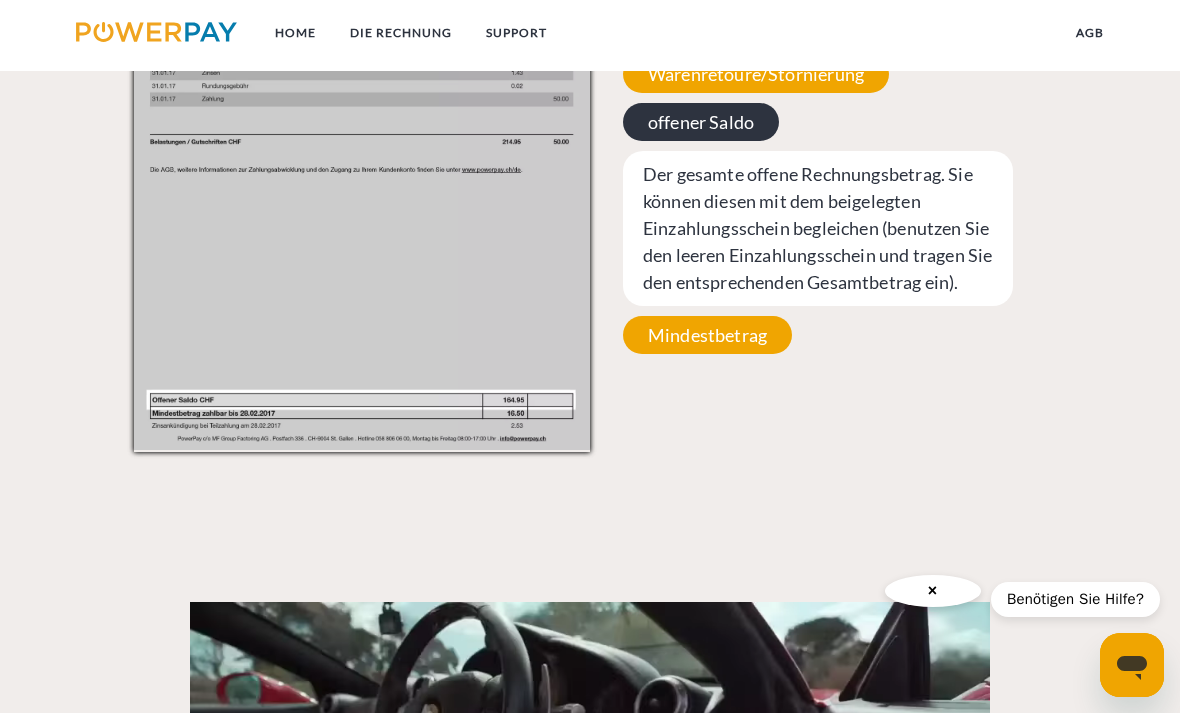 click on "offener Saldo" at bounding box center [701, 122] 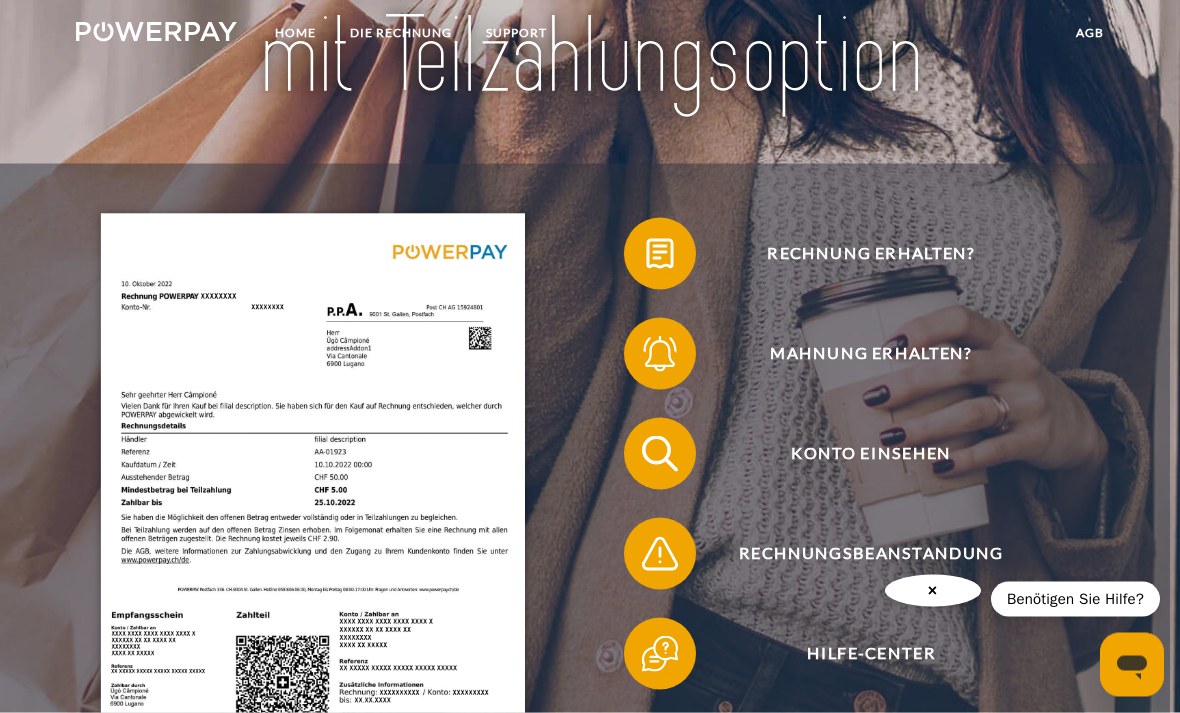 scroll, scrollTop: 0, scrollLeft: 0, axis: both 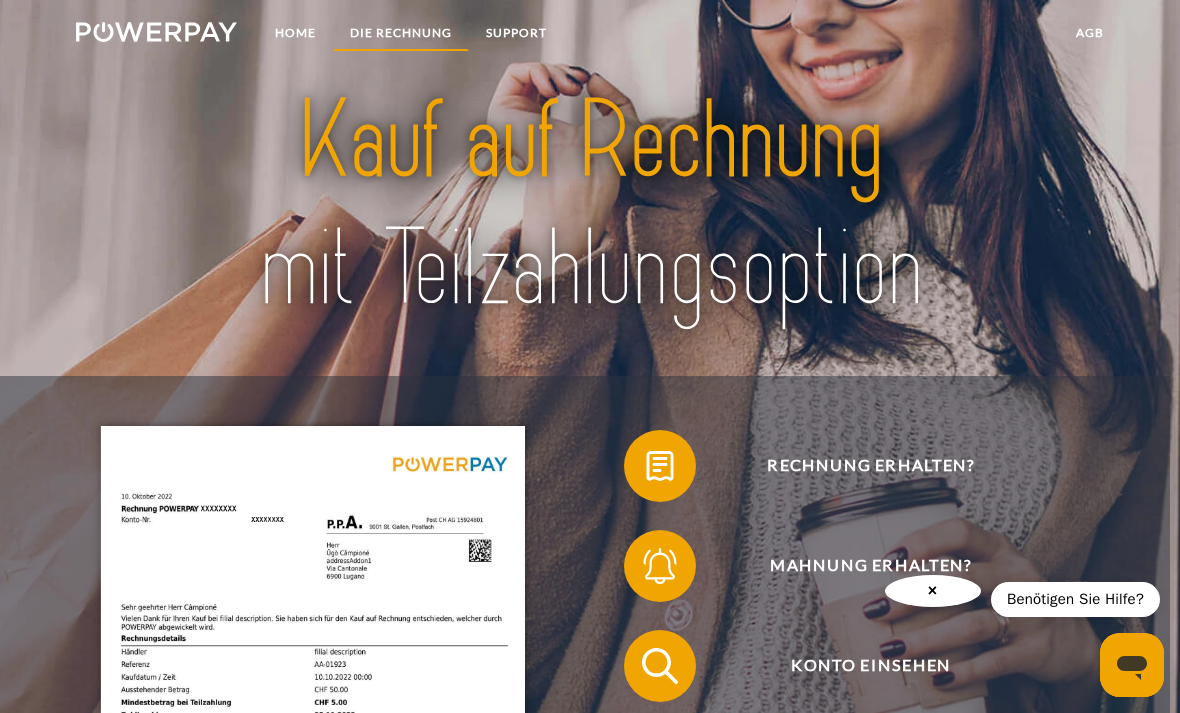 click on "DIE RECHNUNG" at bounding box center [401, 33] 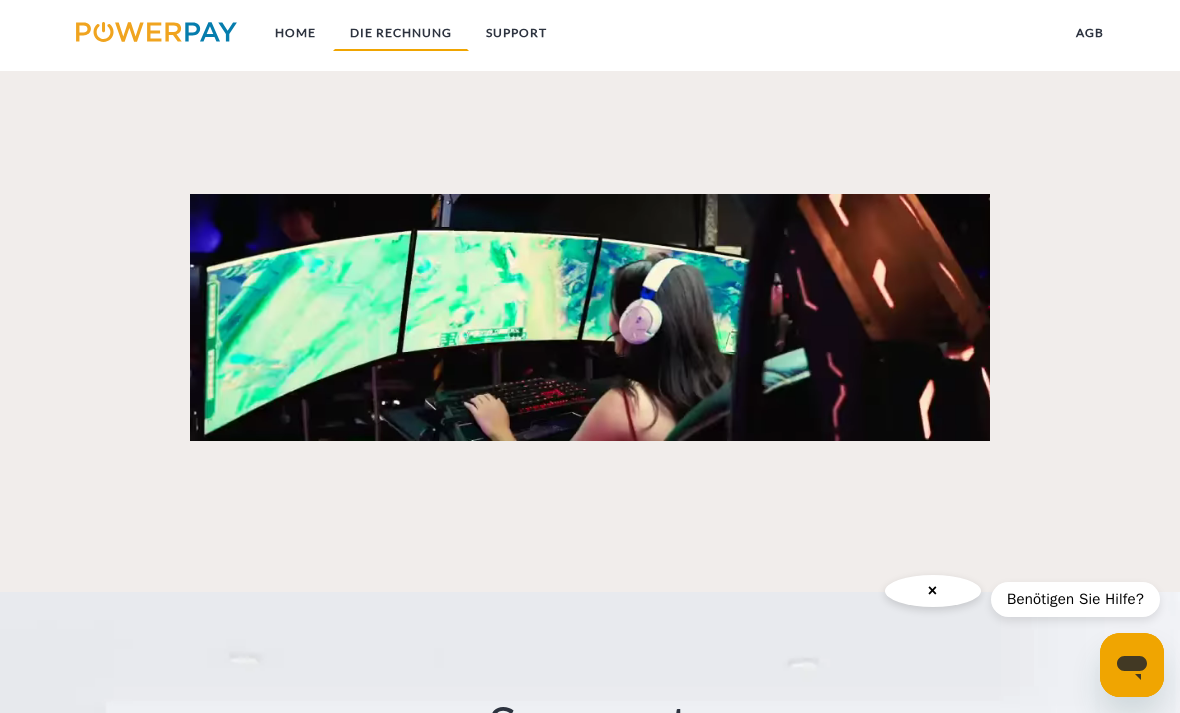 scroll, scrollTop: 2452, scrollLeft: 0, axis: vertical 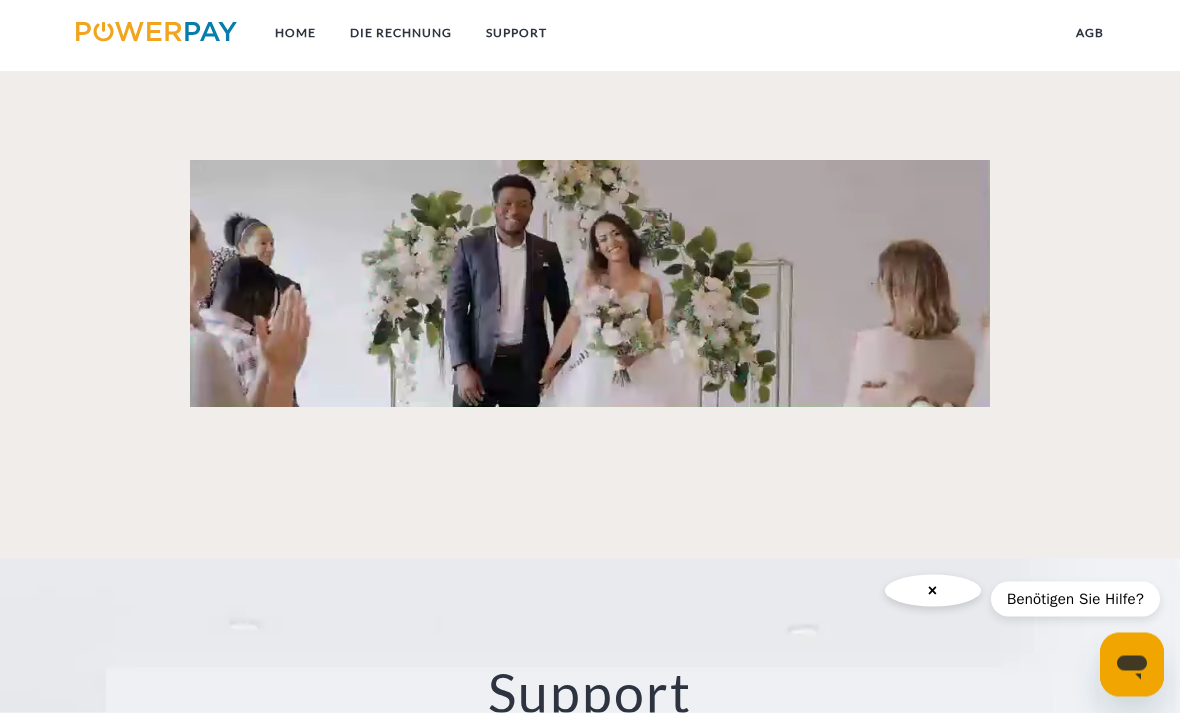 click on "Benötigen Sie Hilfe?" at bounding box center [1075, 599] 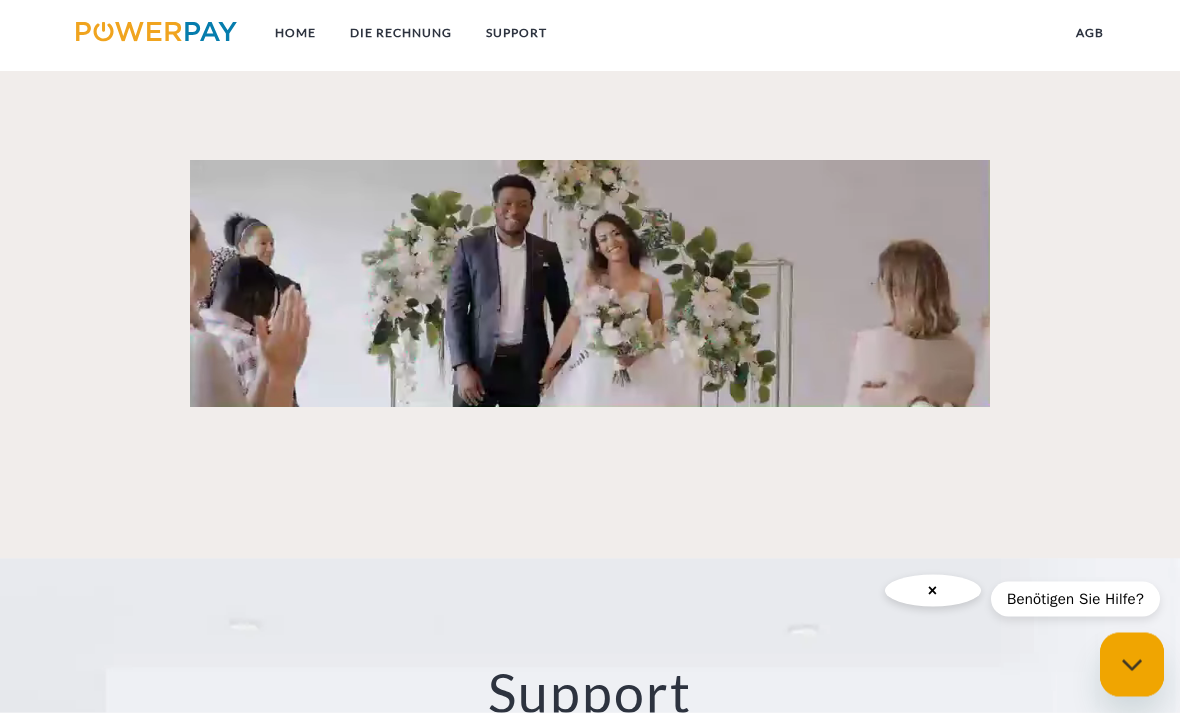scroll, scrollTop: 2453, scrollLeft: 0, axis: vertical 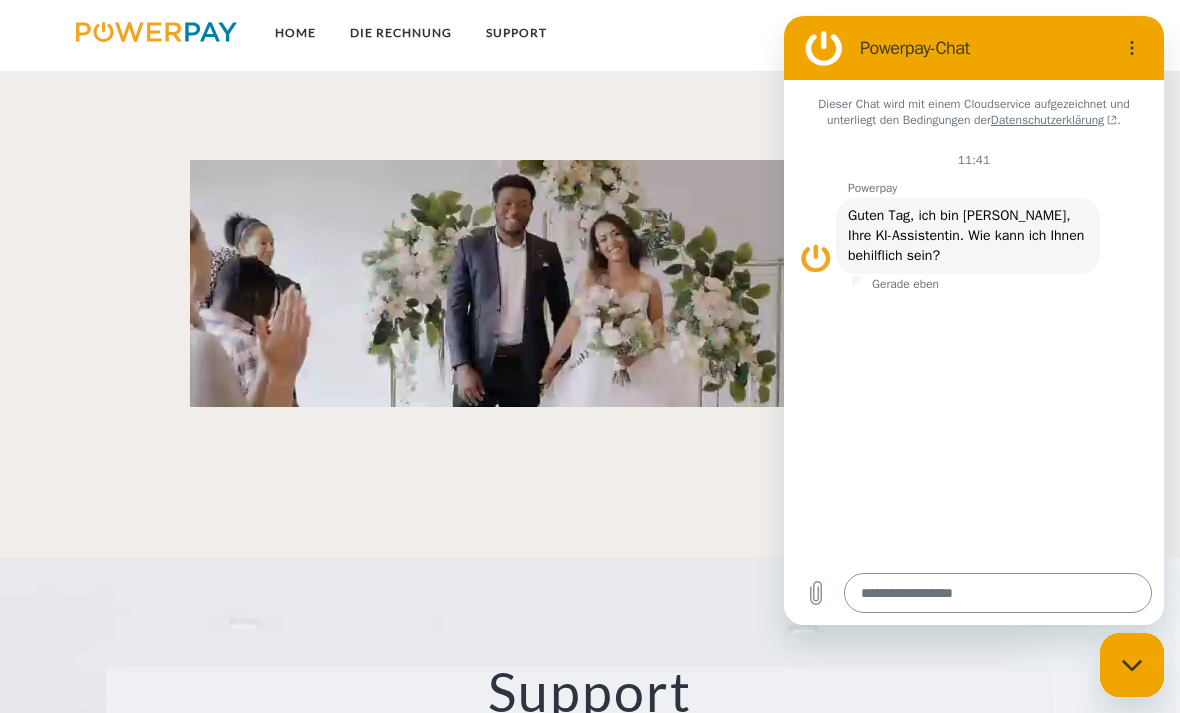 click at bounding box center [998, 593] 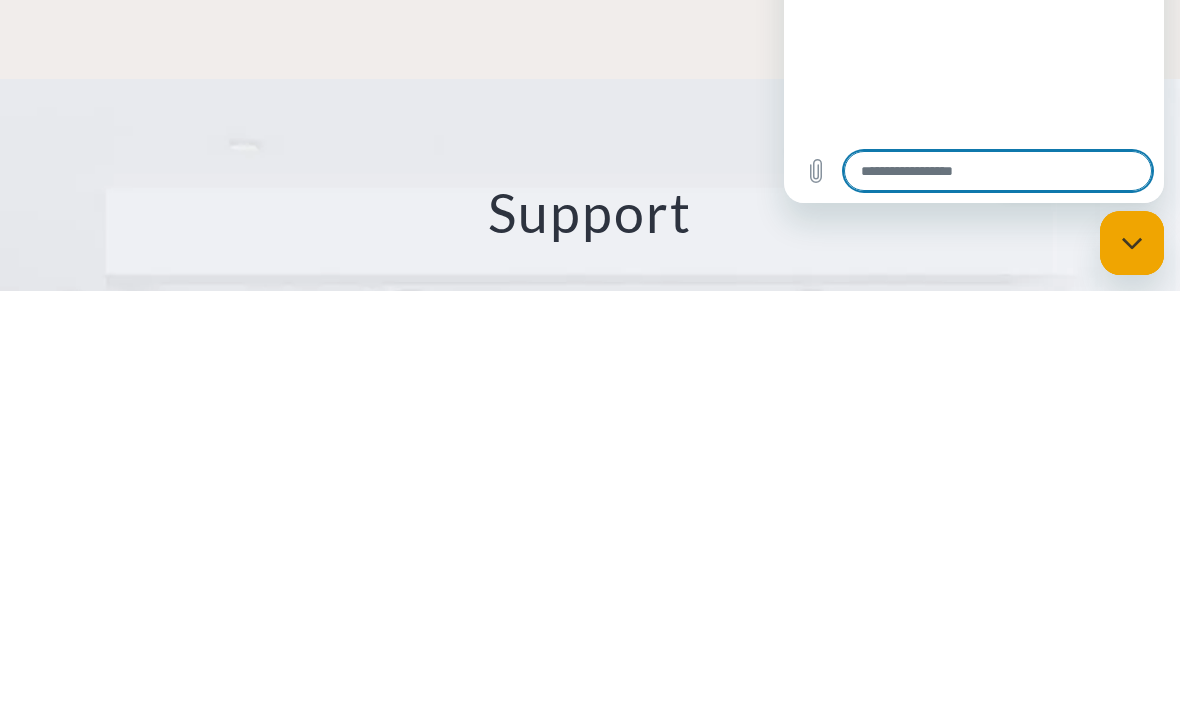 type on "*" 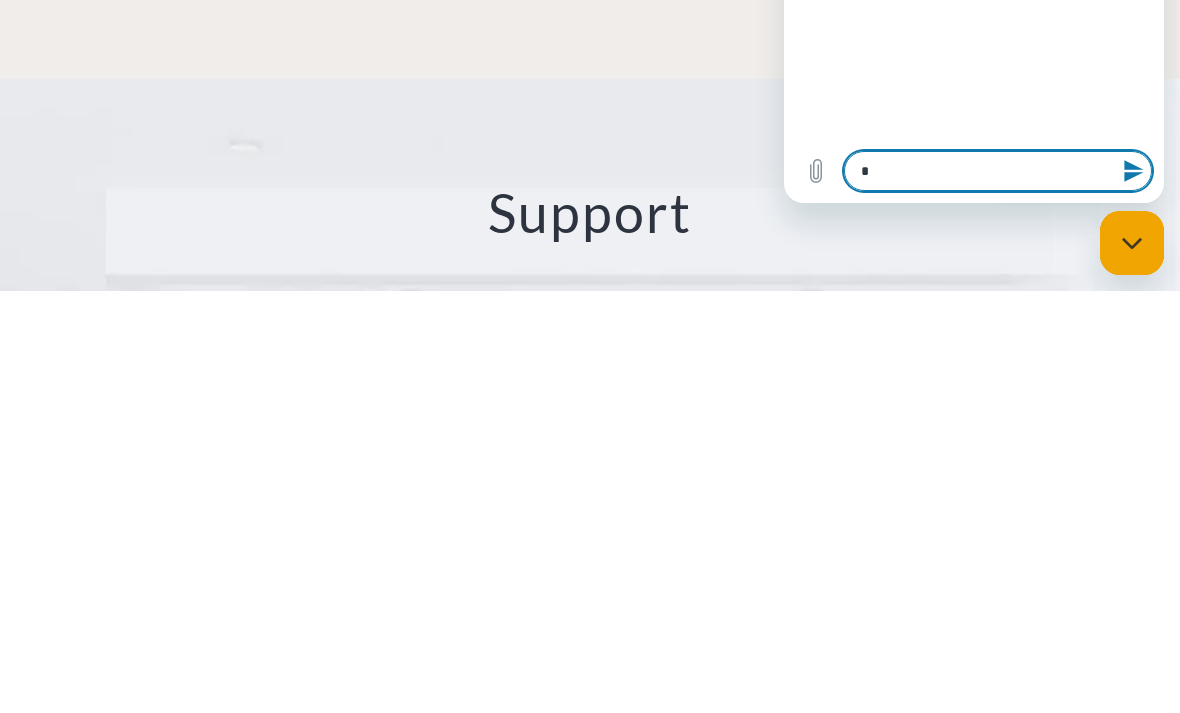 type on "**" 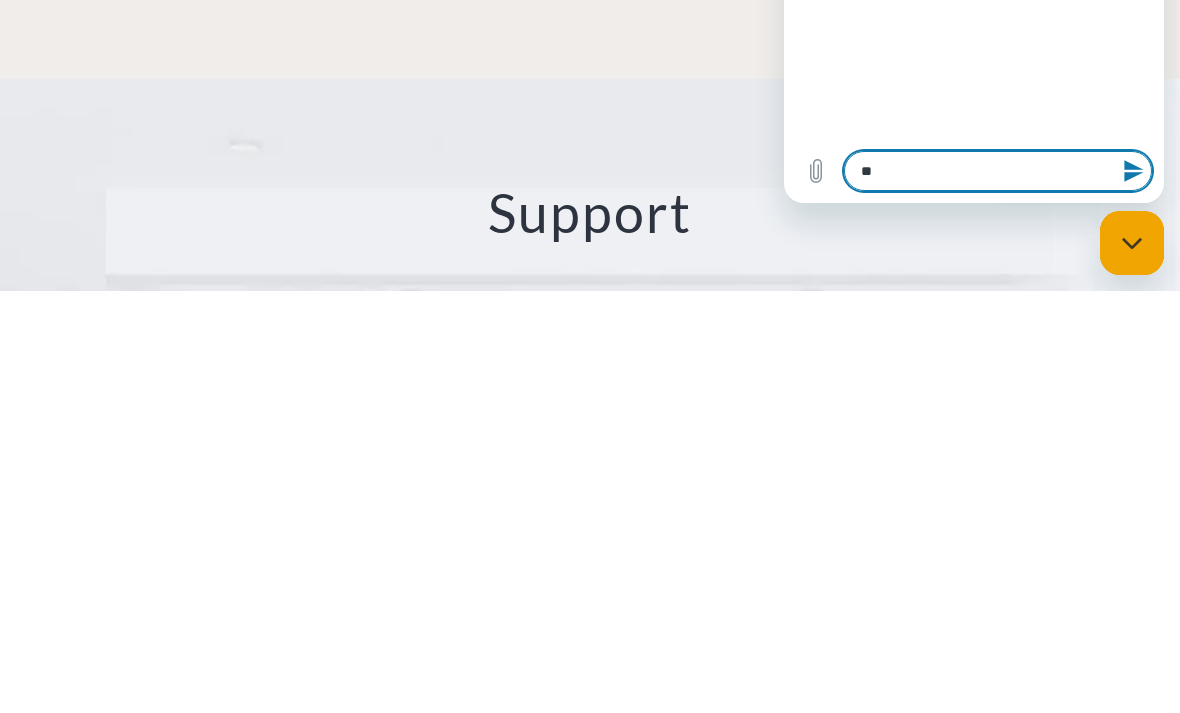 type on "*" 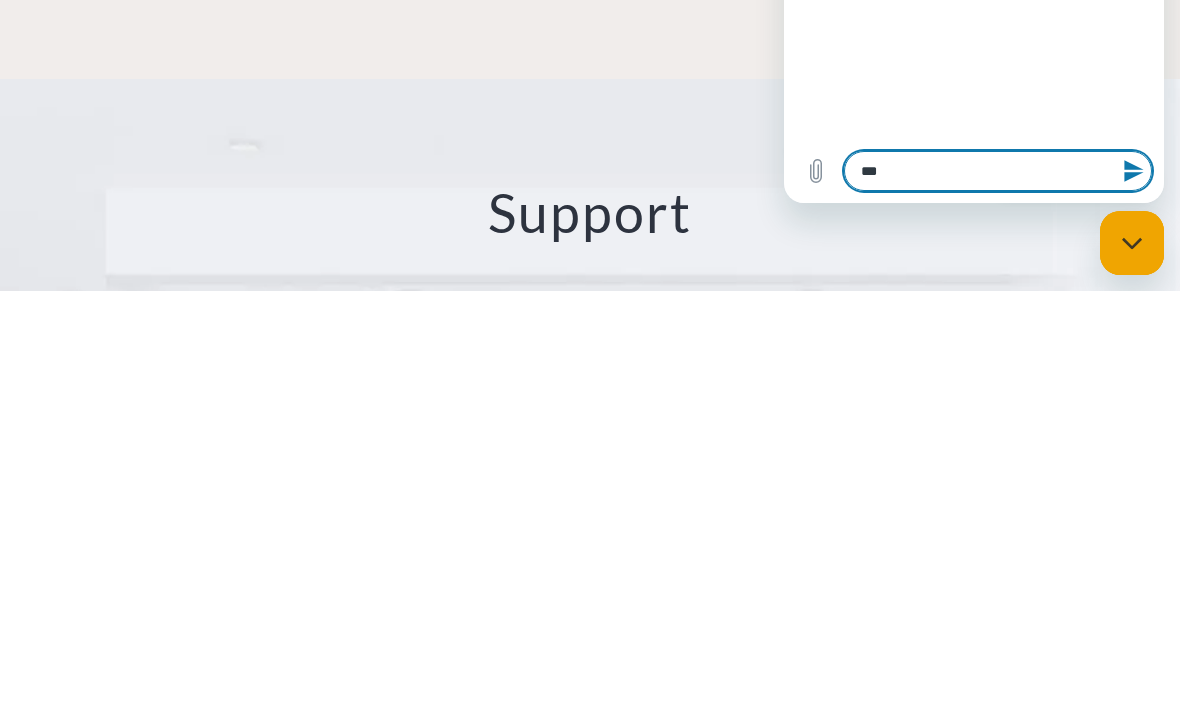 type on "*" 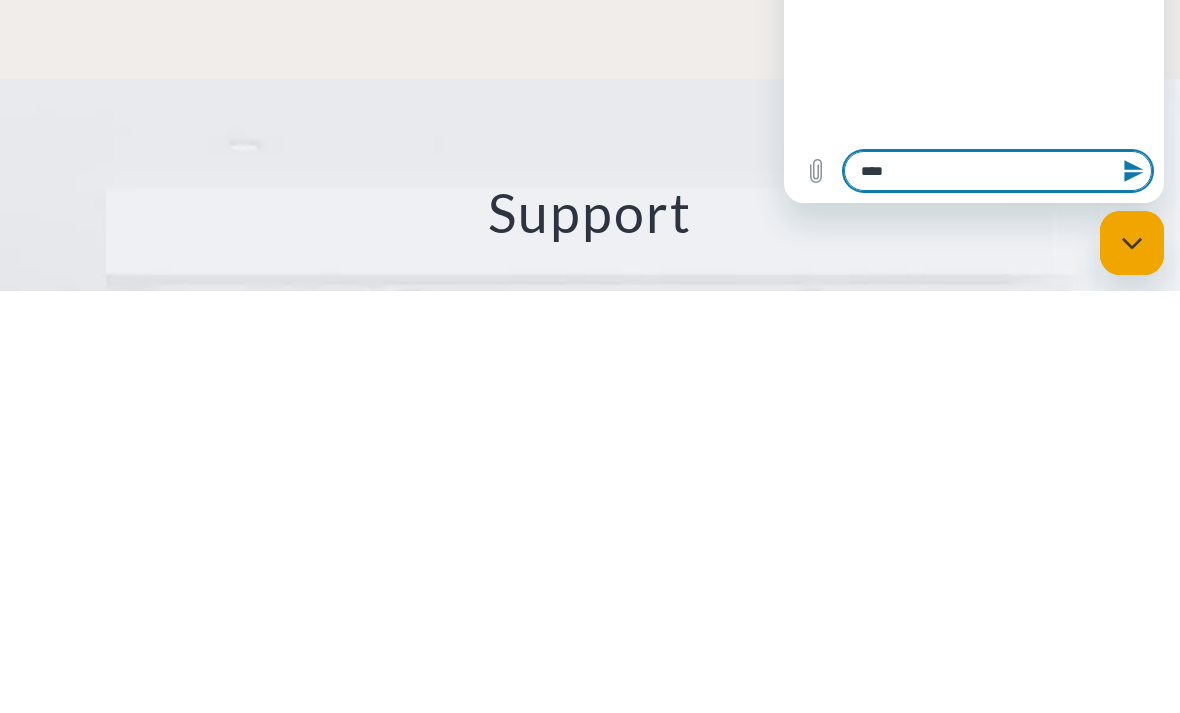 type on "*" 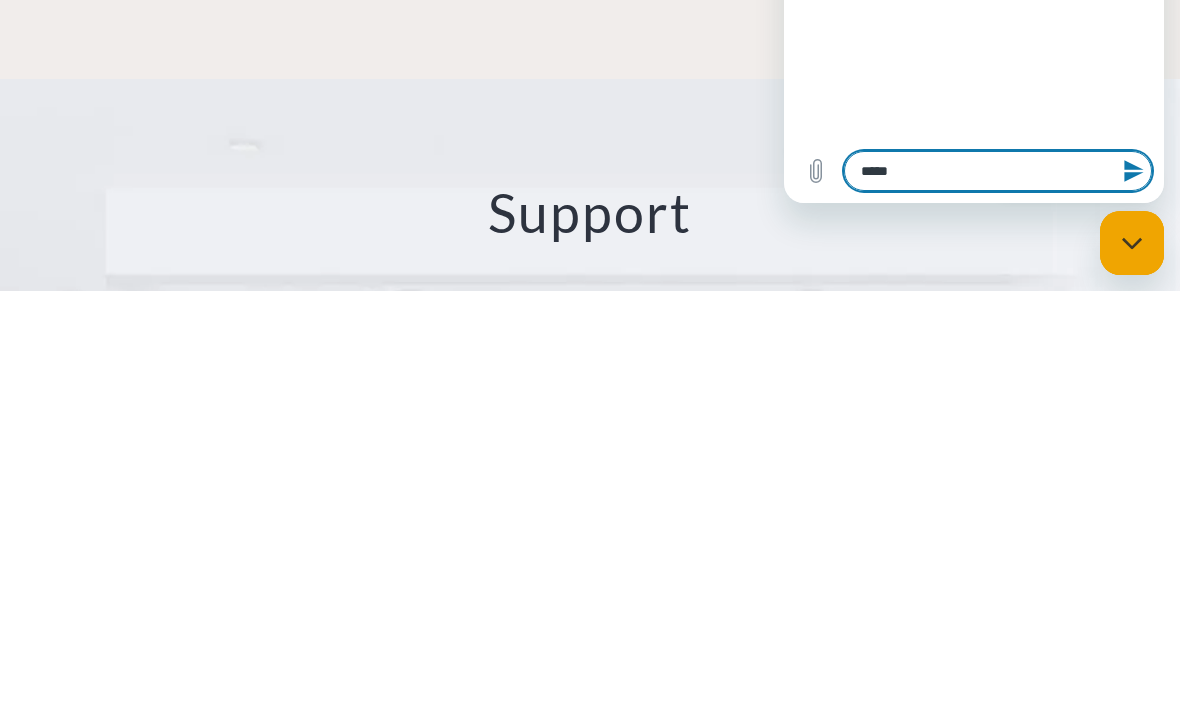 type on "*" 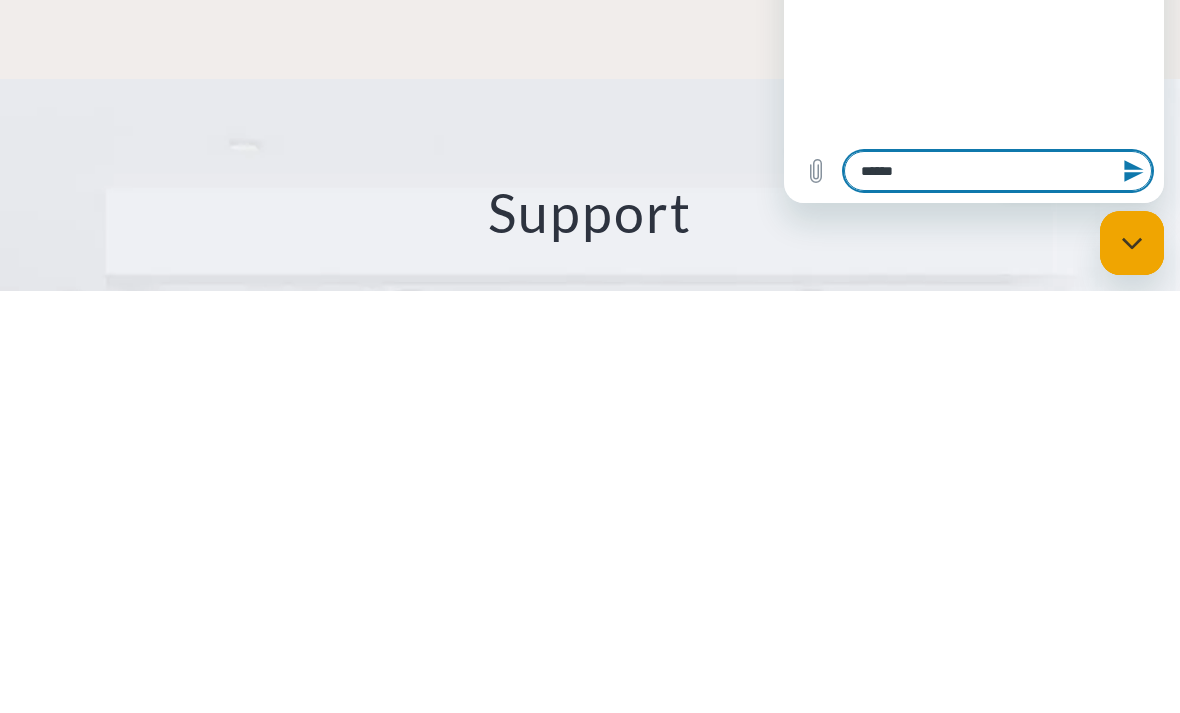 type on "*" 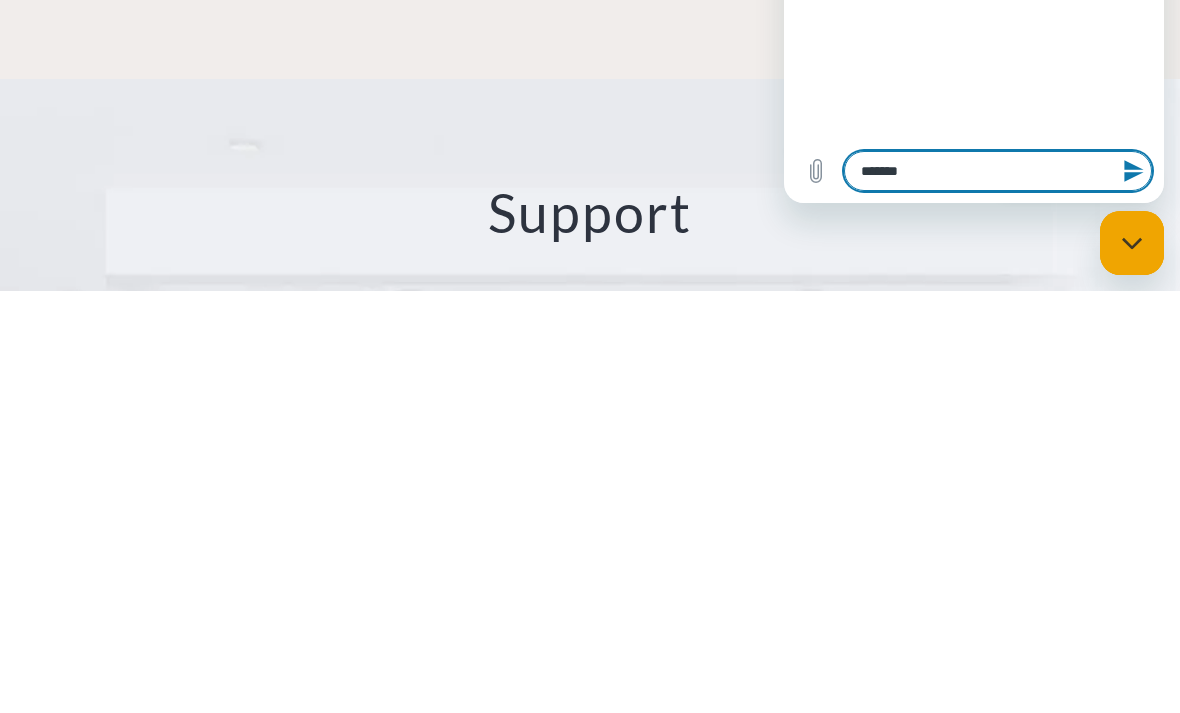 type on "*" 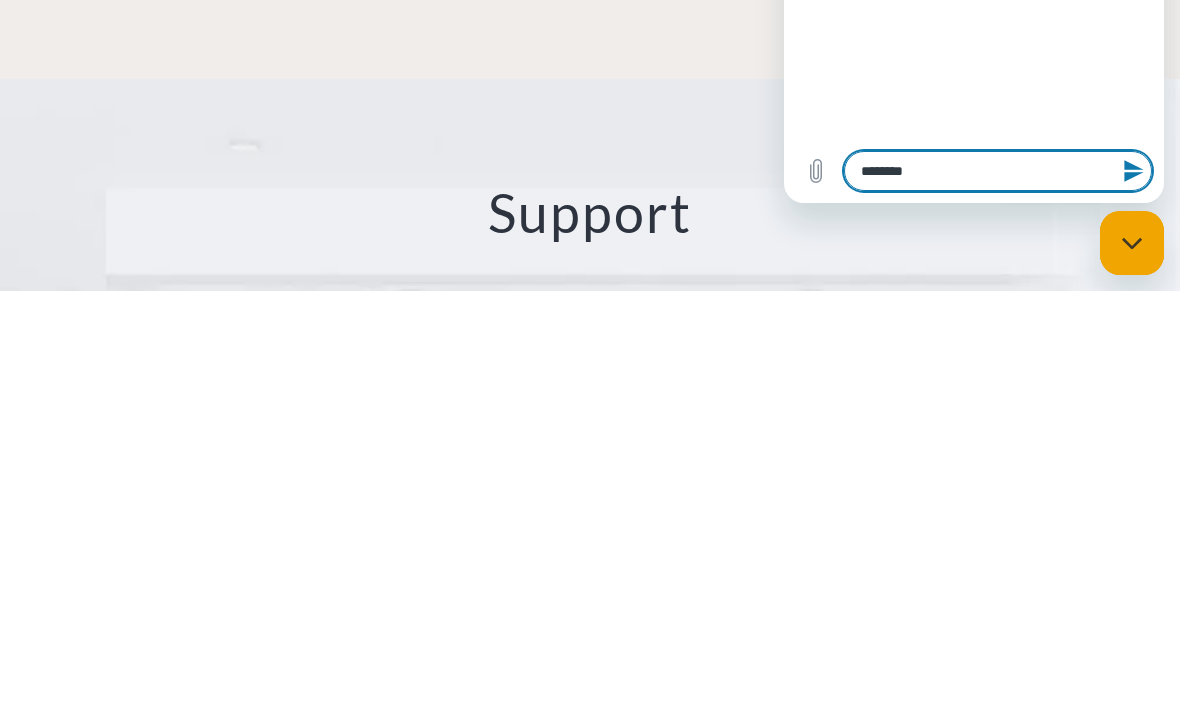 type on "*********" 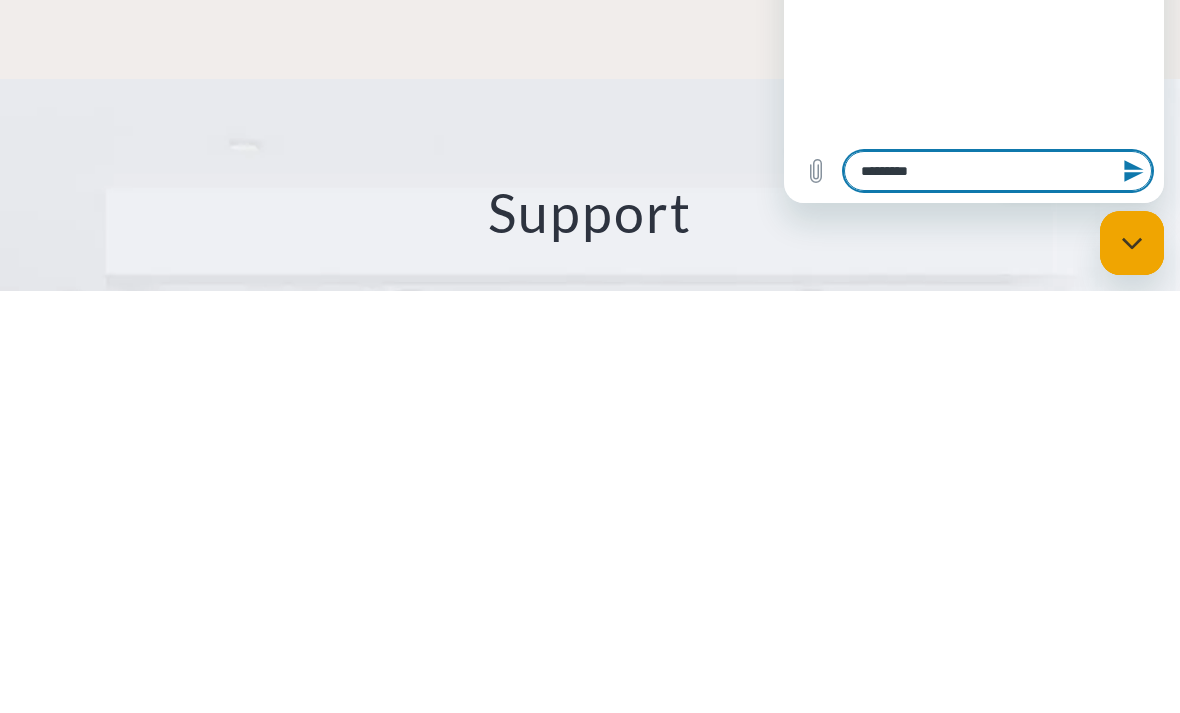 type on "*" 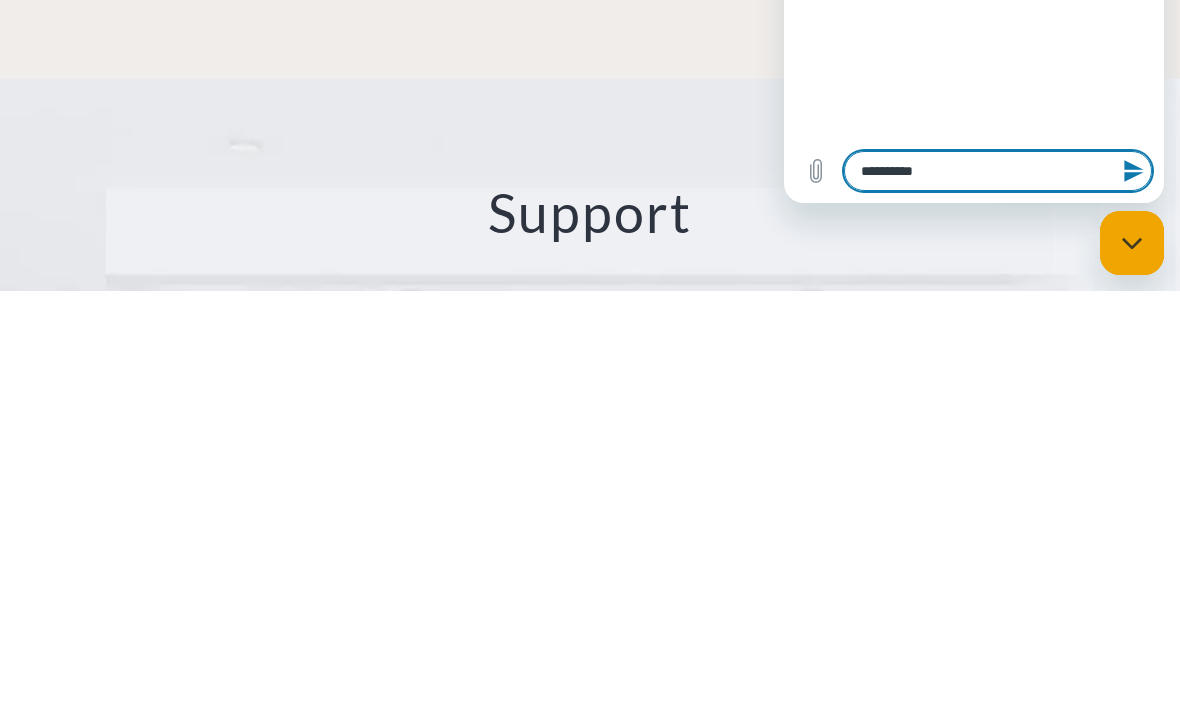 type on "**********" 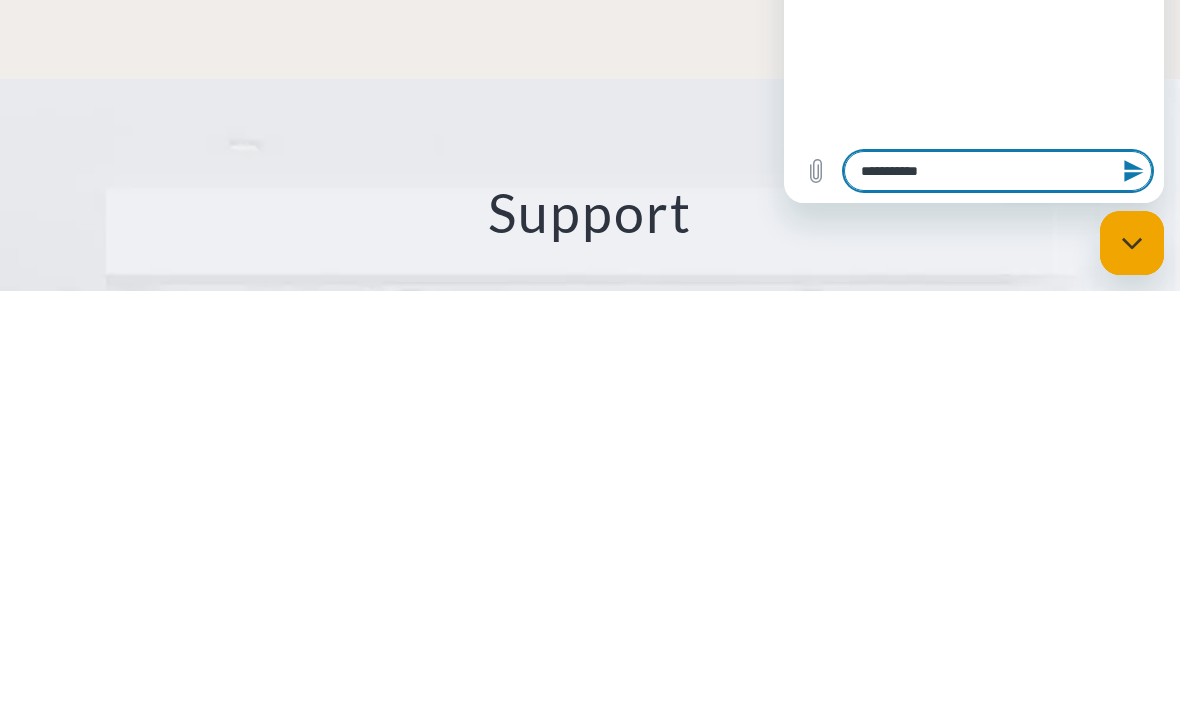 type on "*" 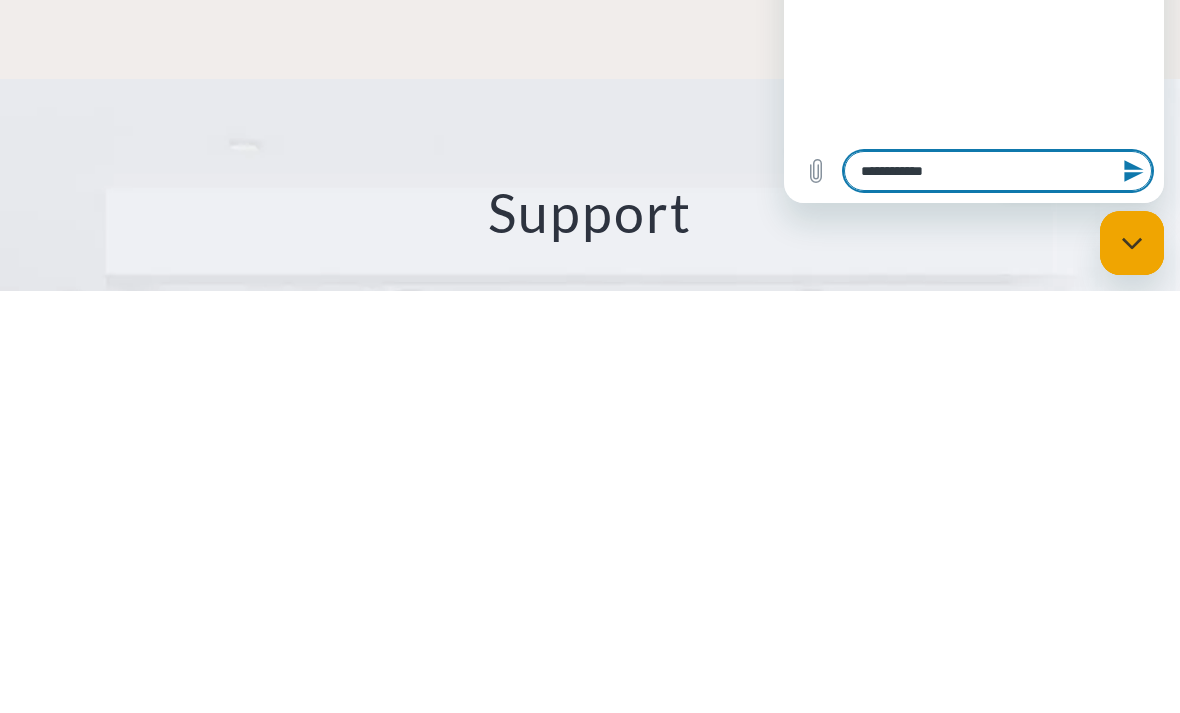 type on "**********" 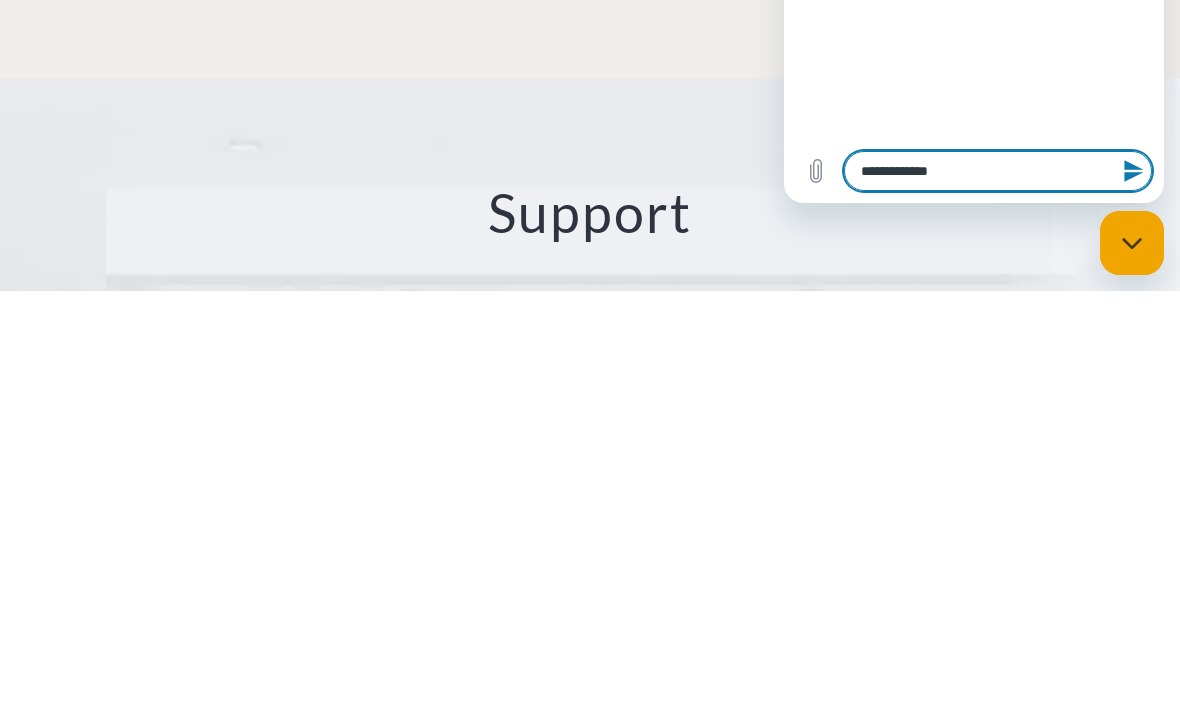 type on "*" 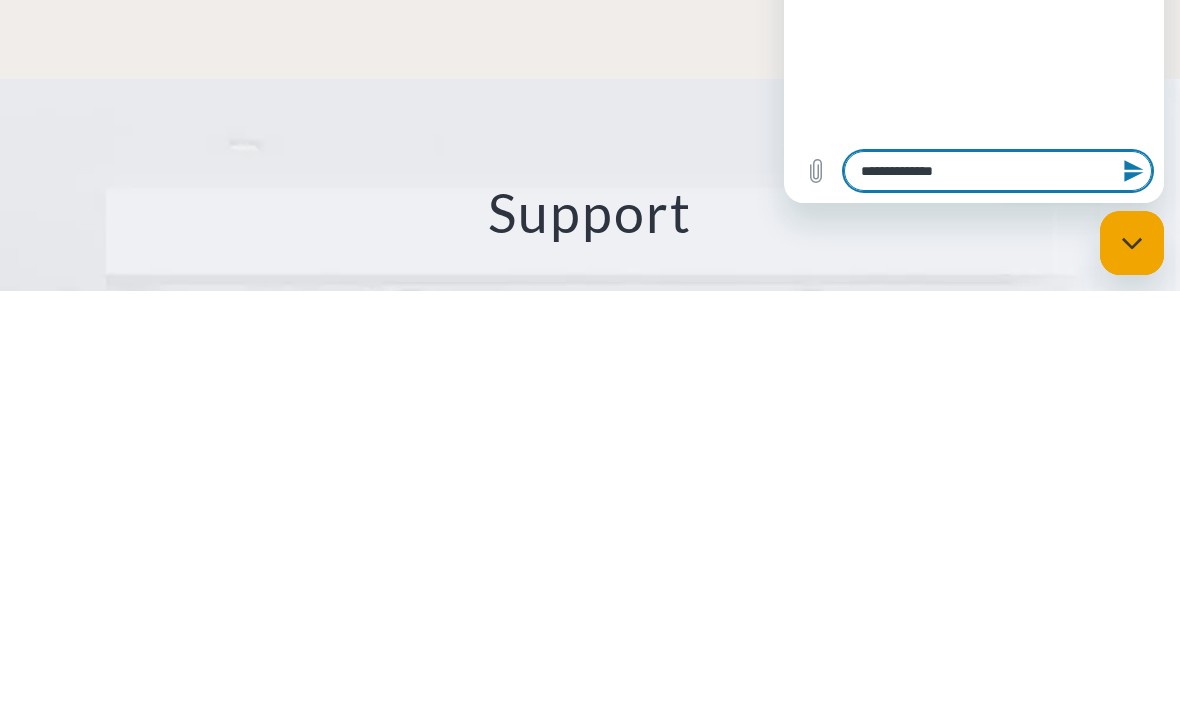 type on "*" 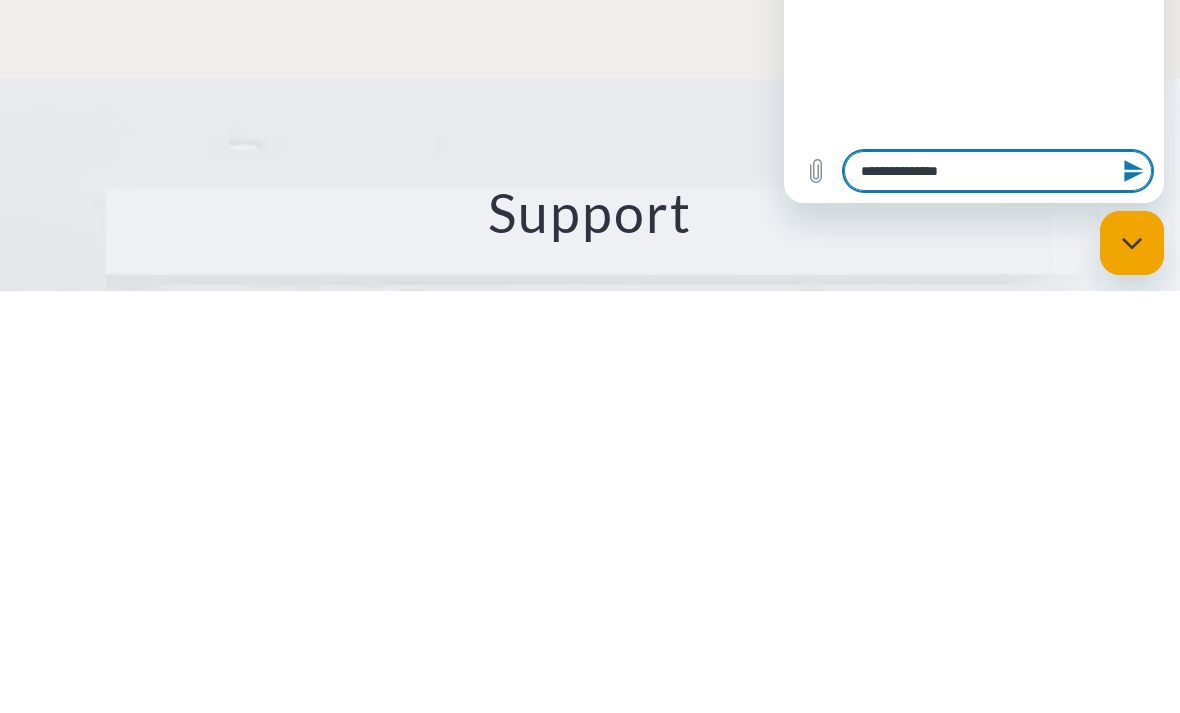 type on "**********" 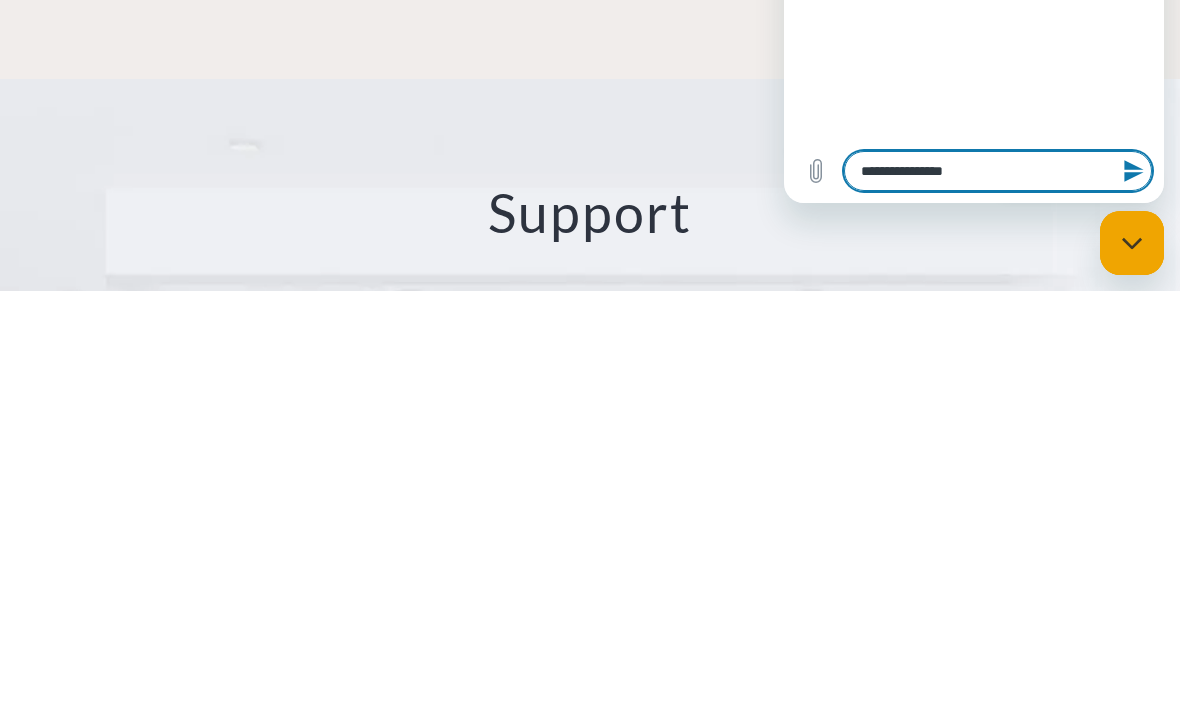 type on "*" 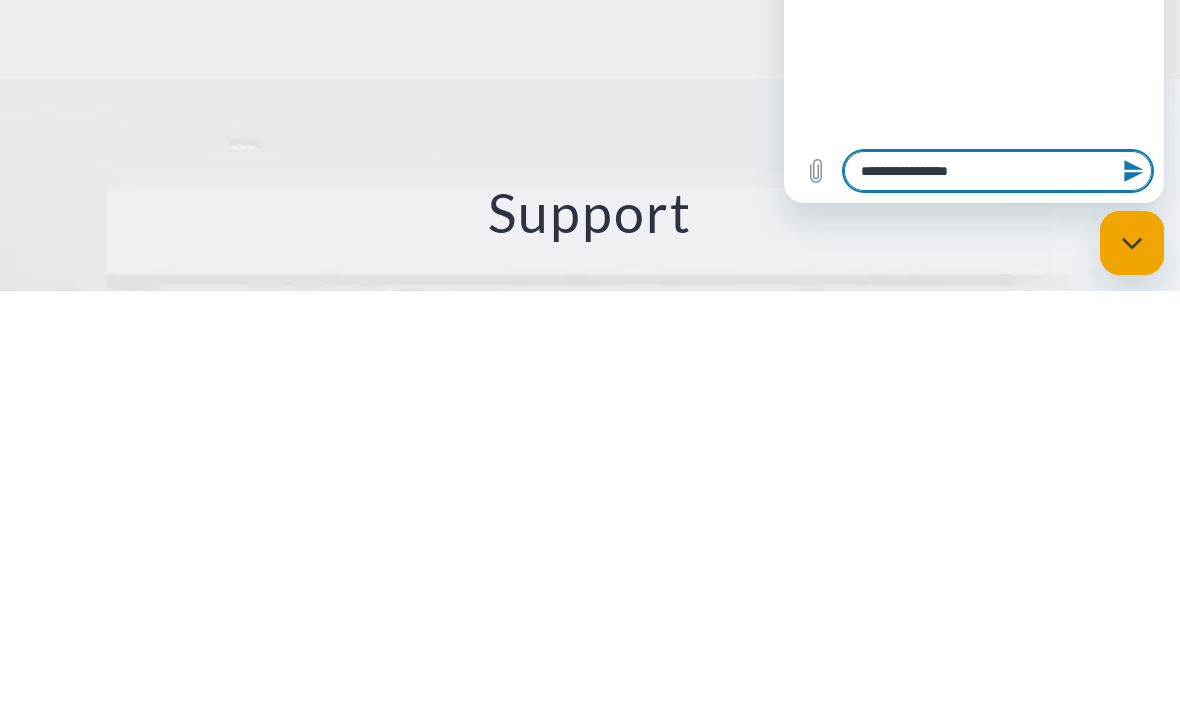 type on "**********" 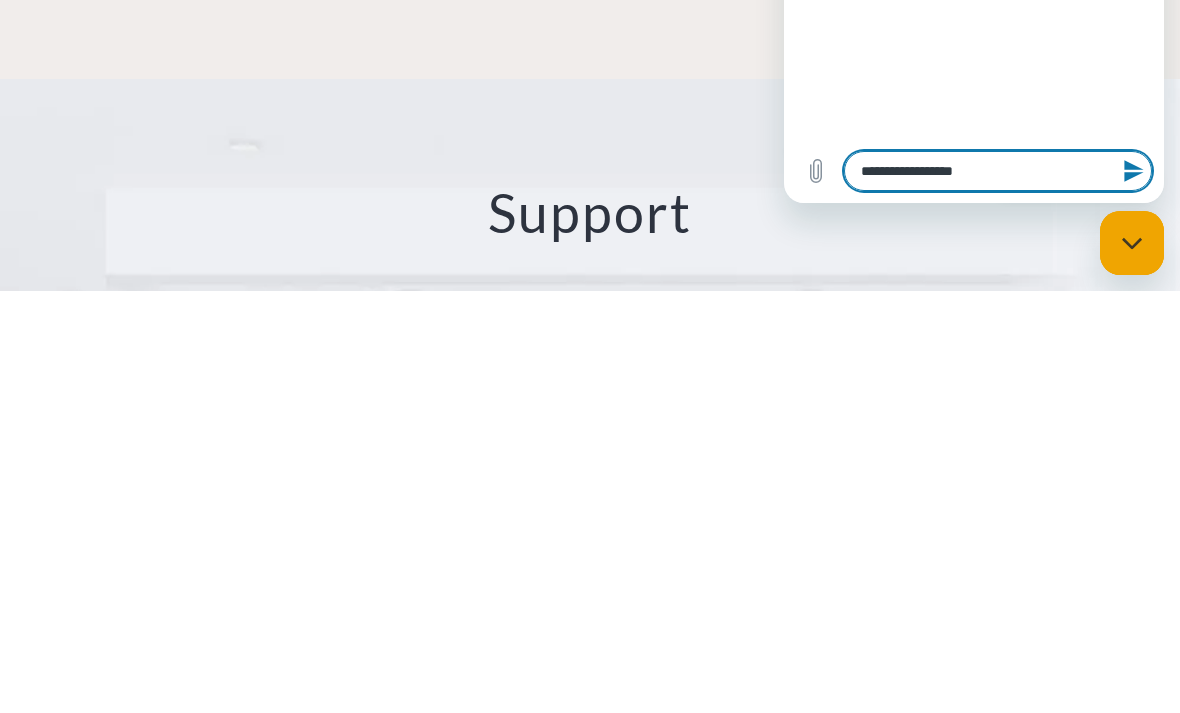 type on "*" 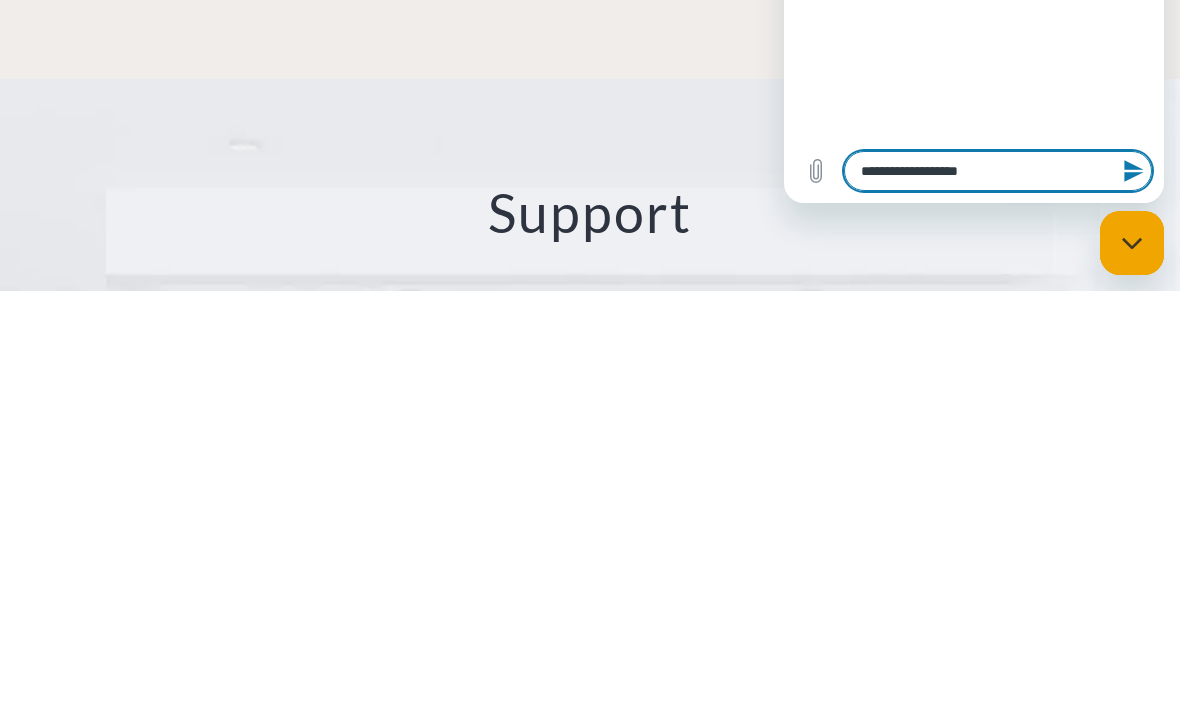 type on "**********" 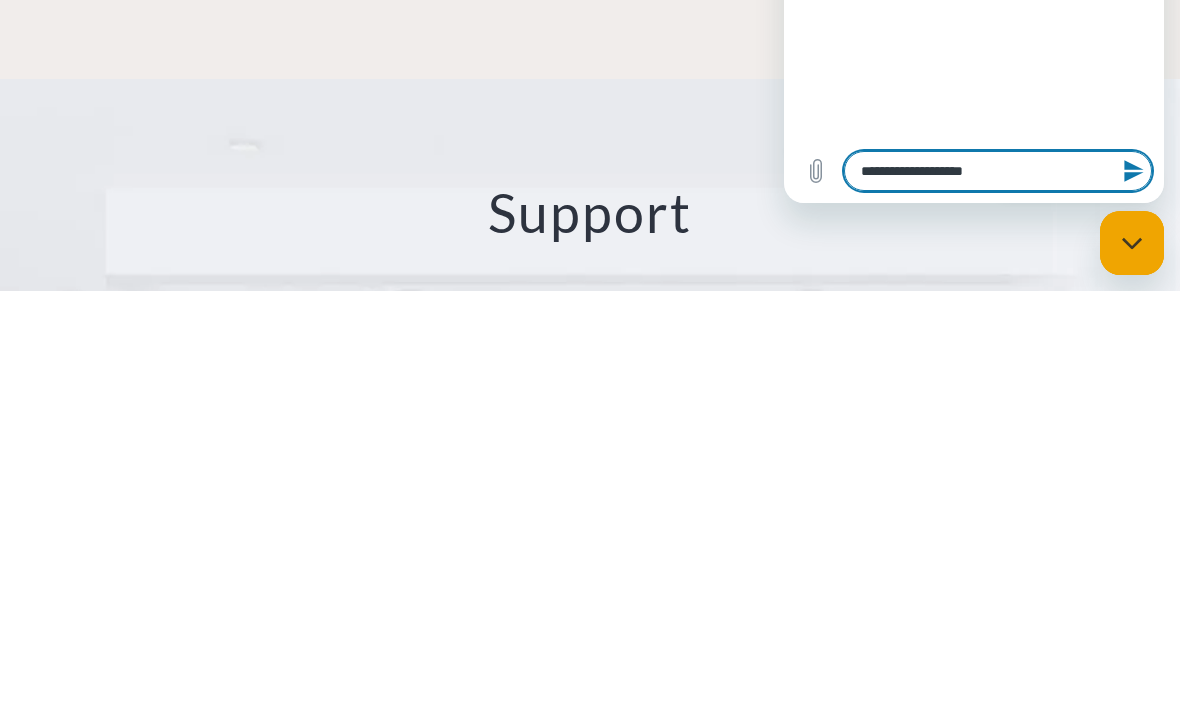 type on "*" 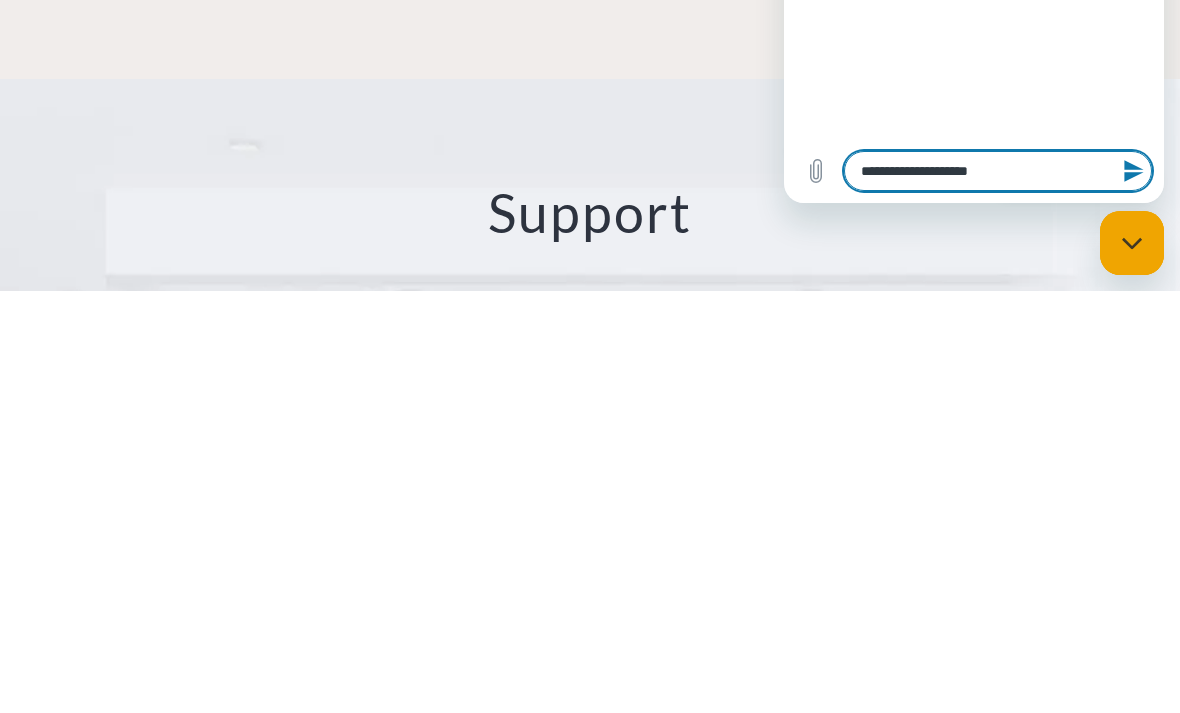 type on "*" 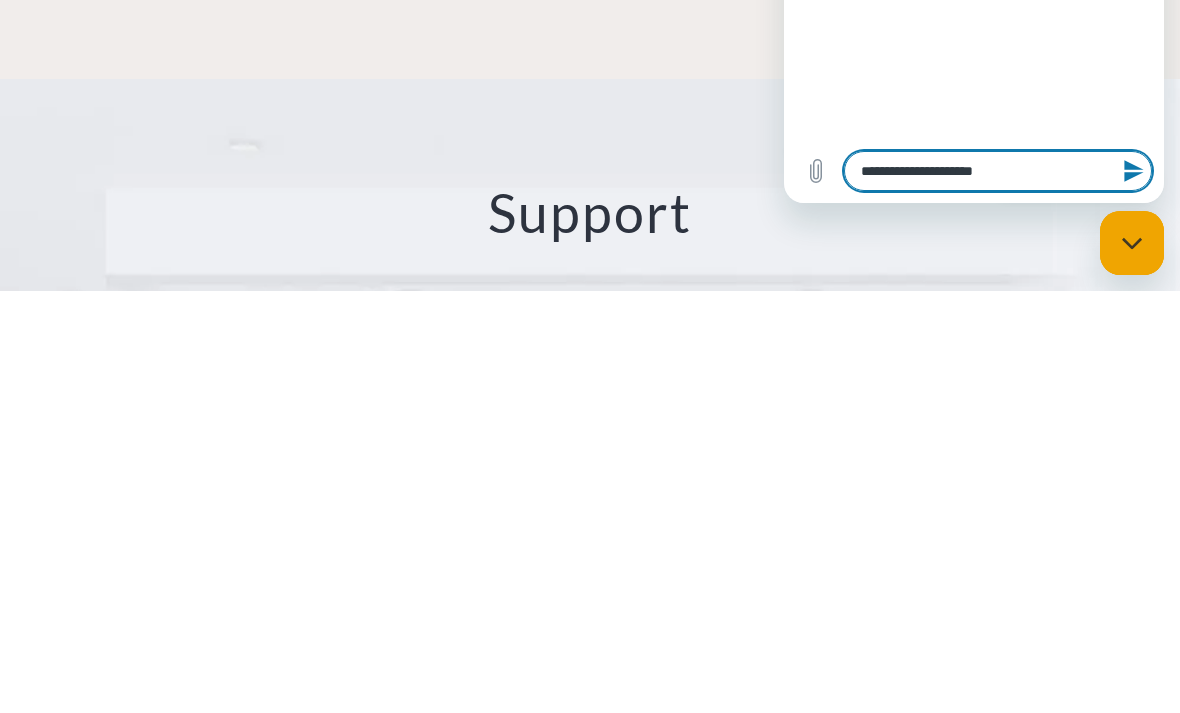 type on "*" 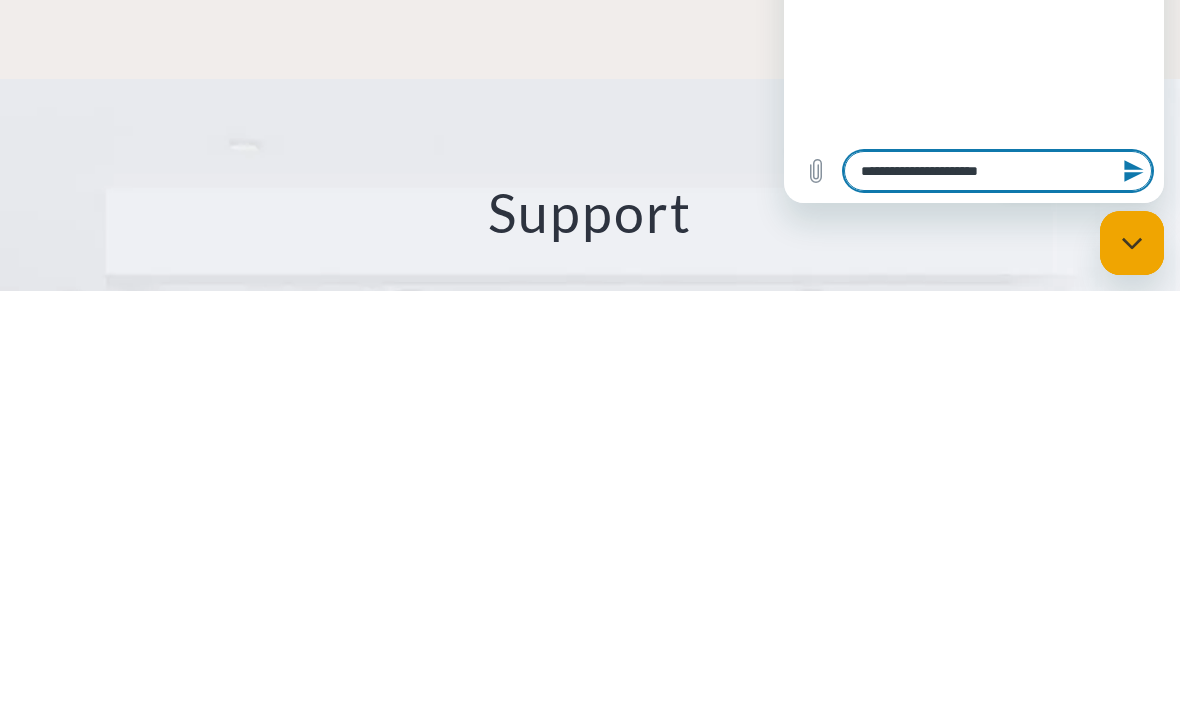 type on "*" 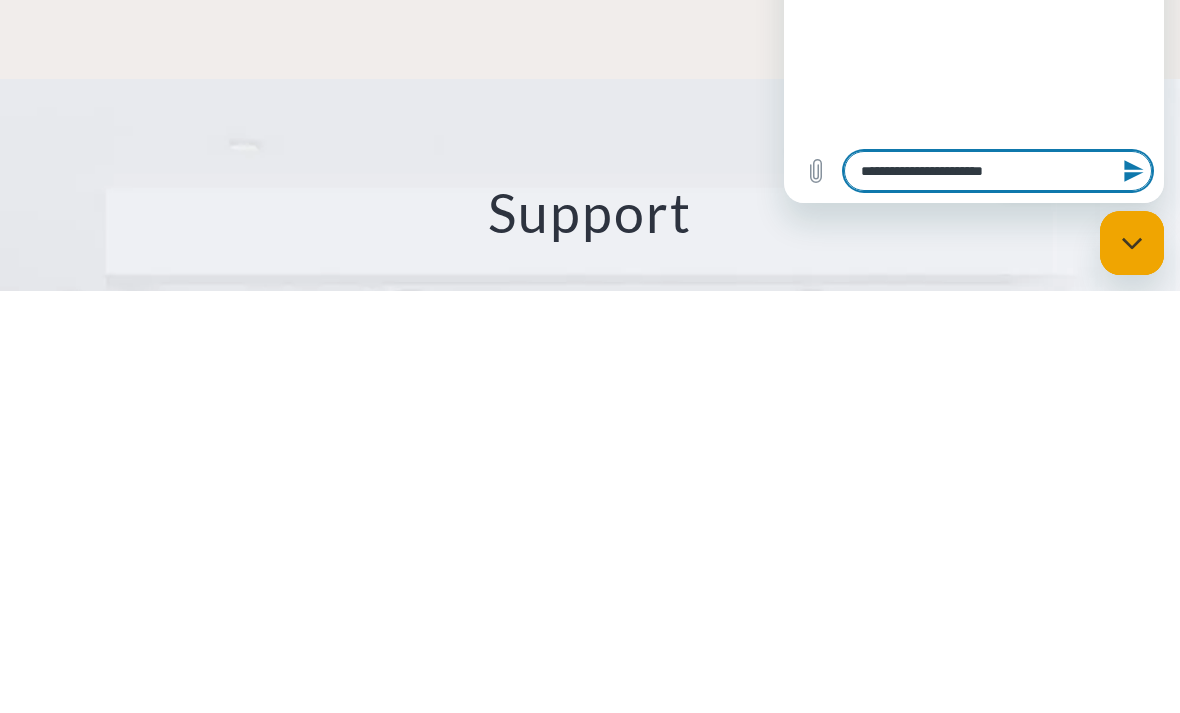 type on "*" 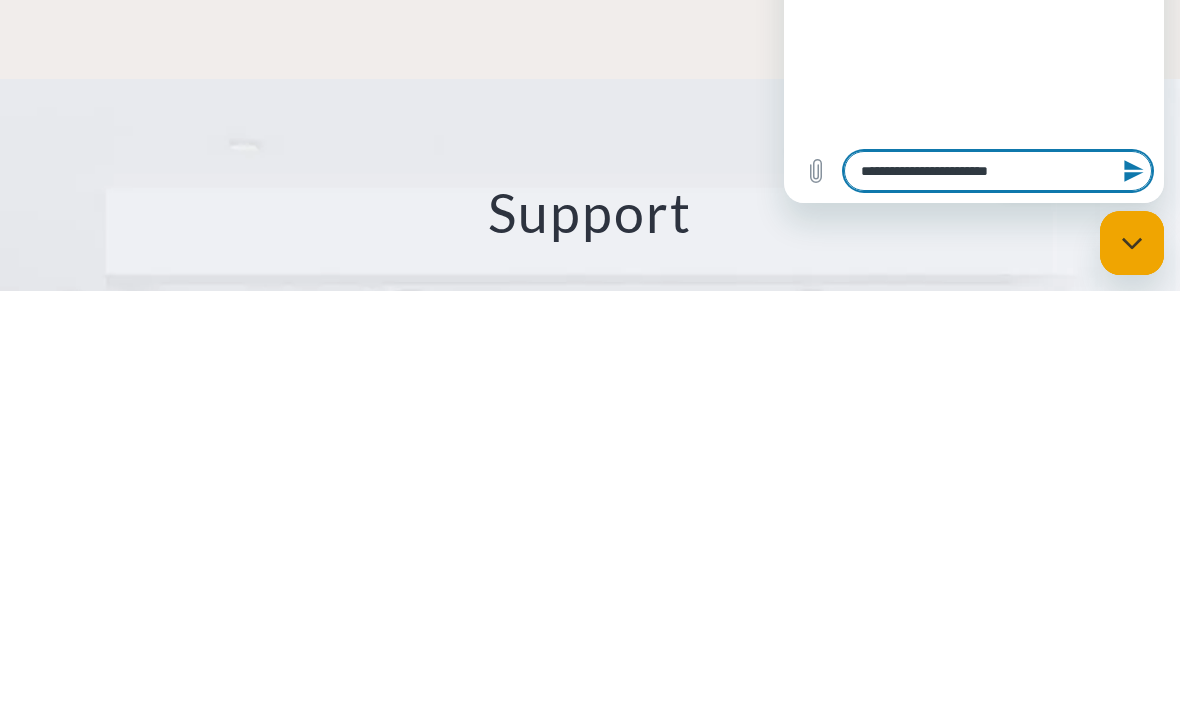 type on "**********" 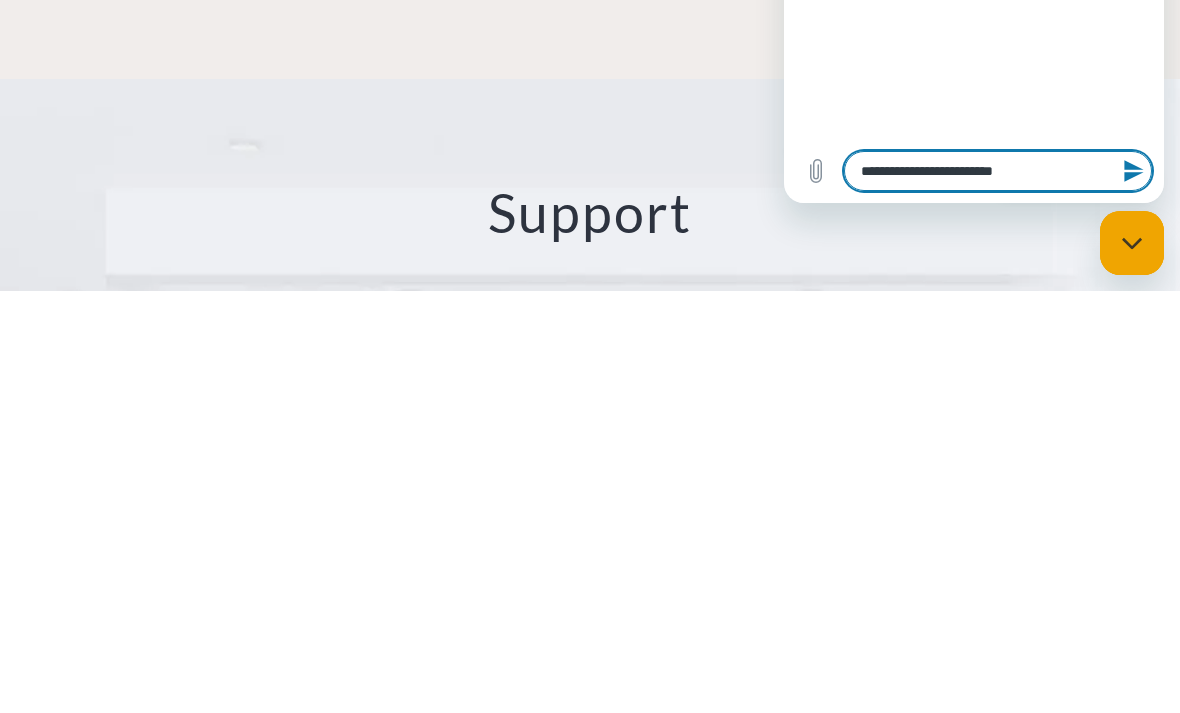 type on "*" 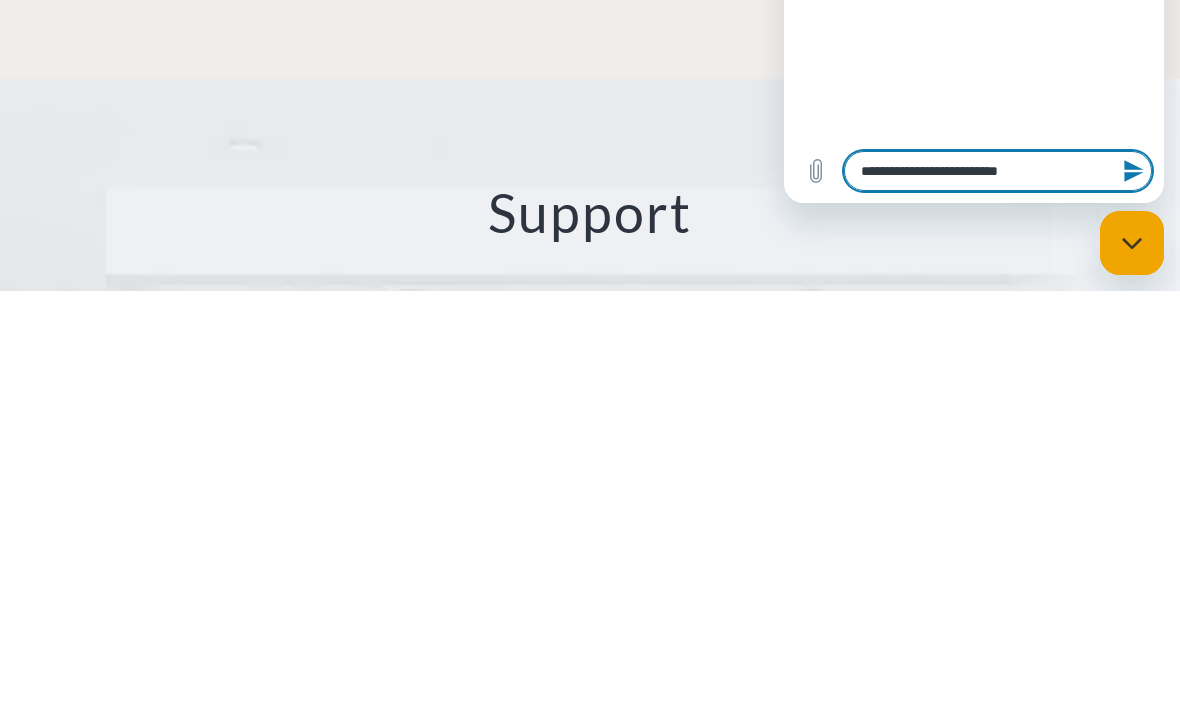 type on "**********" 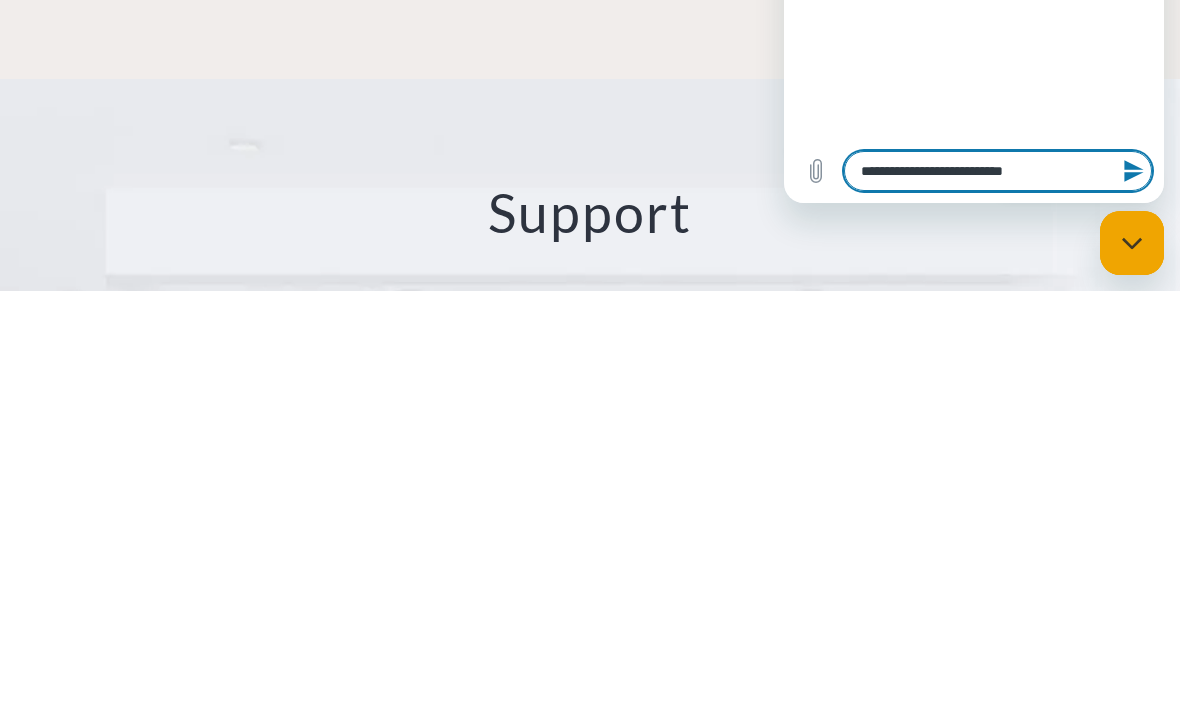 type on "**********" 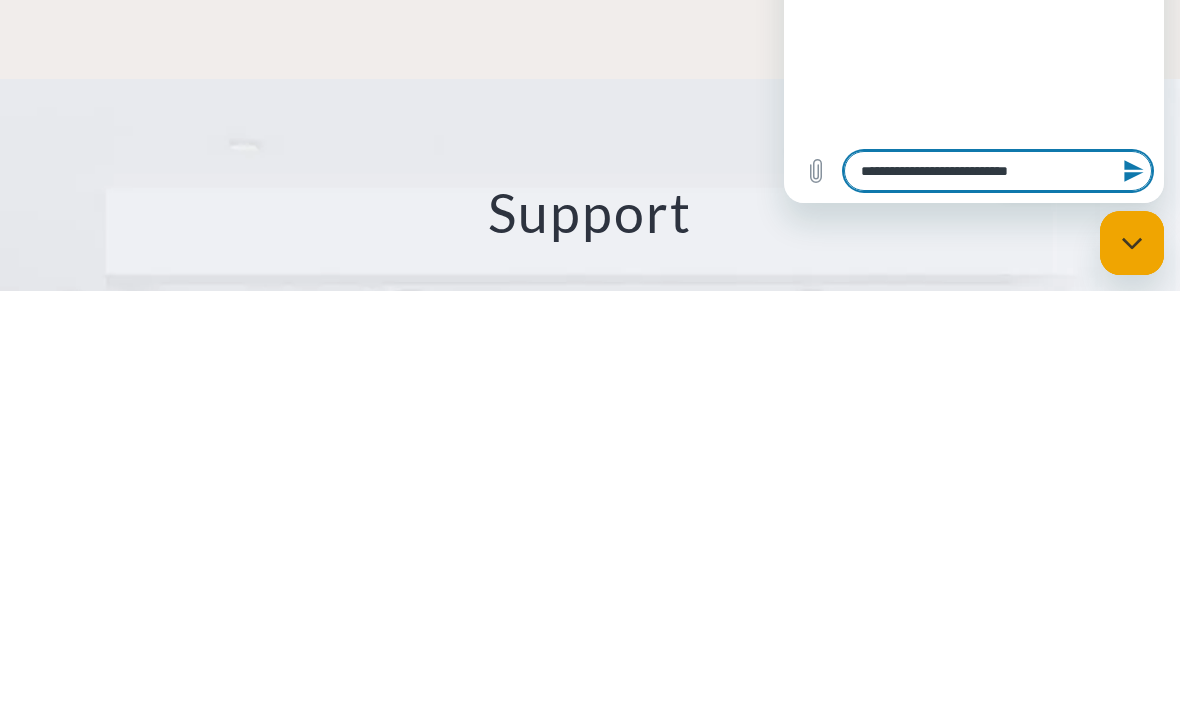 type on "*" 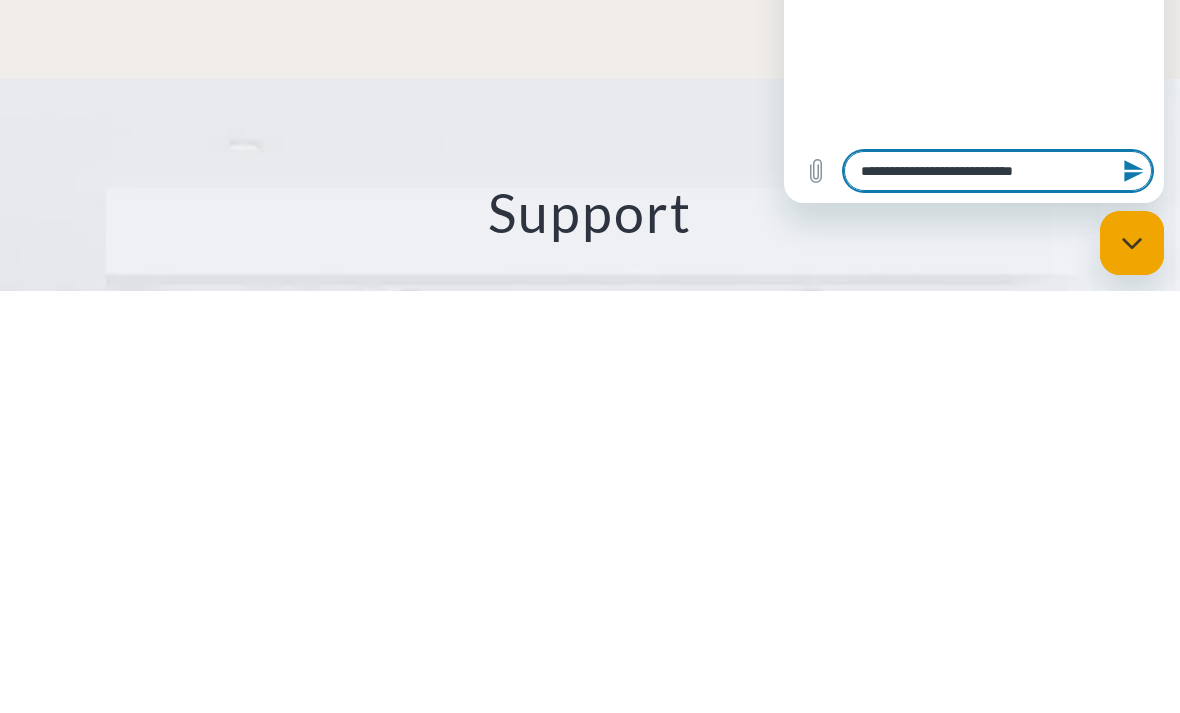type on "*" 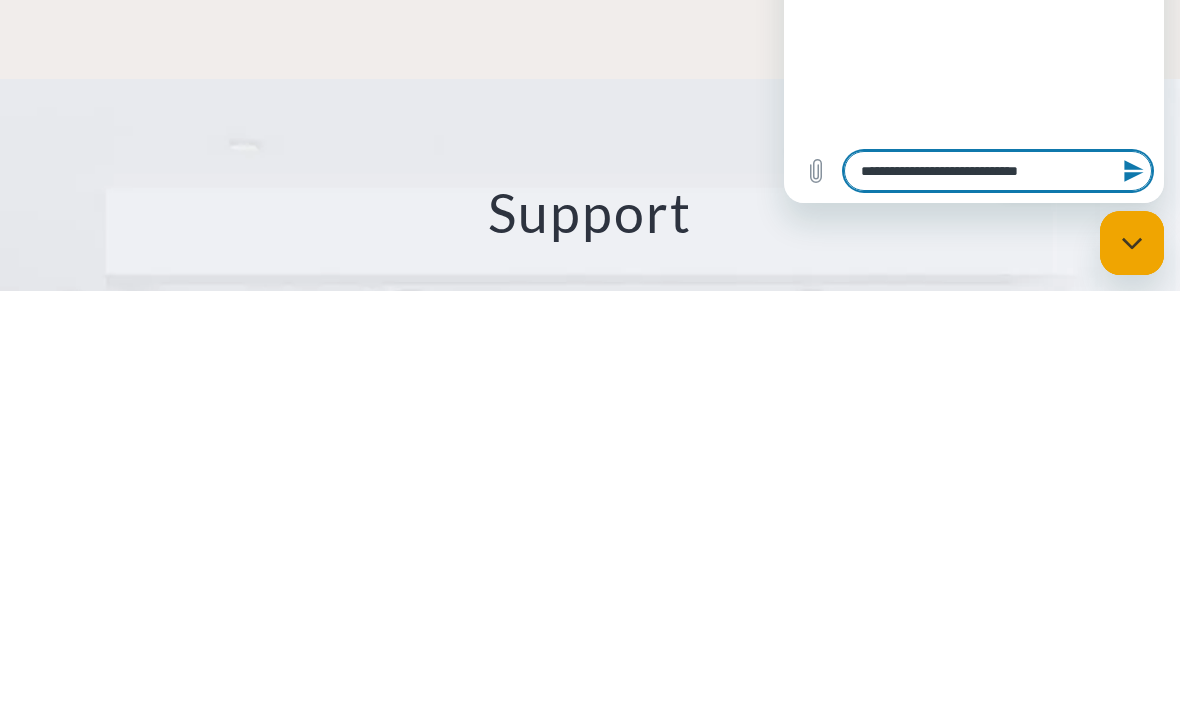 type on "*" 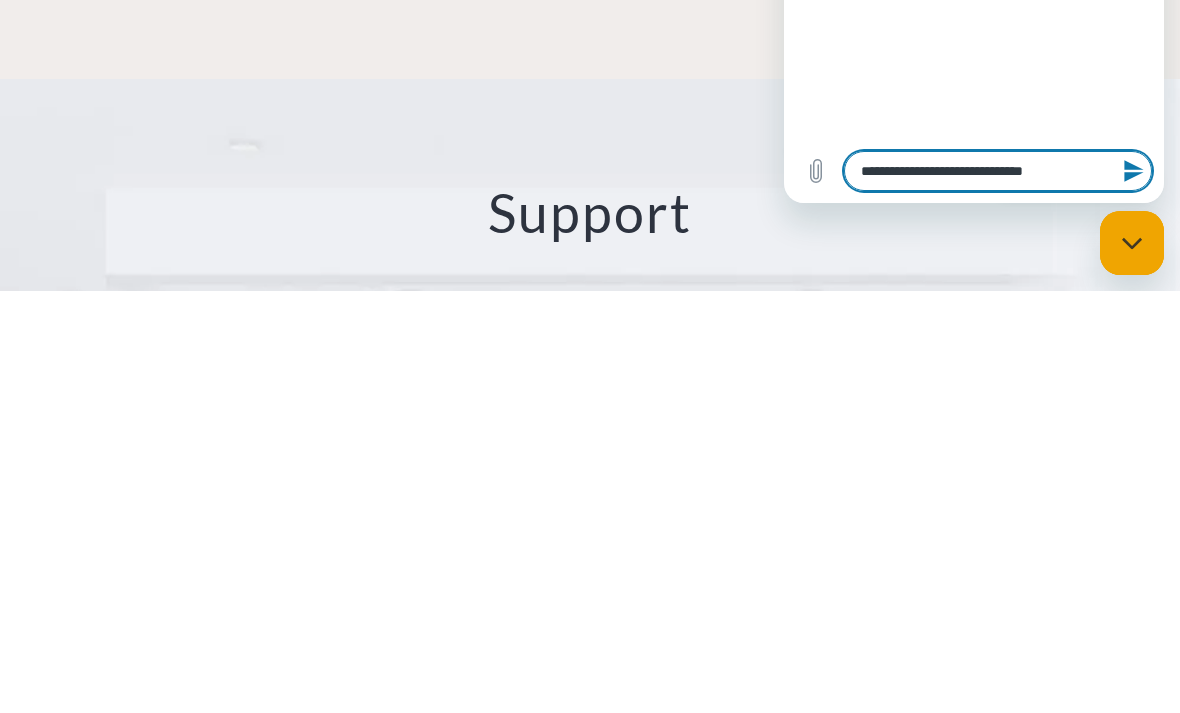 type on "**********" 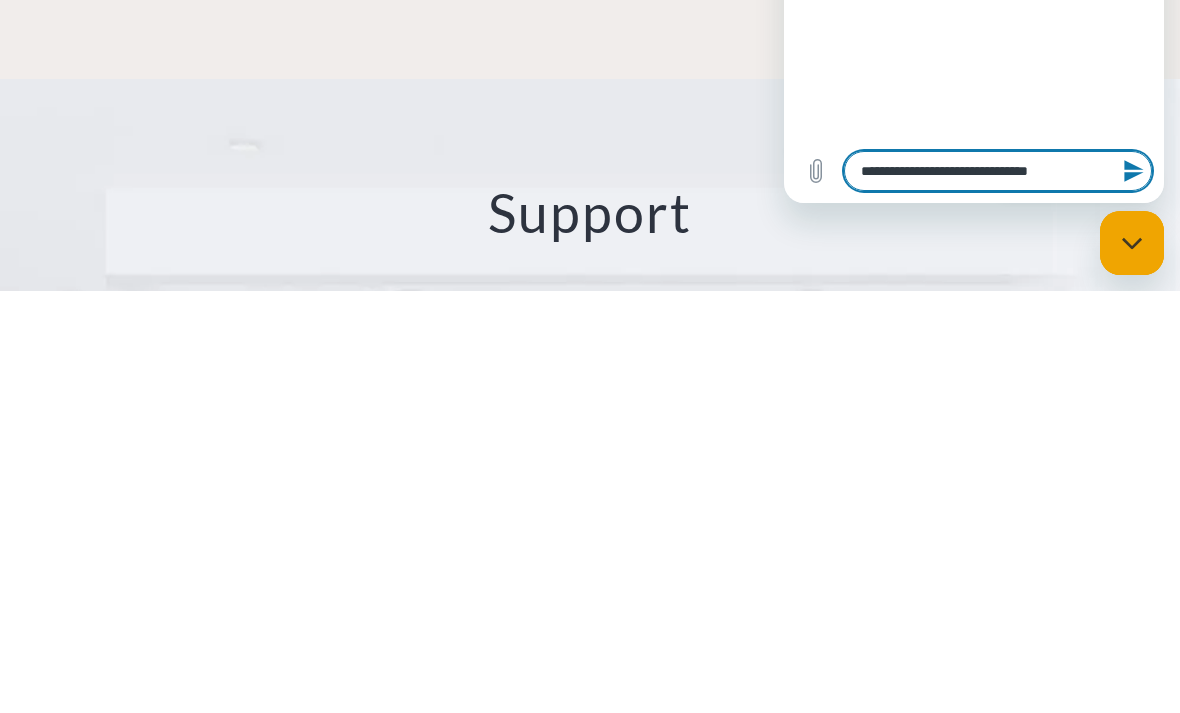 type on "**********" 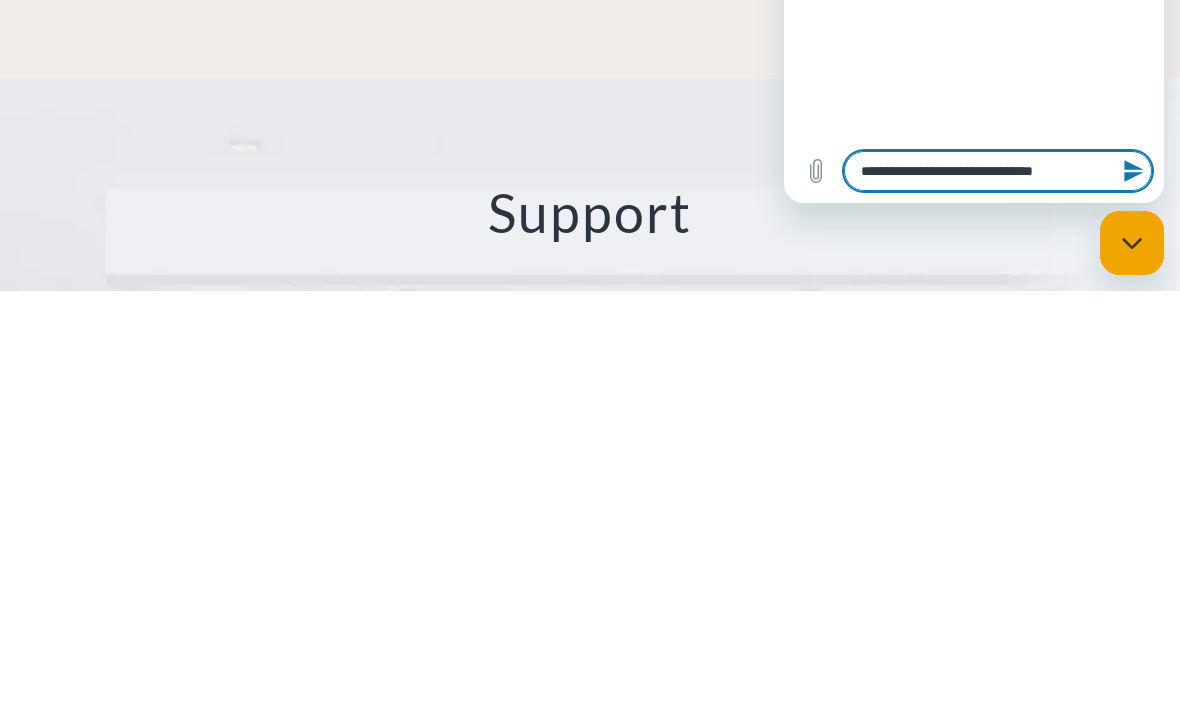 type on "*" 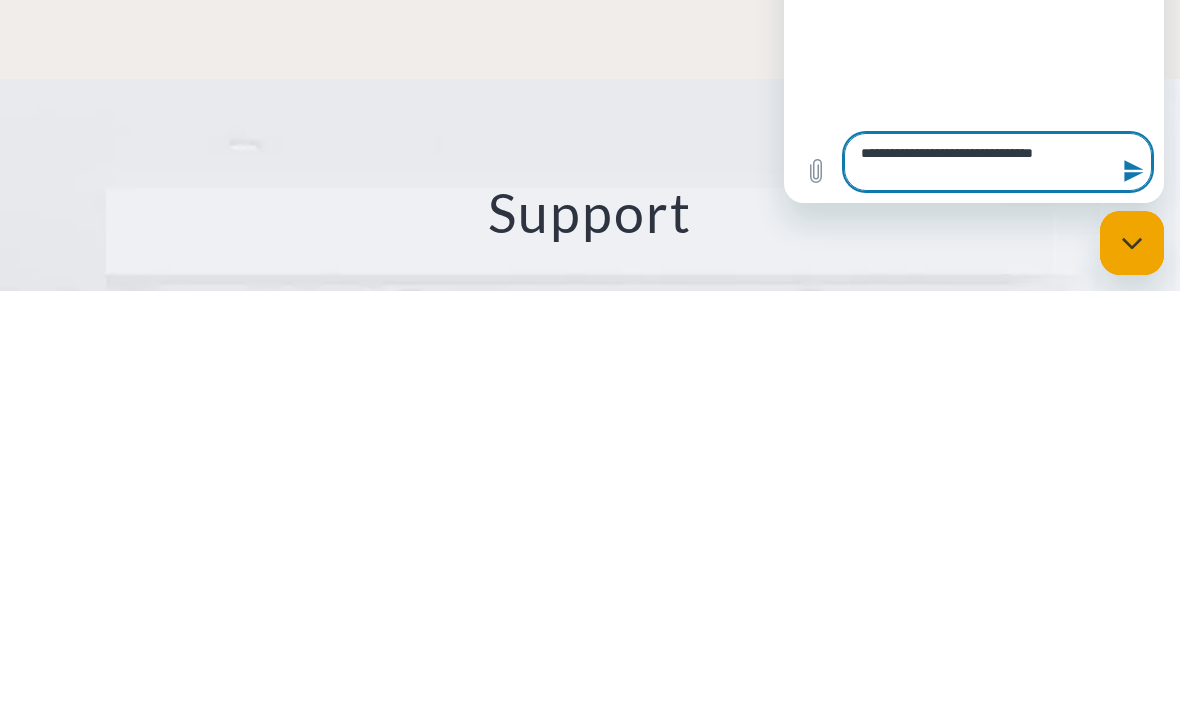 type on "**********" 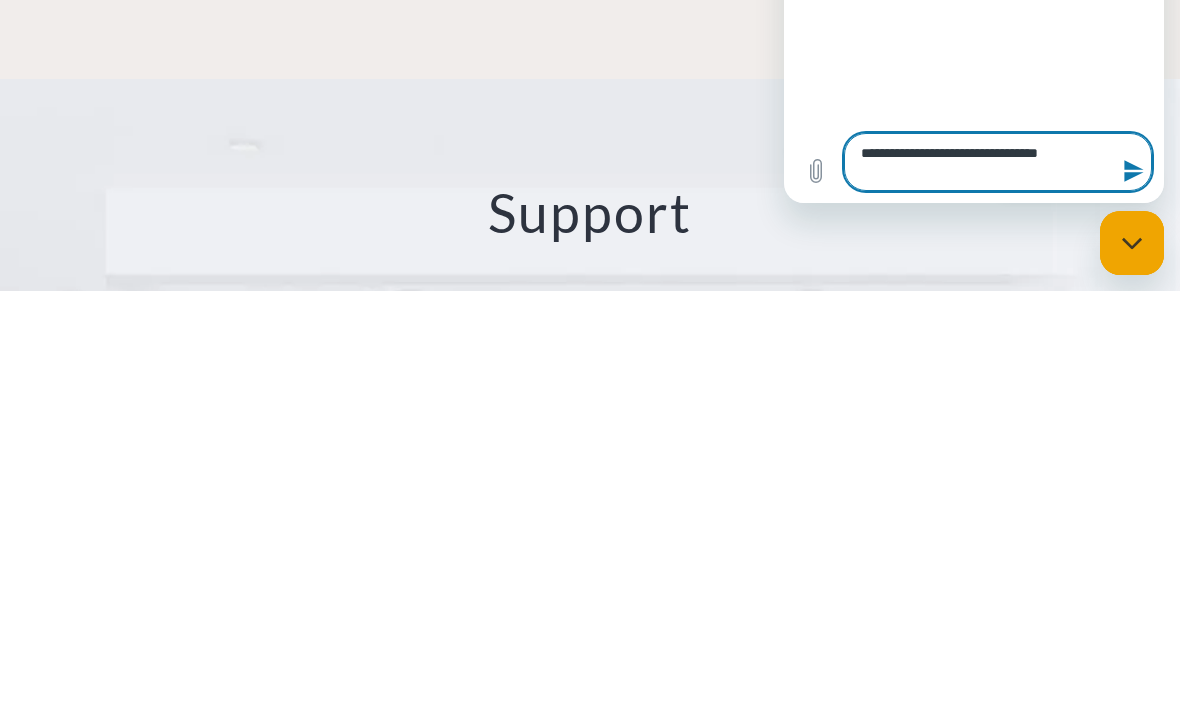 type on "**********" 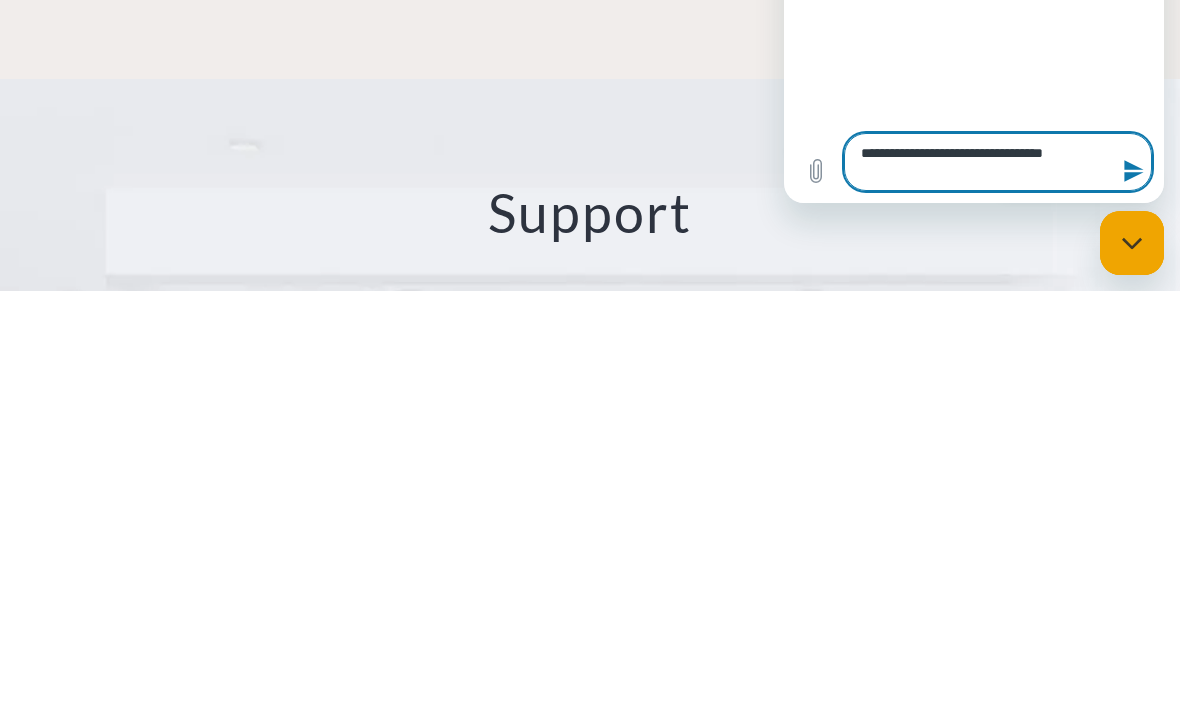 type on "*" 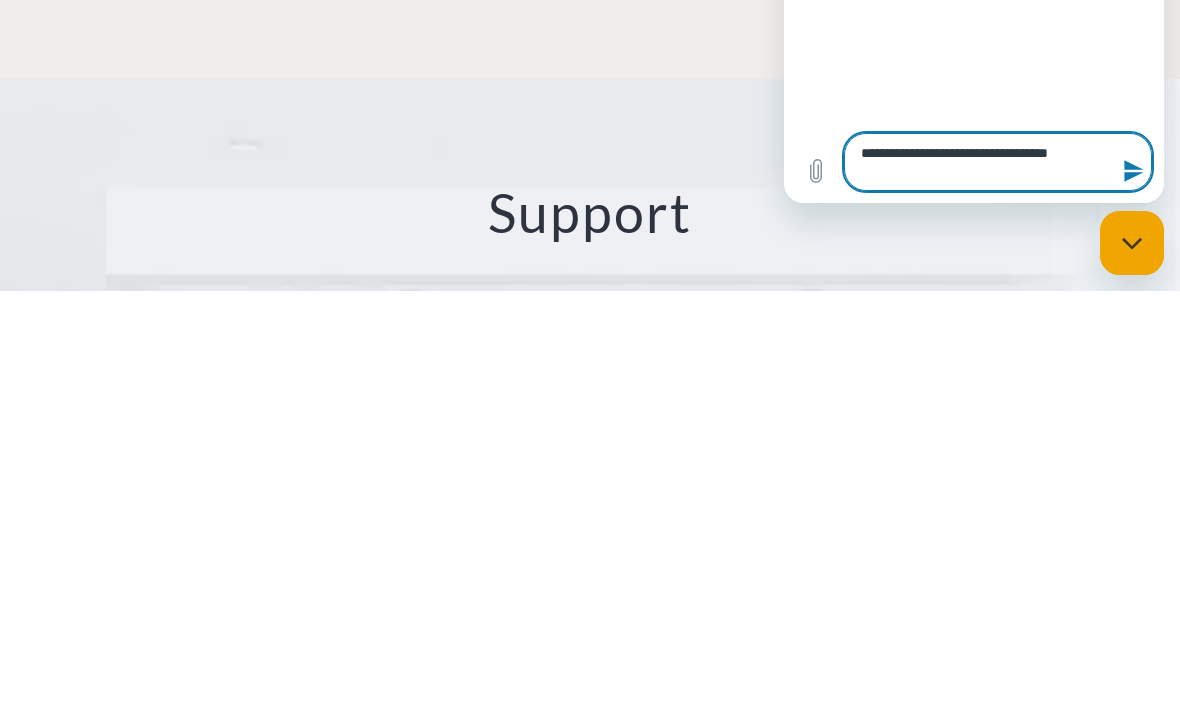 type on "*" 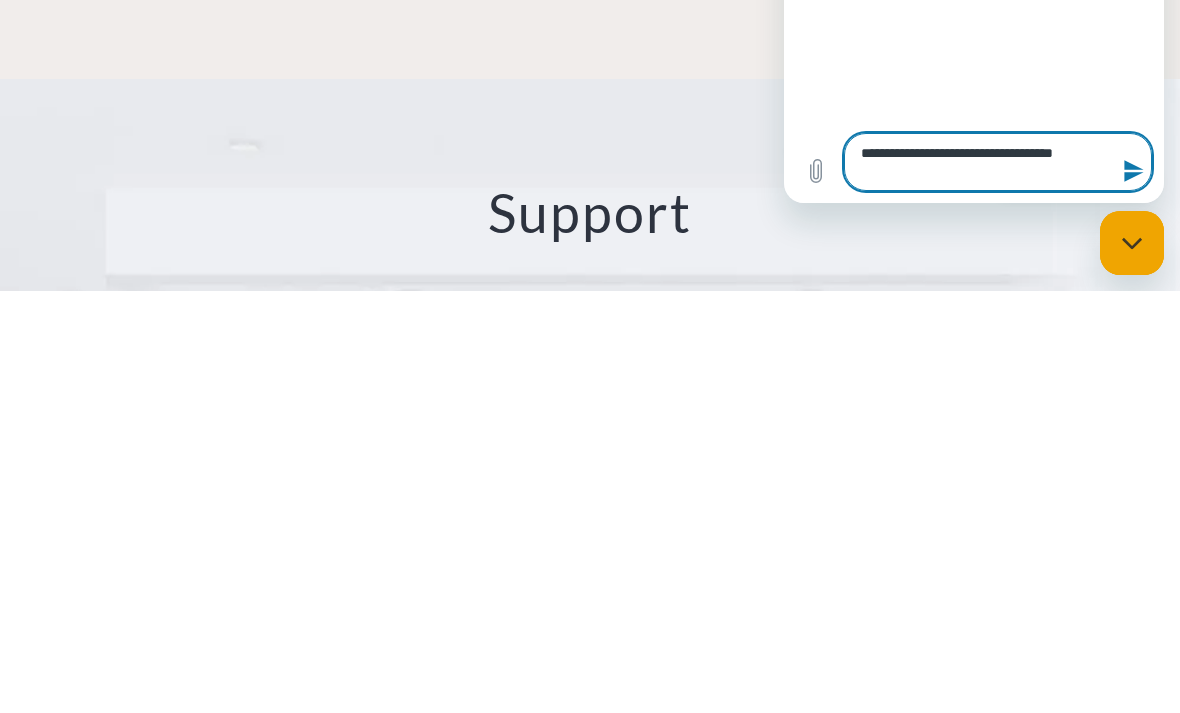 type on "*" 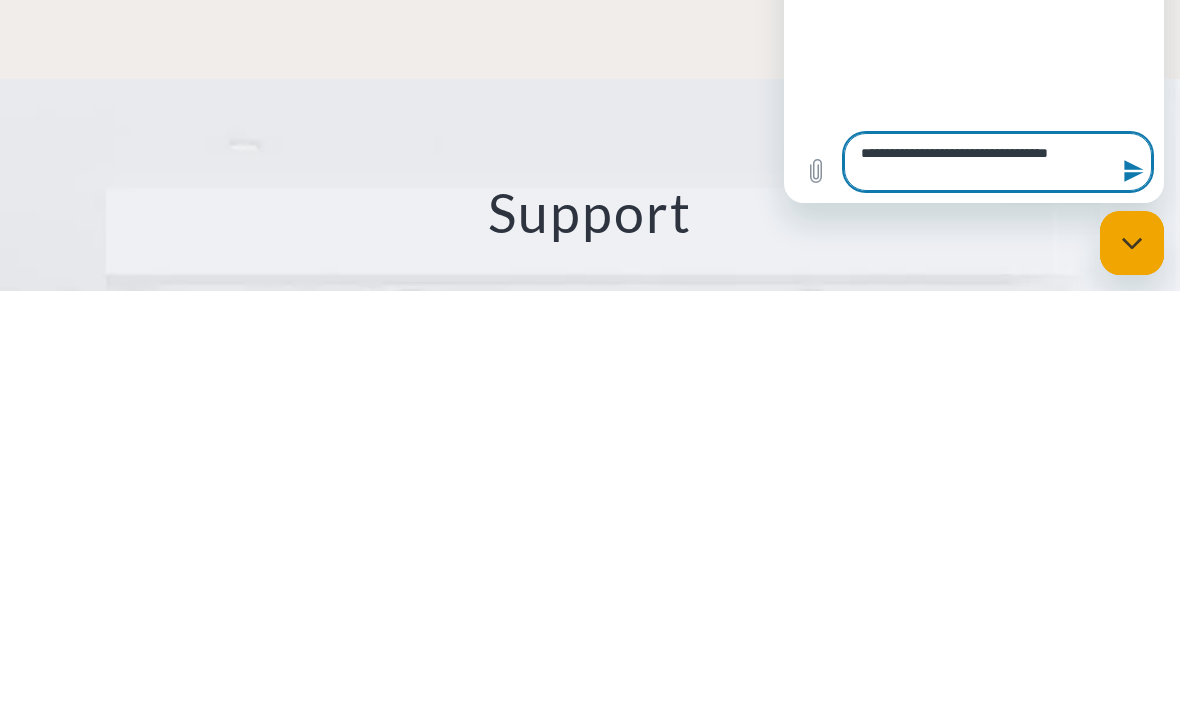 type on "*" 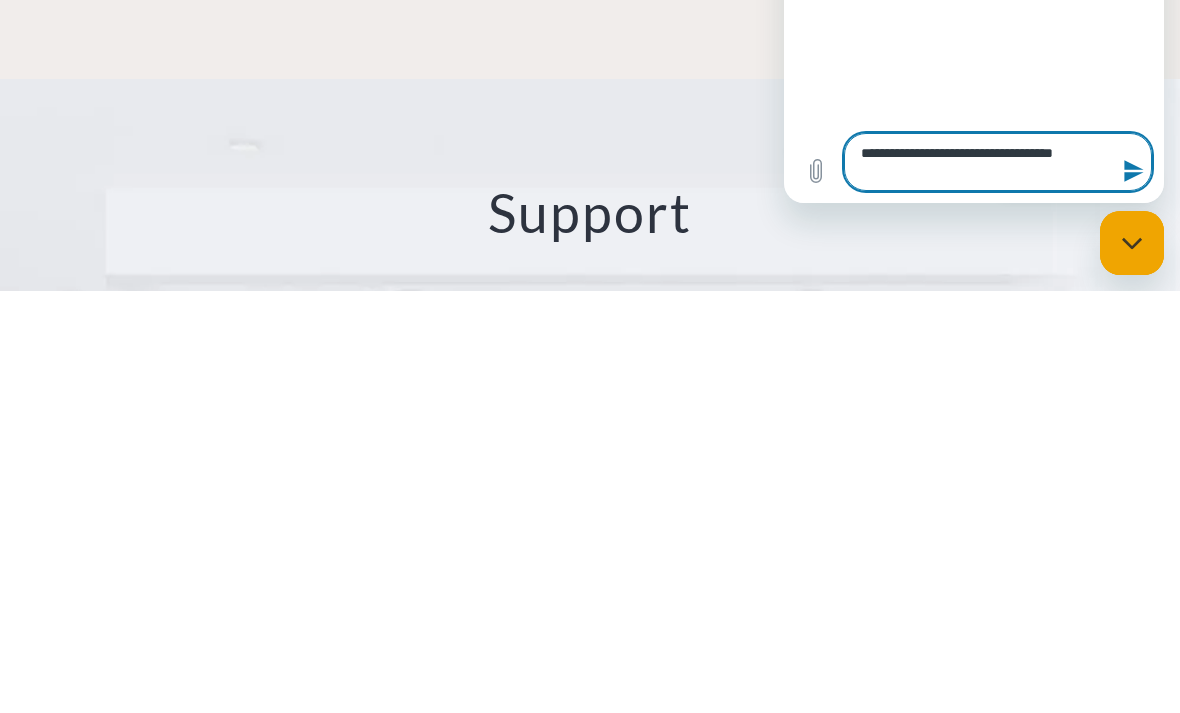 type on "*" 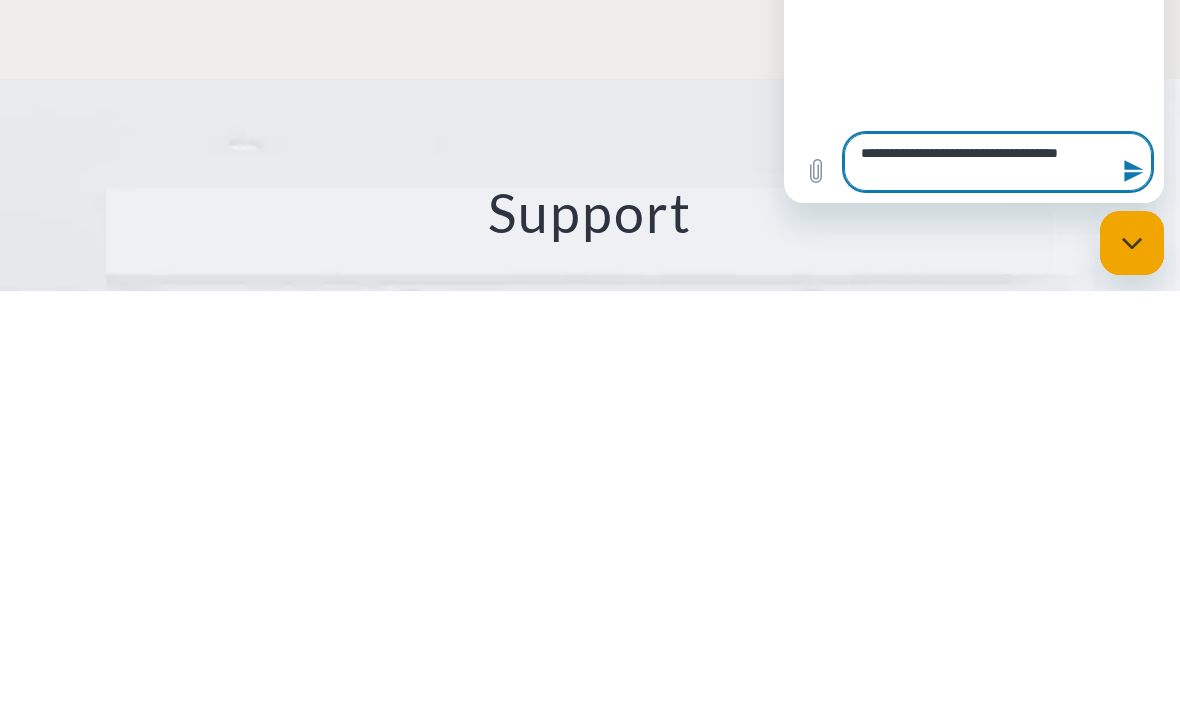 type on "*" 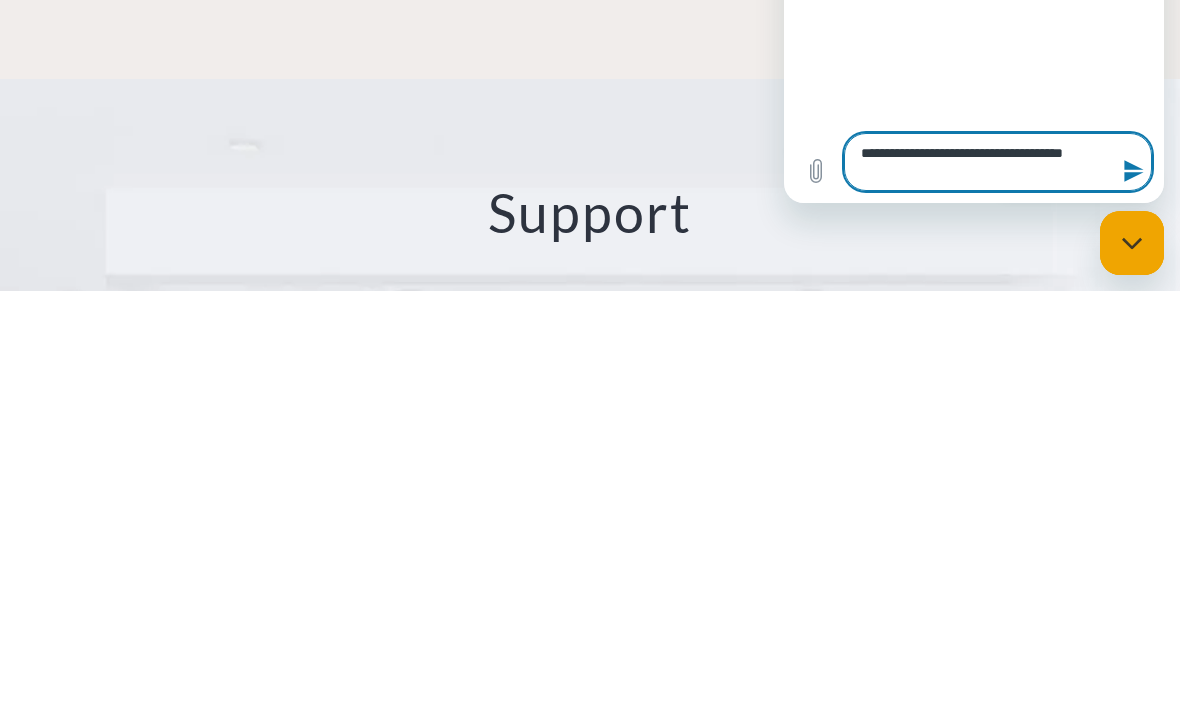 type on "*" 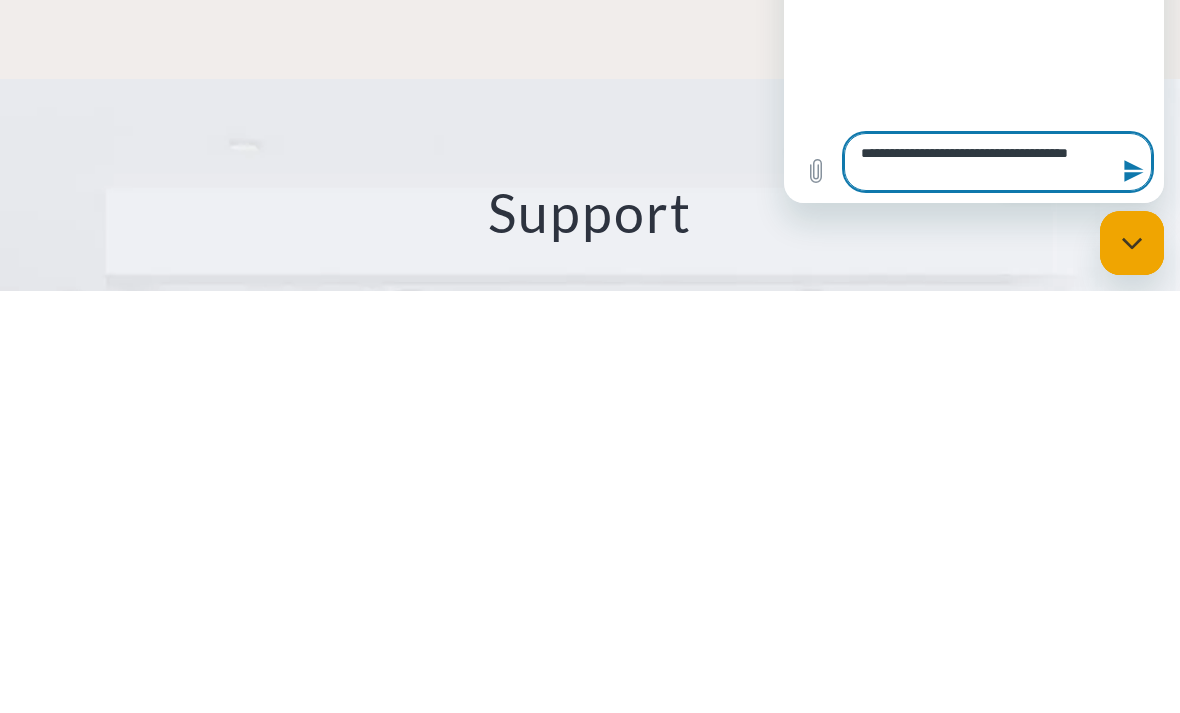 type on "*" 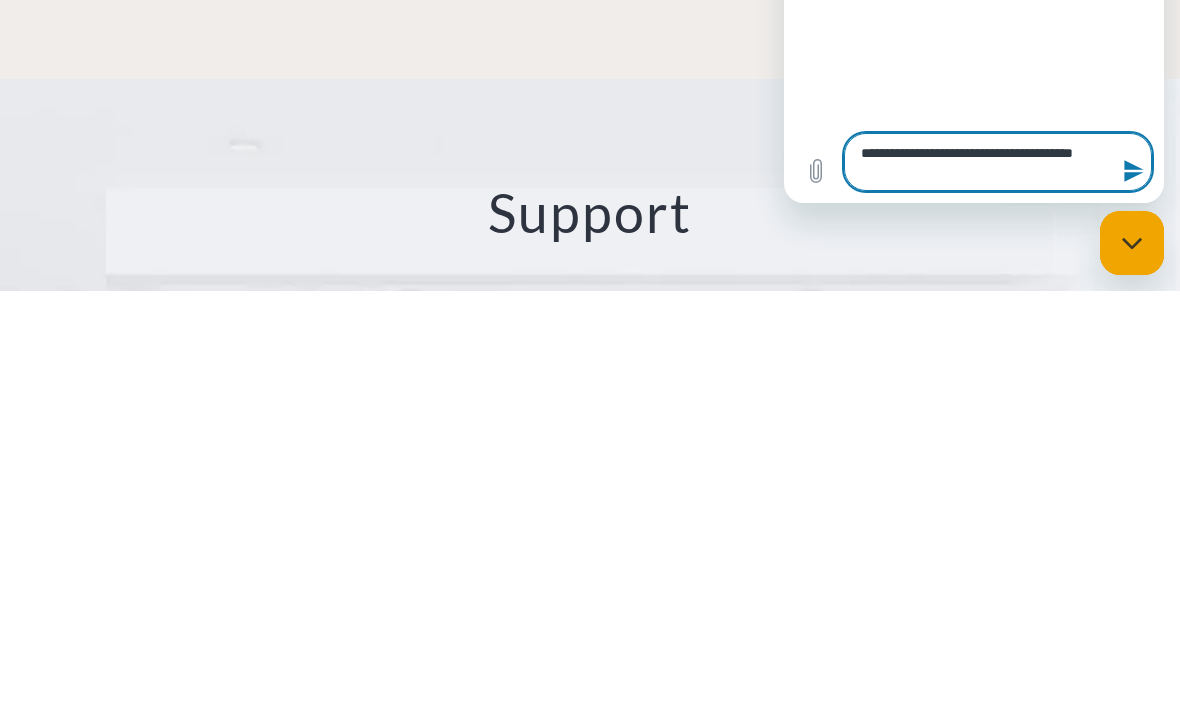 type on "*" 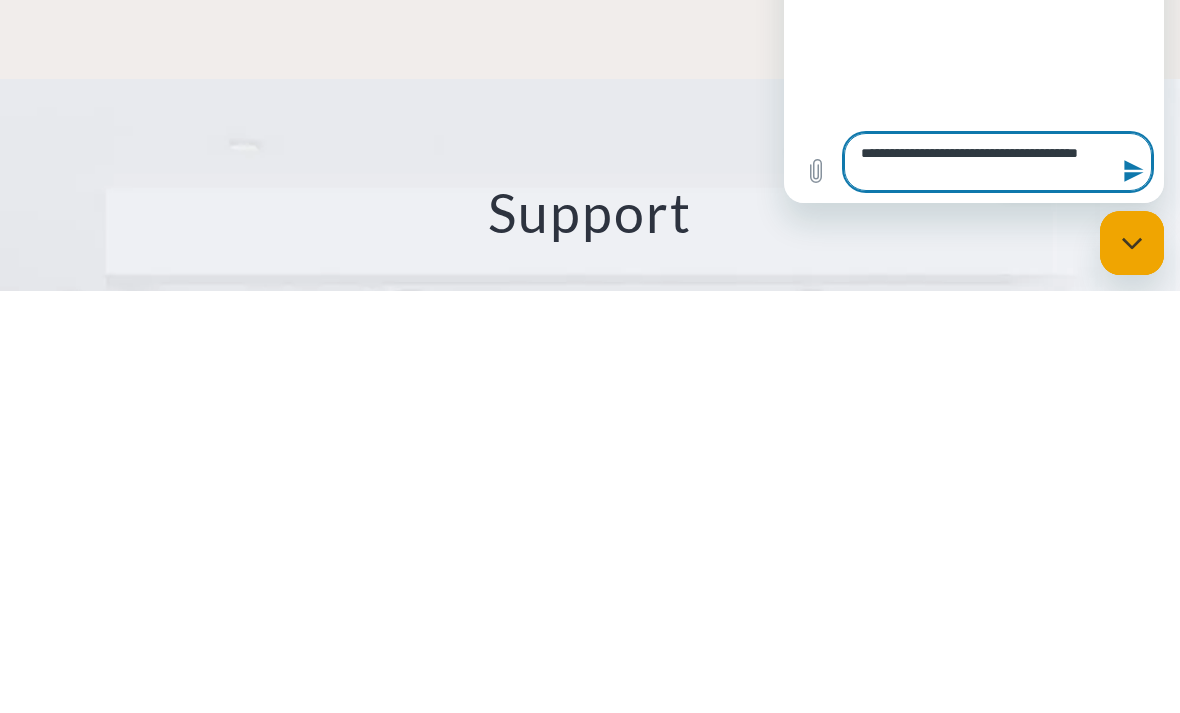 type on "*" 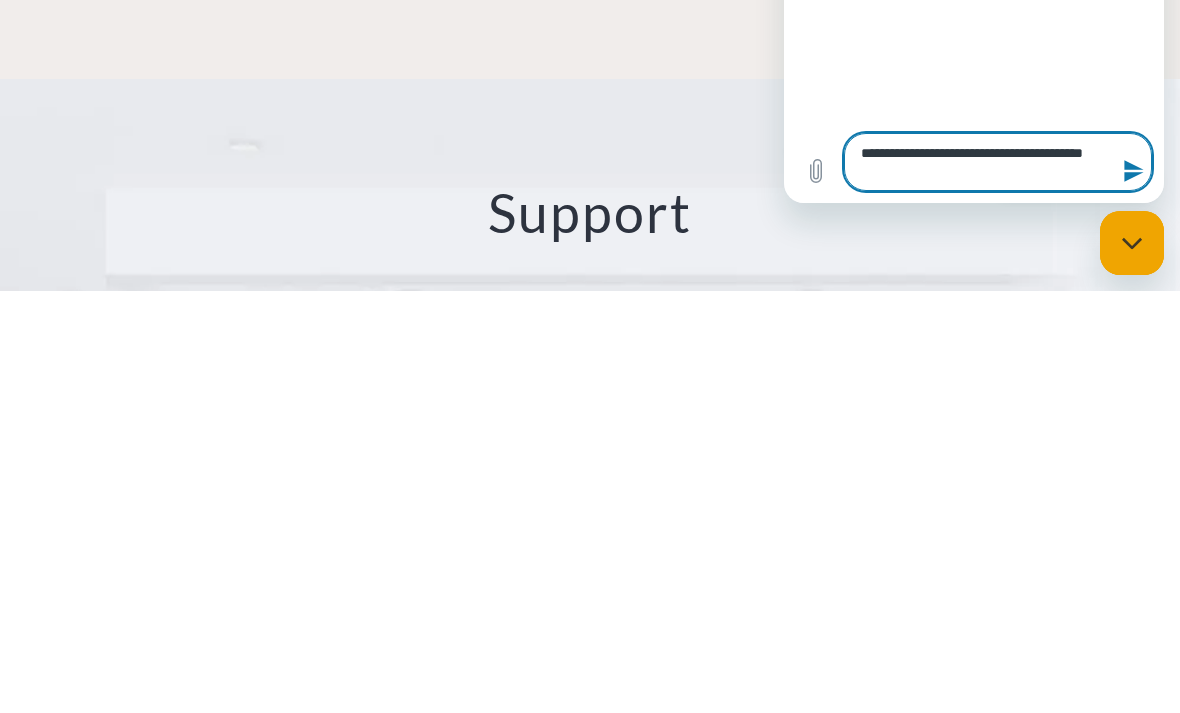 type on "**********" 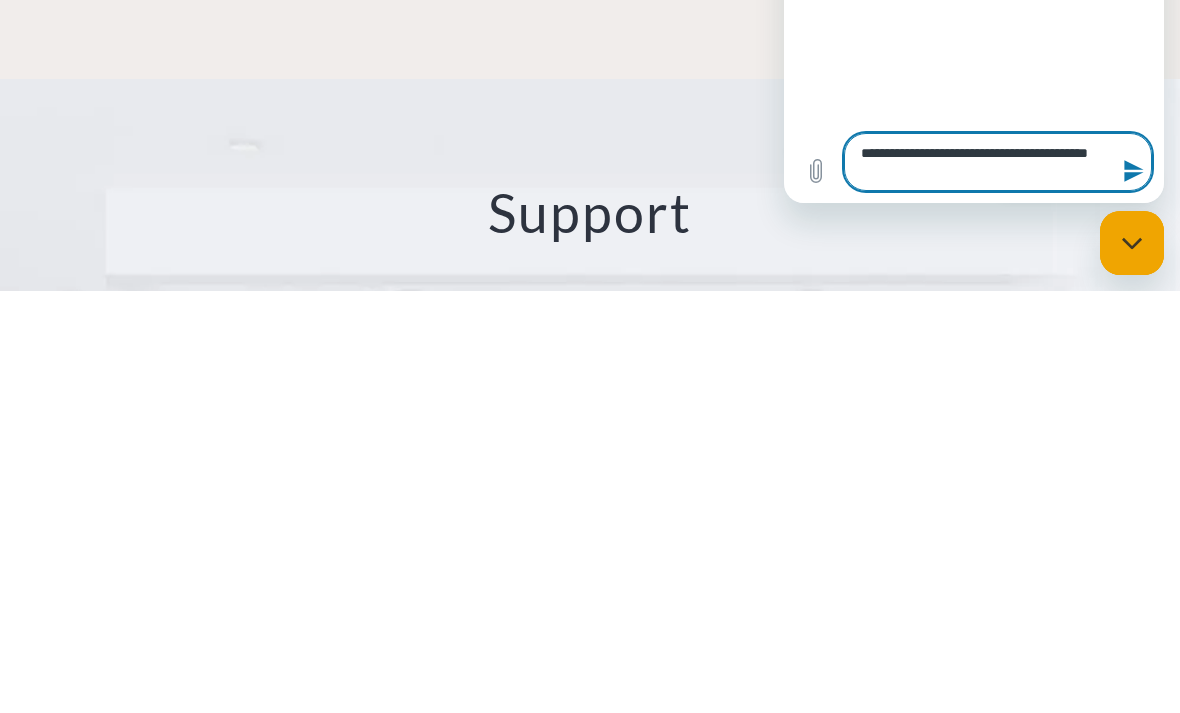 type on "**********" 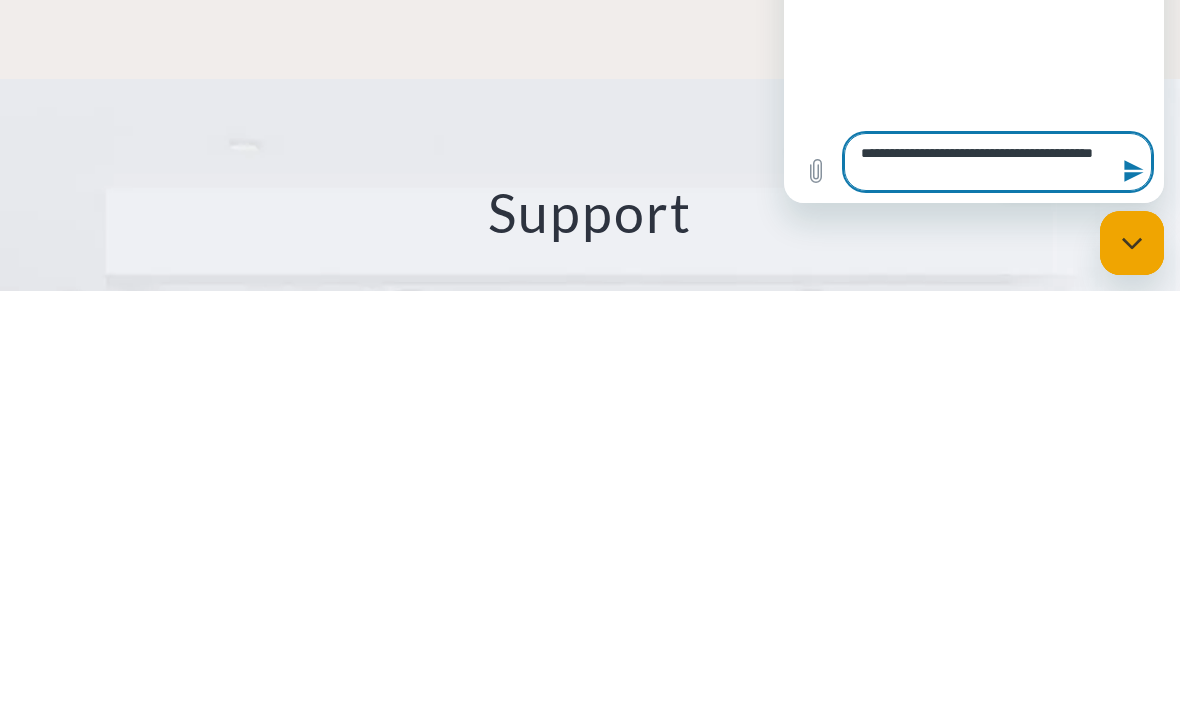 type on "*" 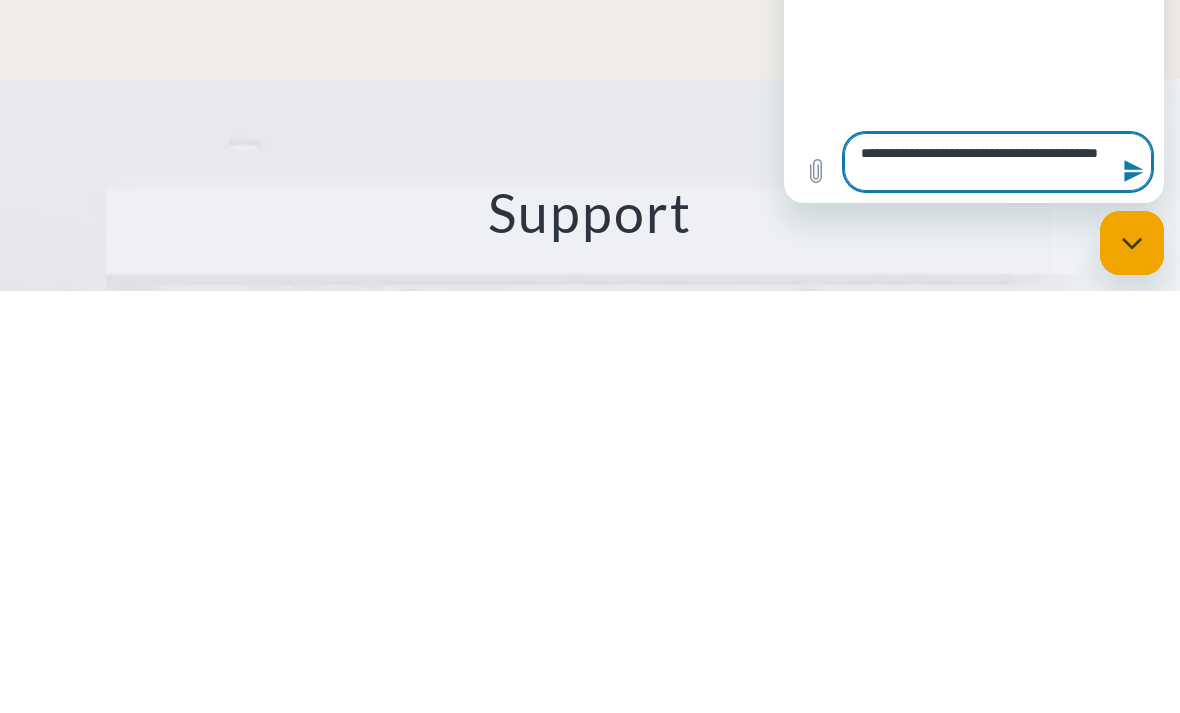 type on "**********" 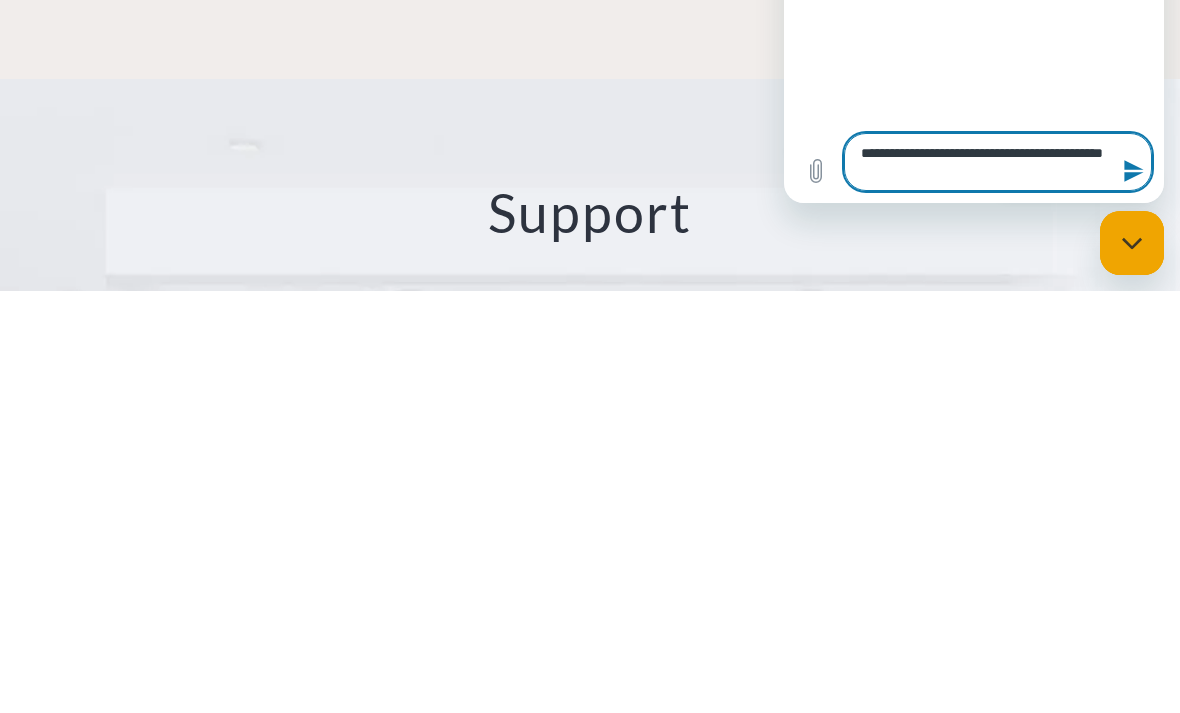 type on "*" 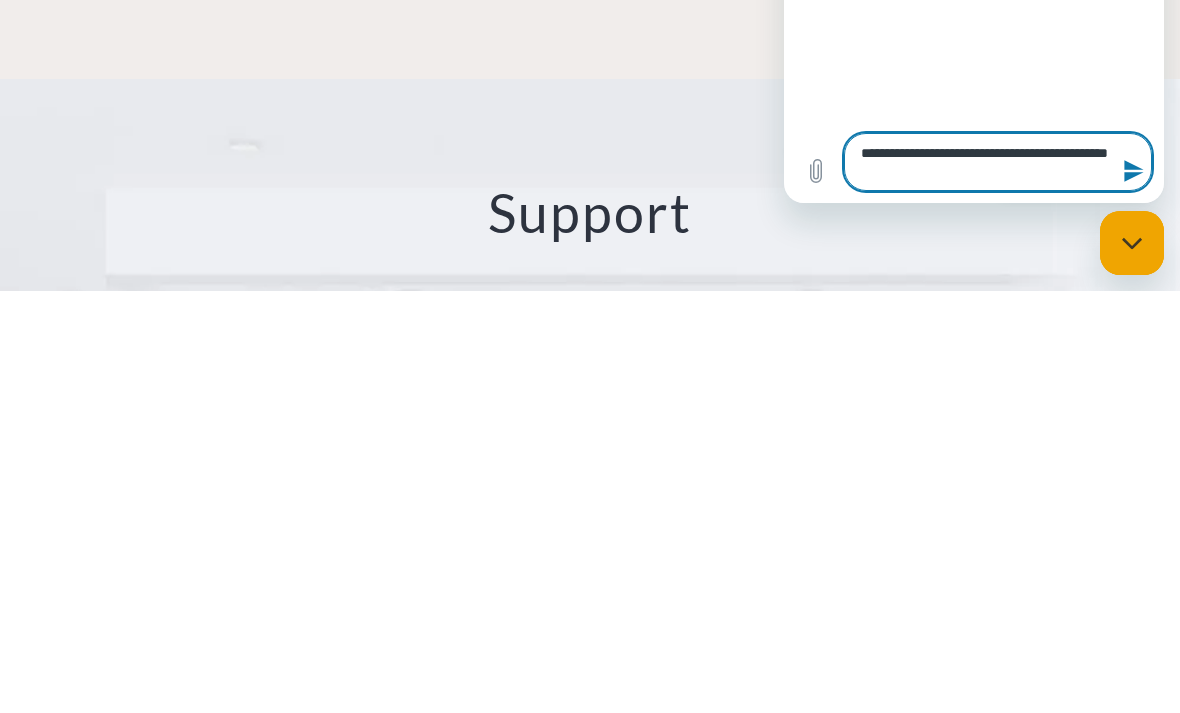 type on "*" 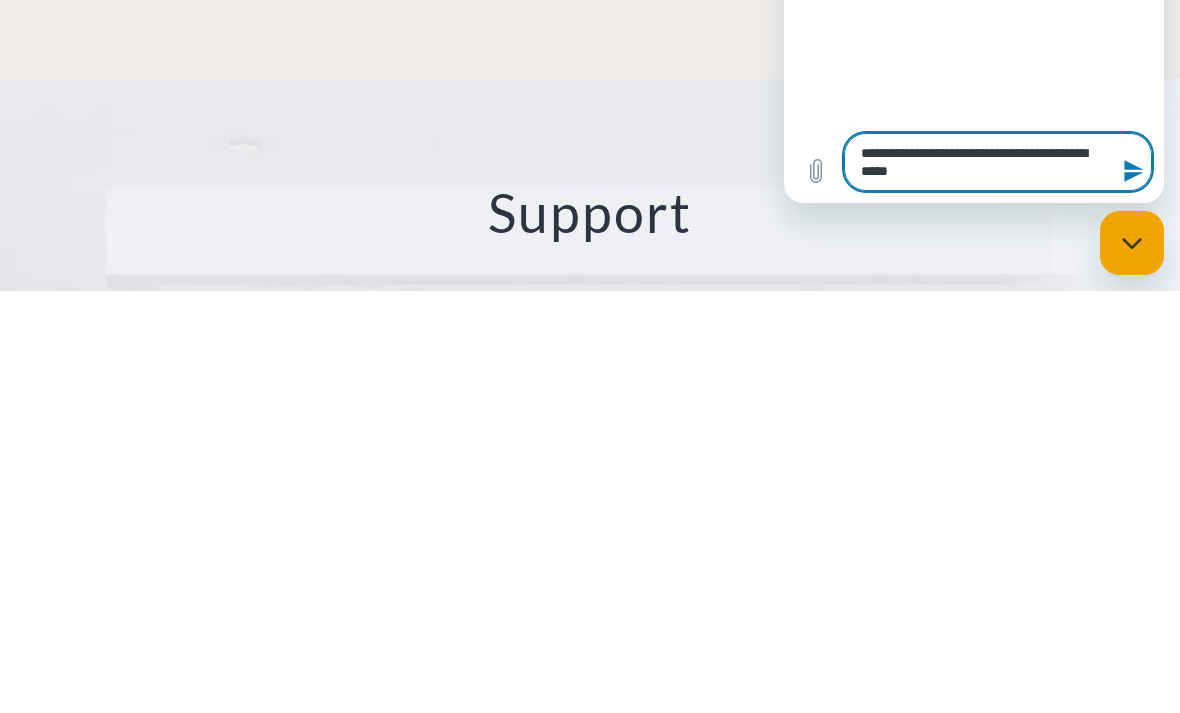 type on "*" 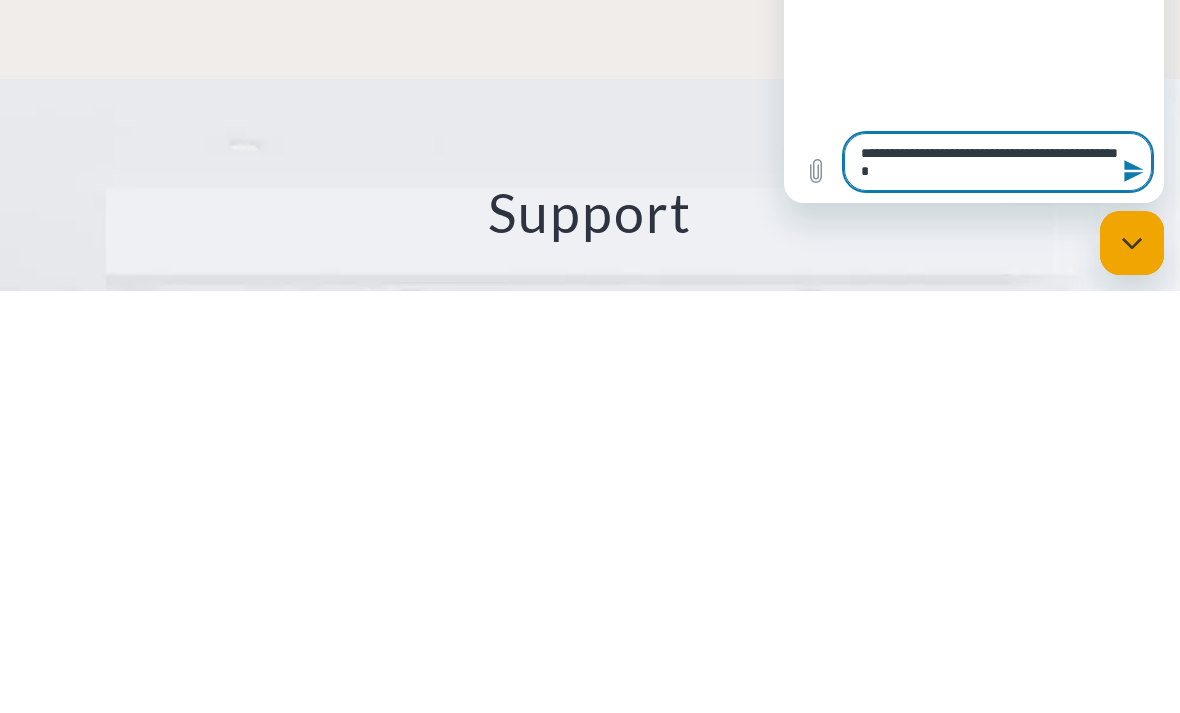 type on "*" 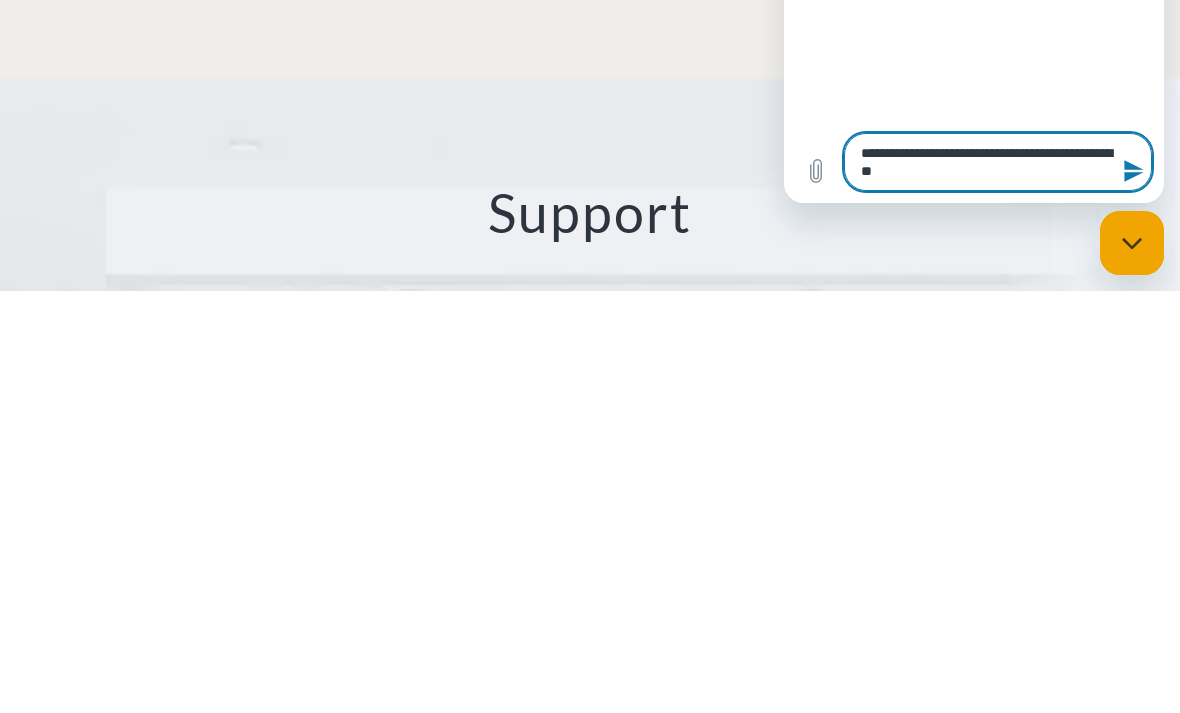 type on "**********" 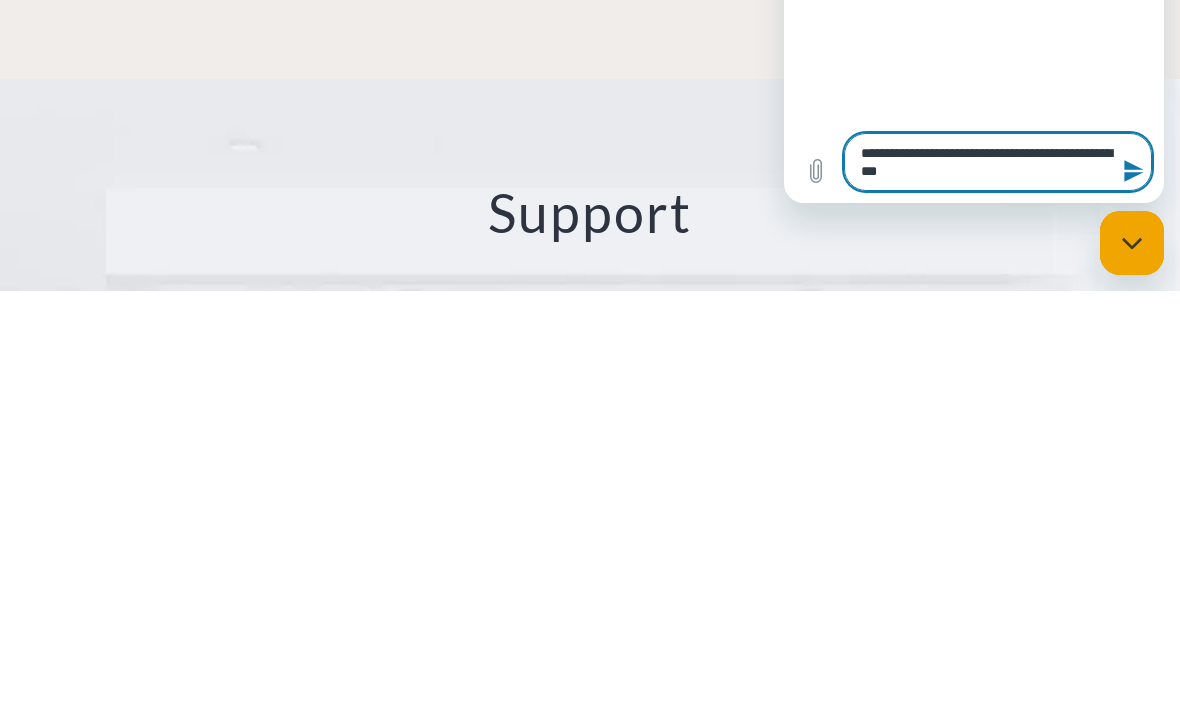 type on "*" 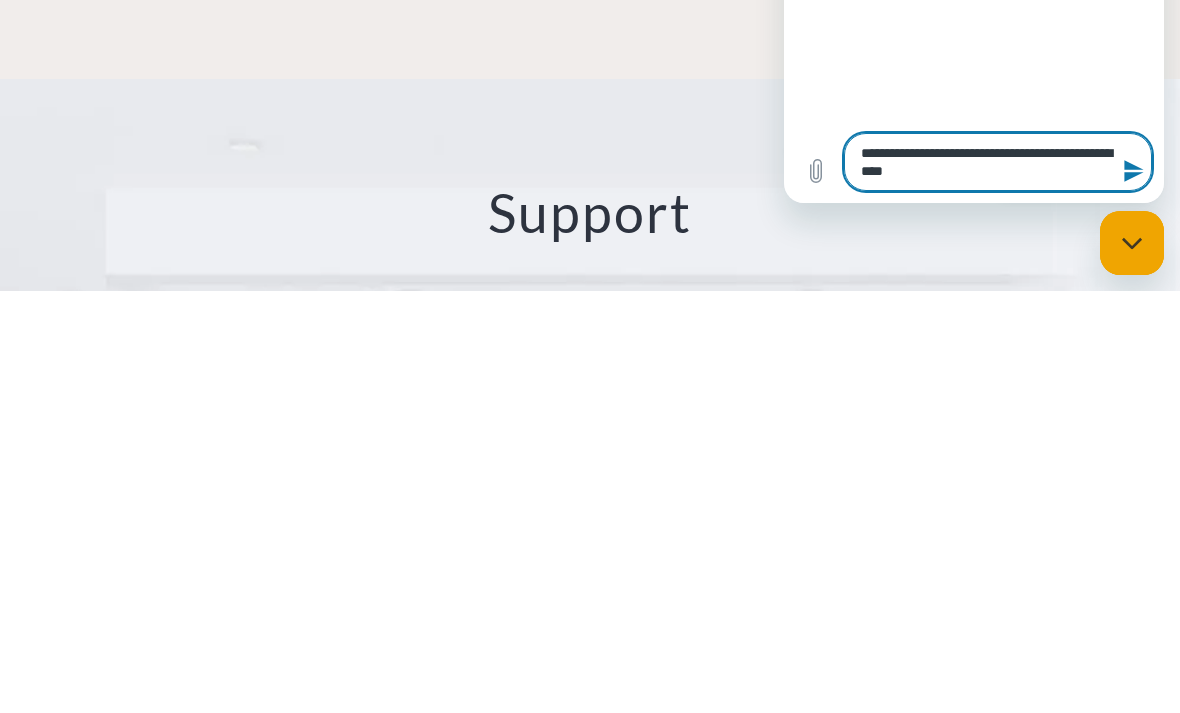 type on "**********" 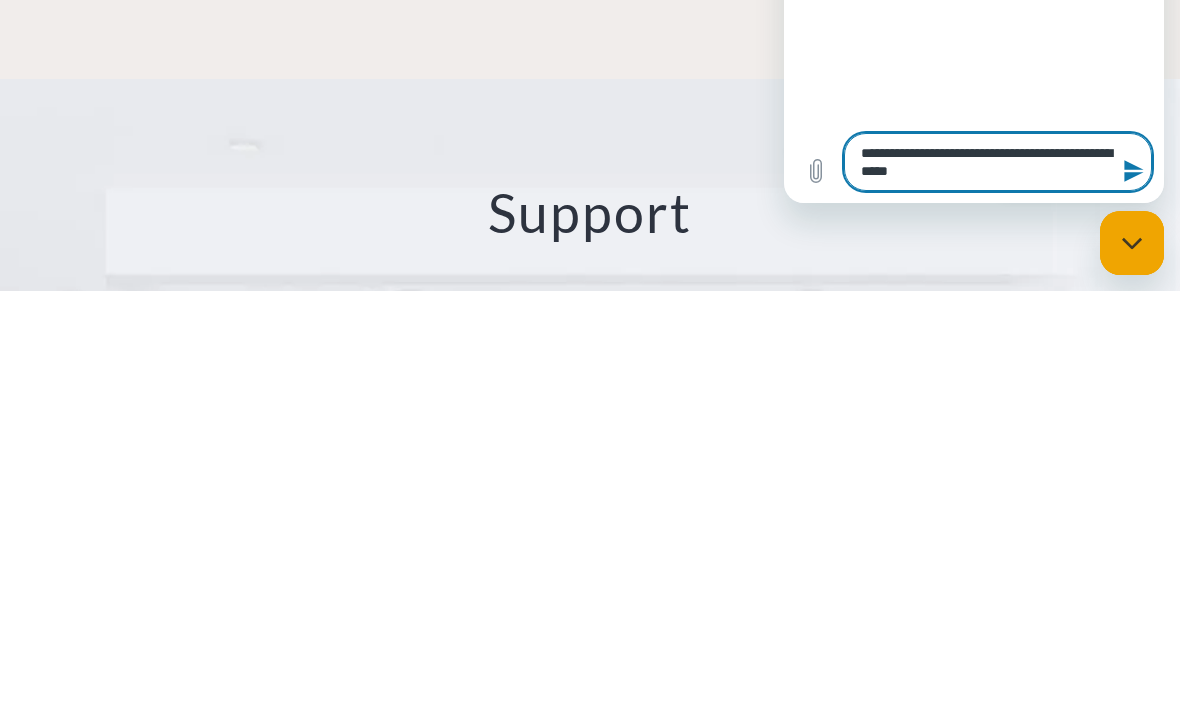 type on "*" 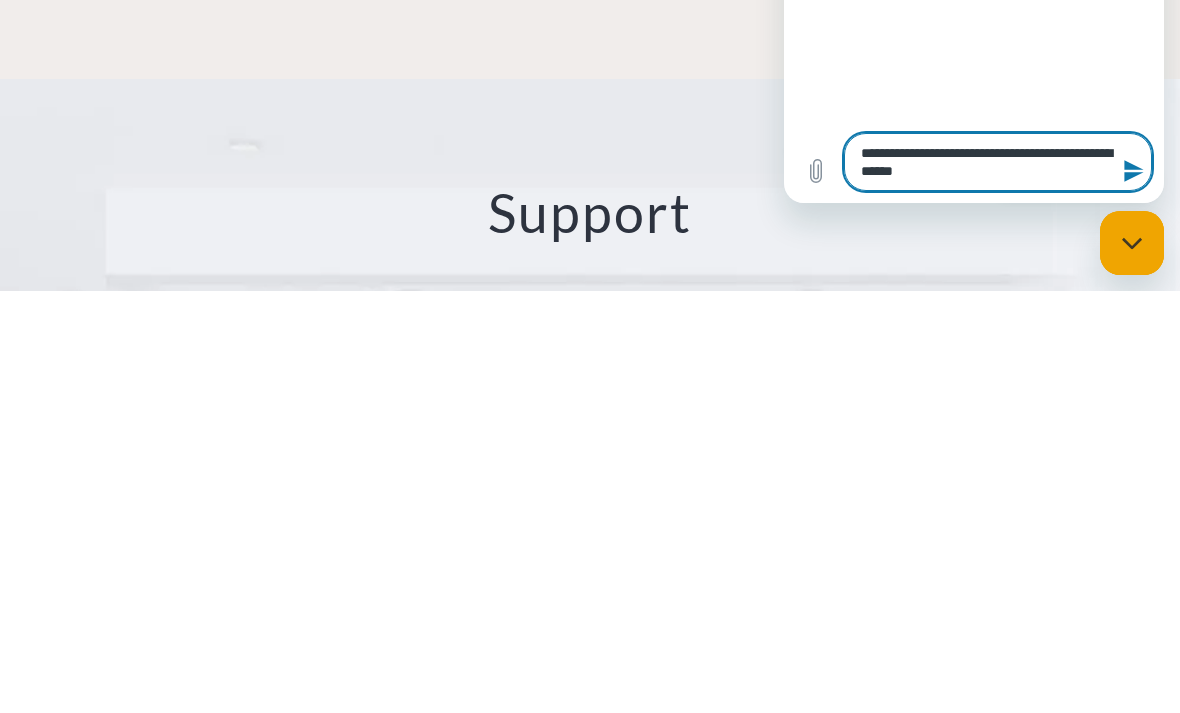 type on "*" 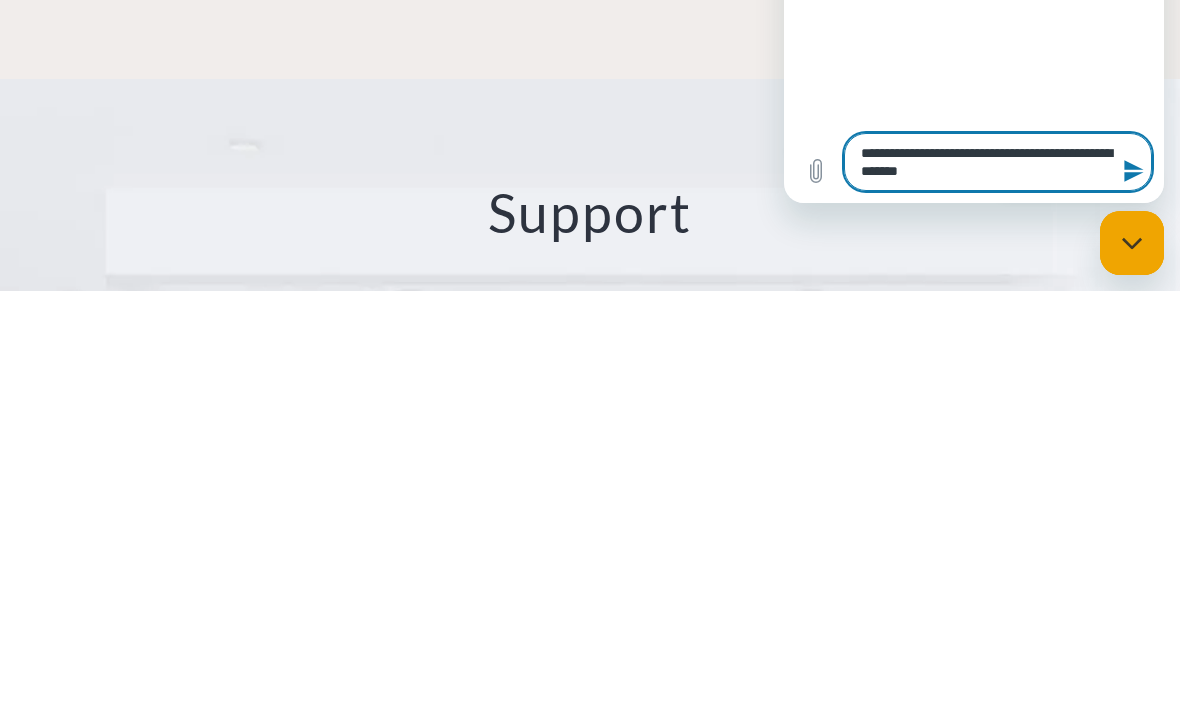 type on "*" 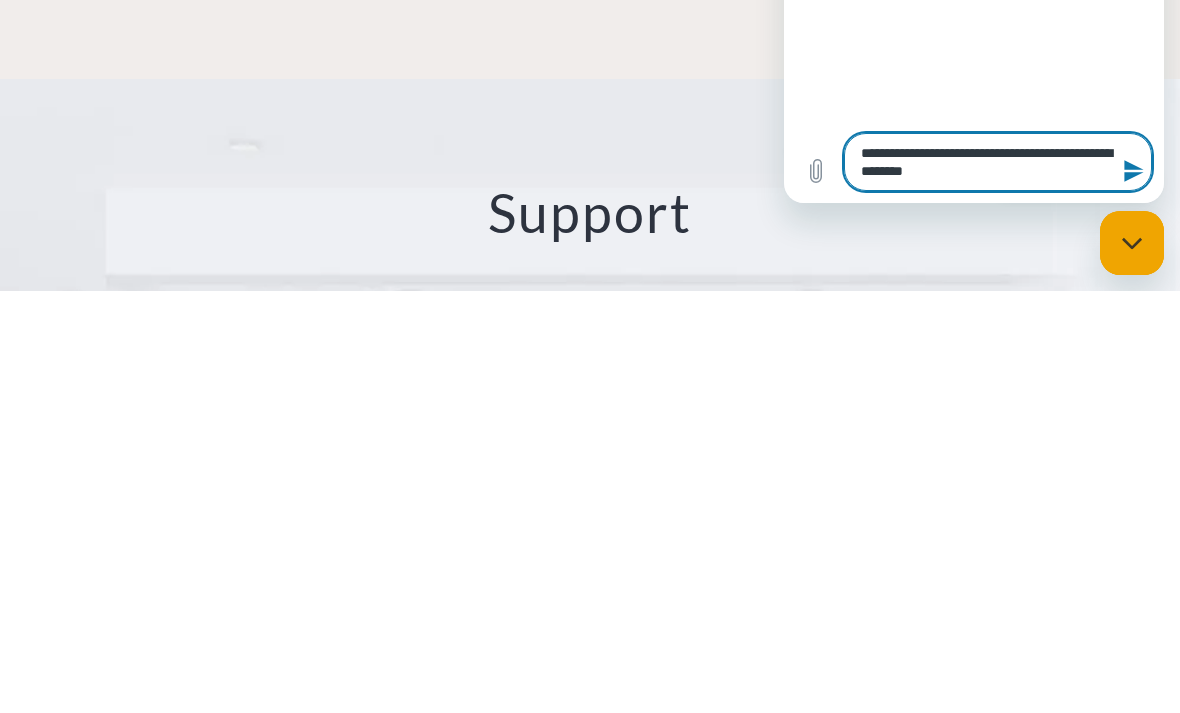type on "**********" 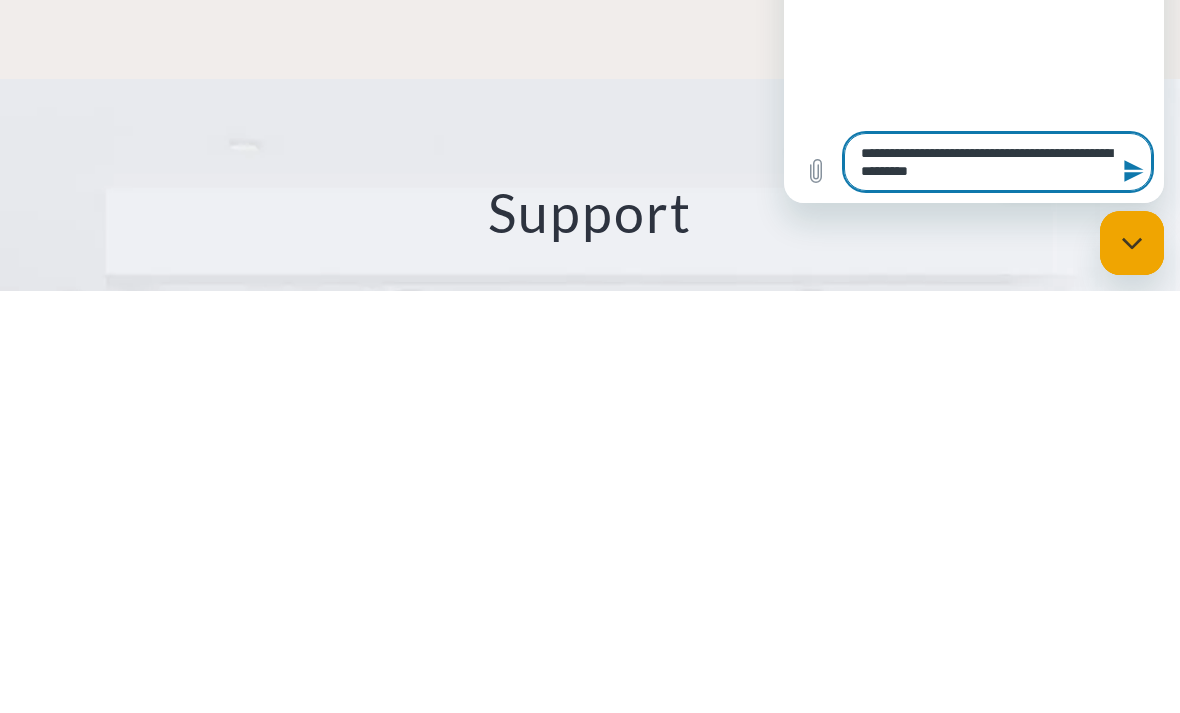 type on "*" 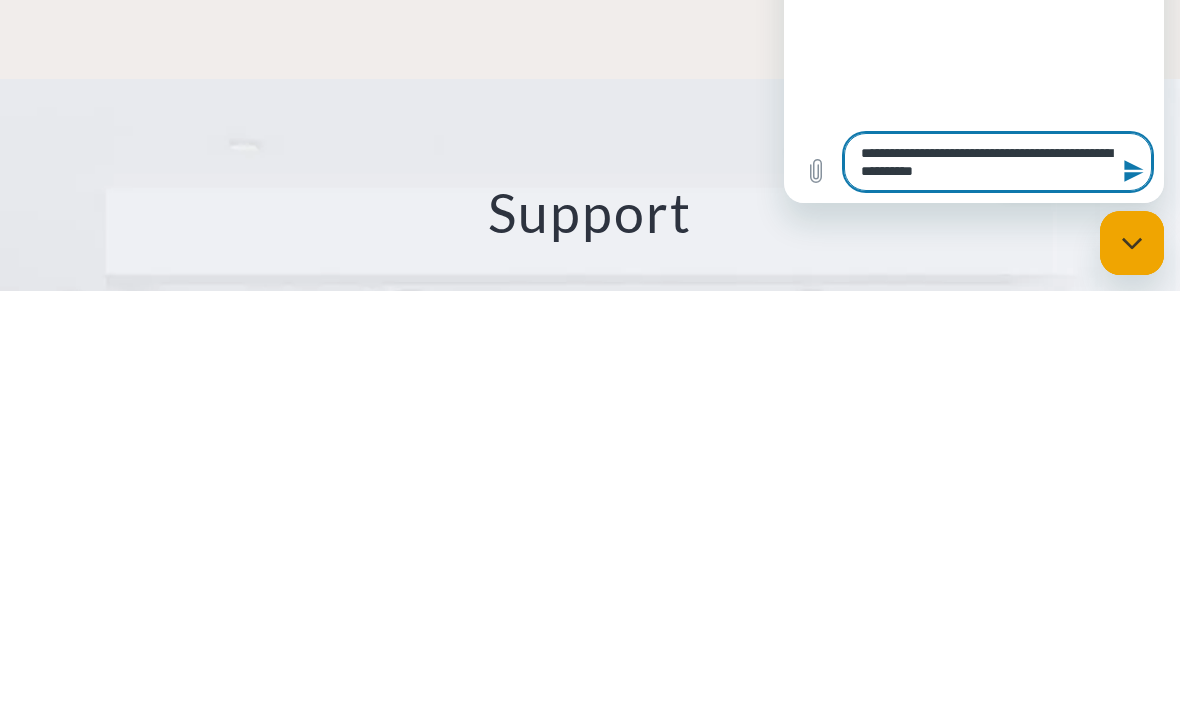 type on "**********" 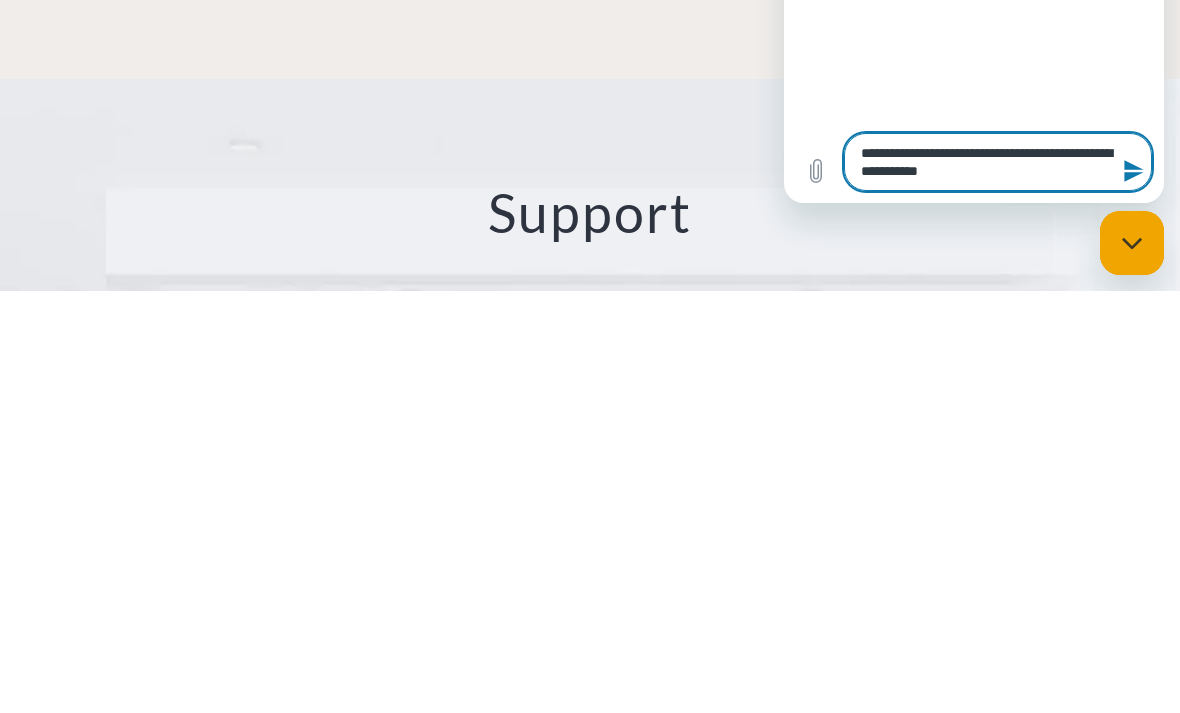 type on "*" 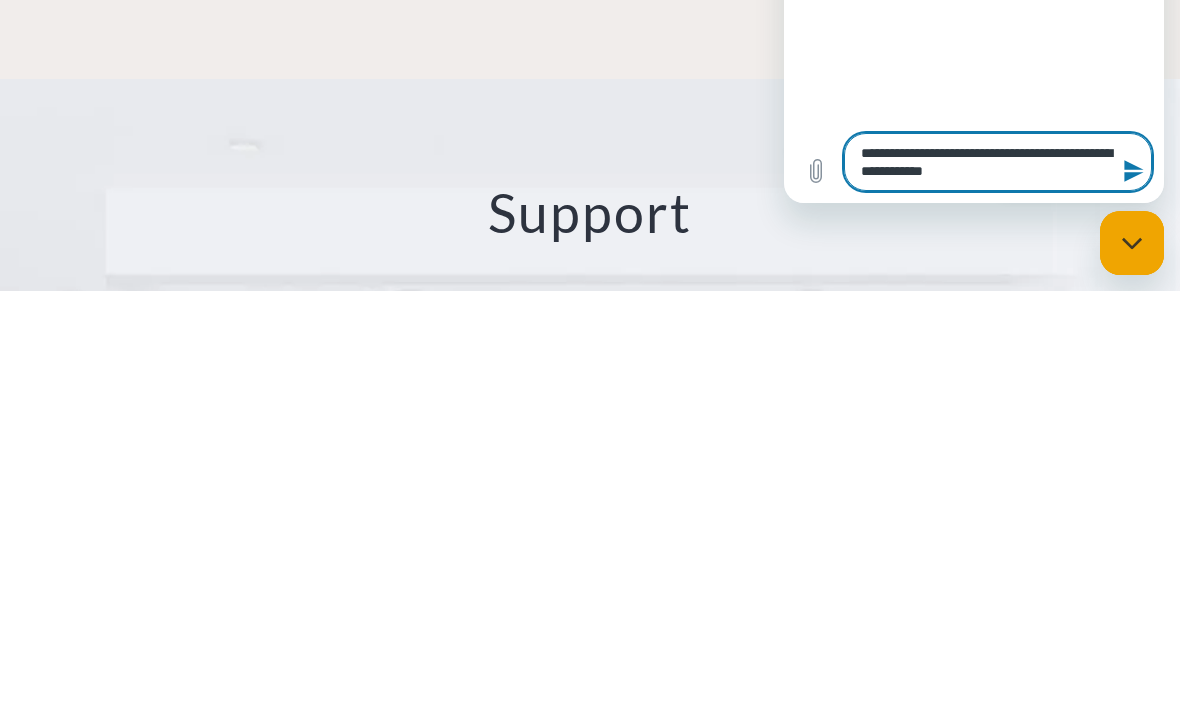type on "*" 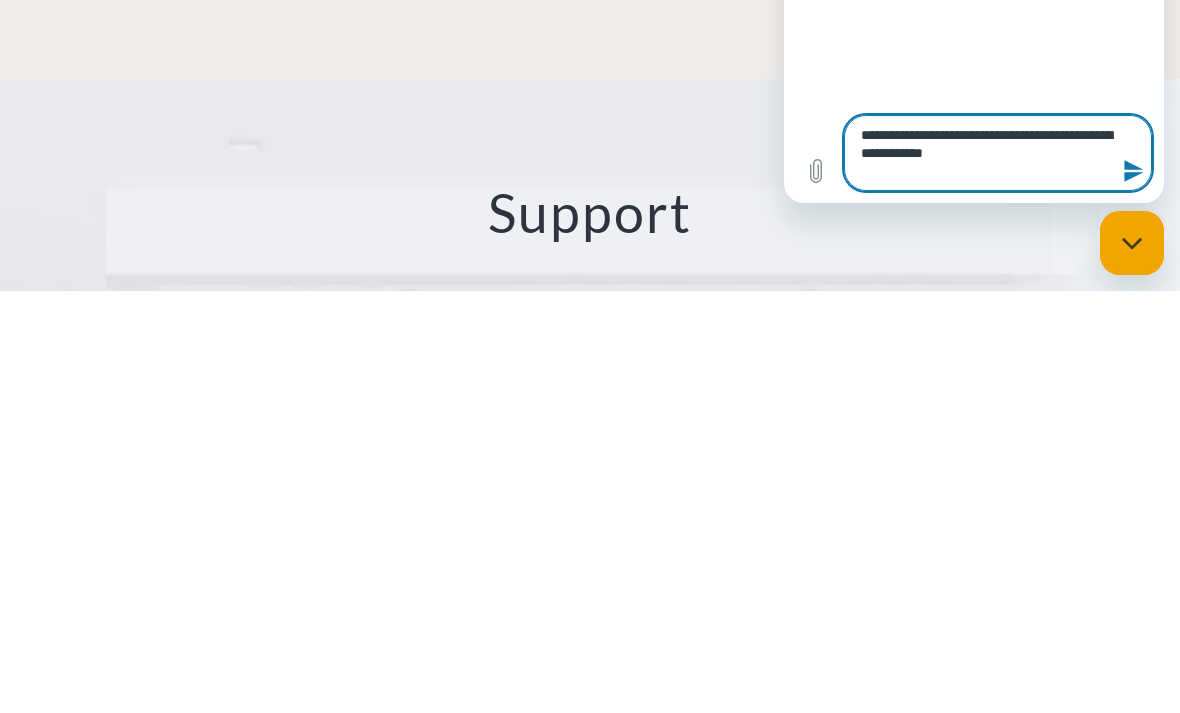 type on "**********" 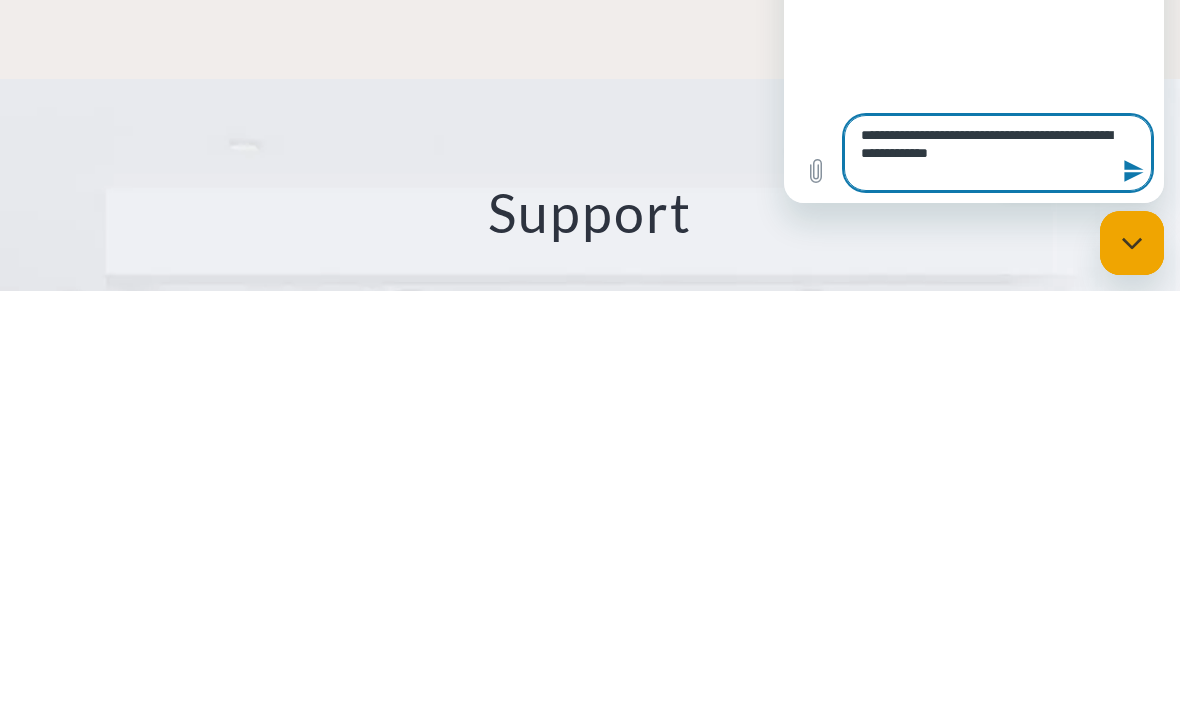 type on "*" 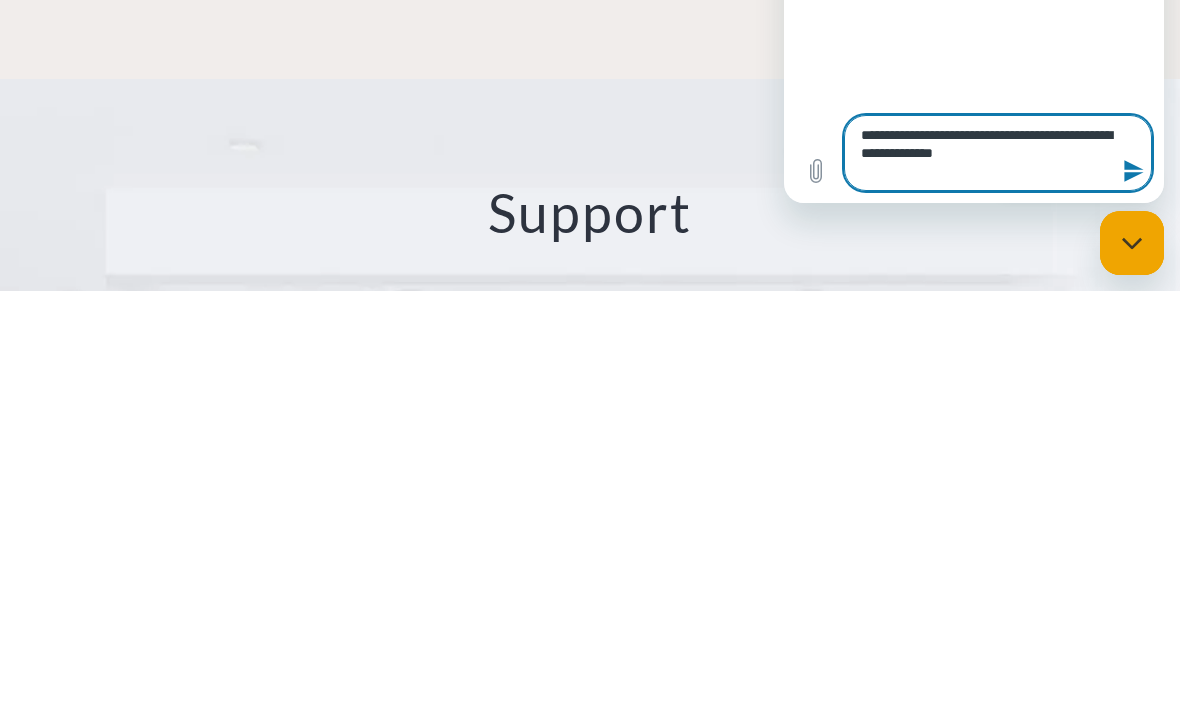 type on "**********" 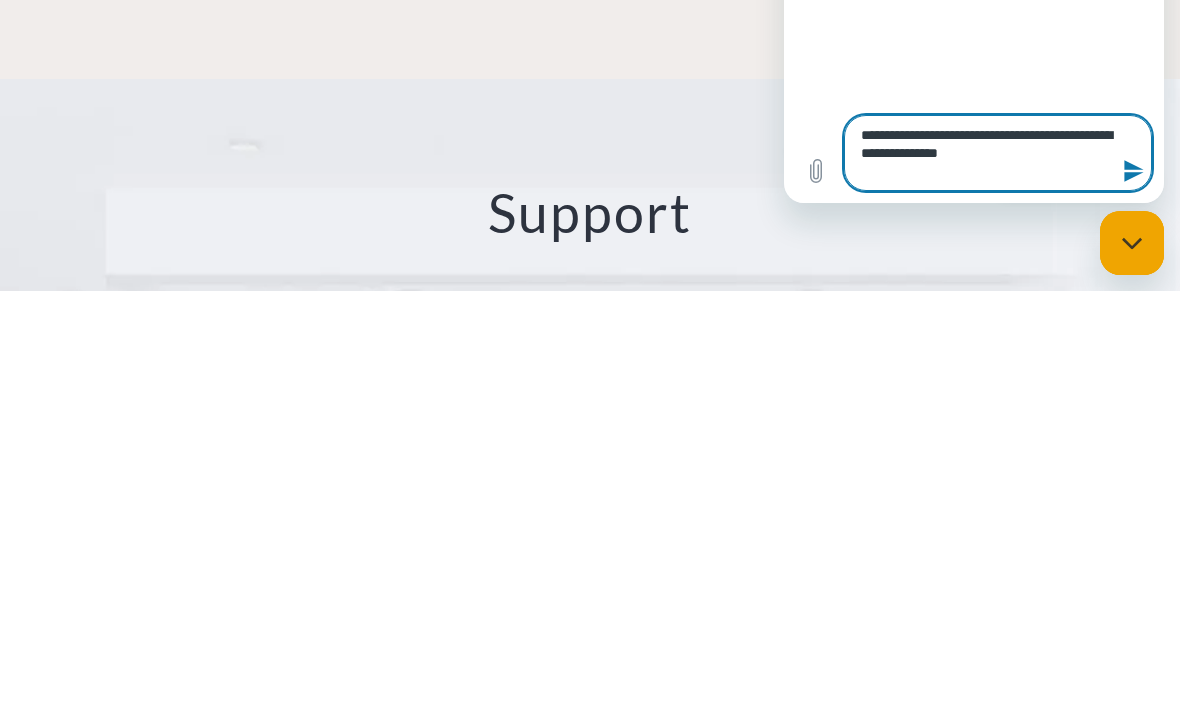 type on "*" 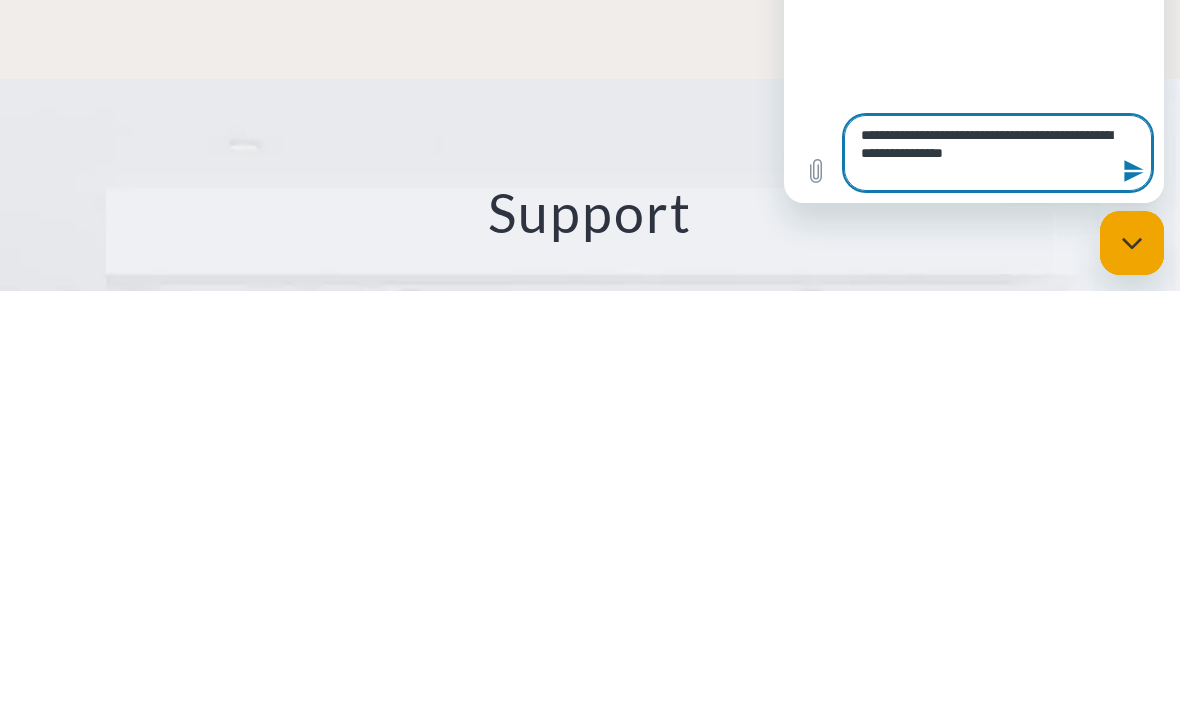 type on "*" 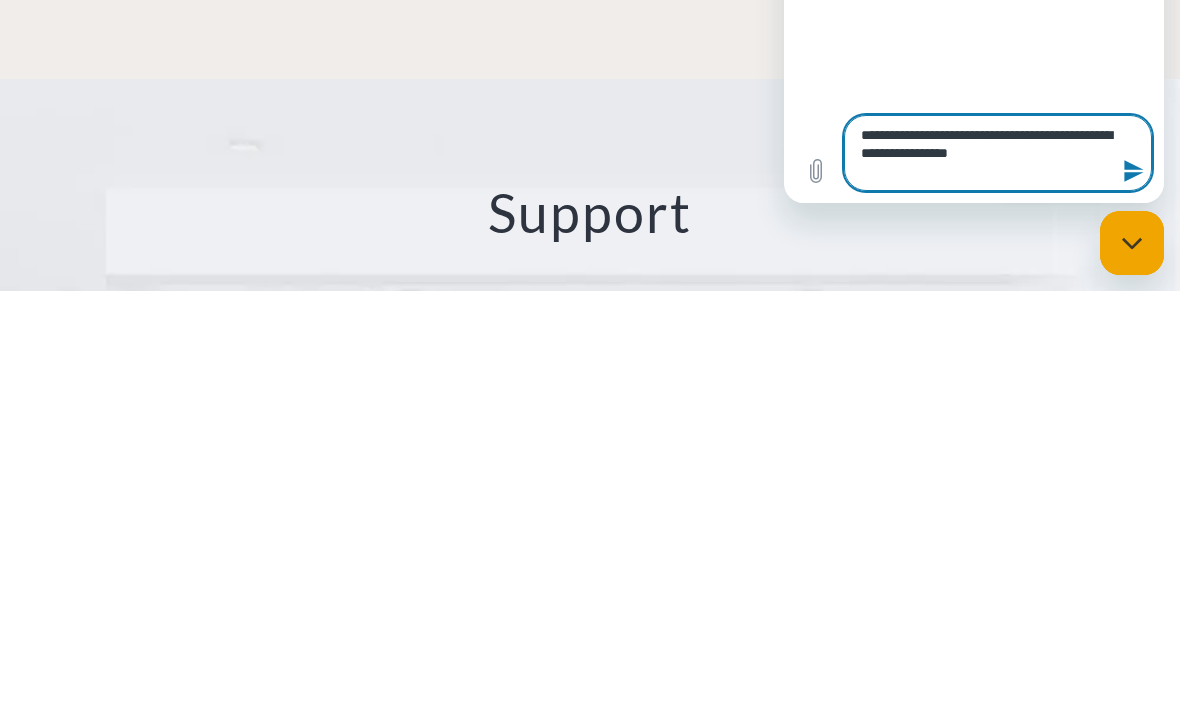type on "**********" 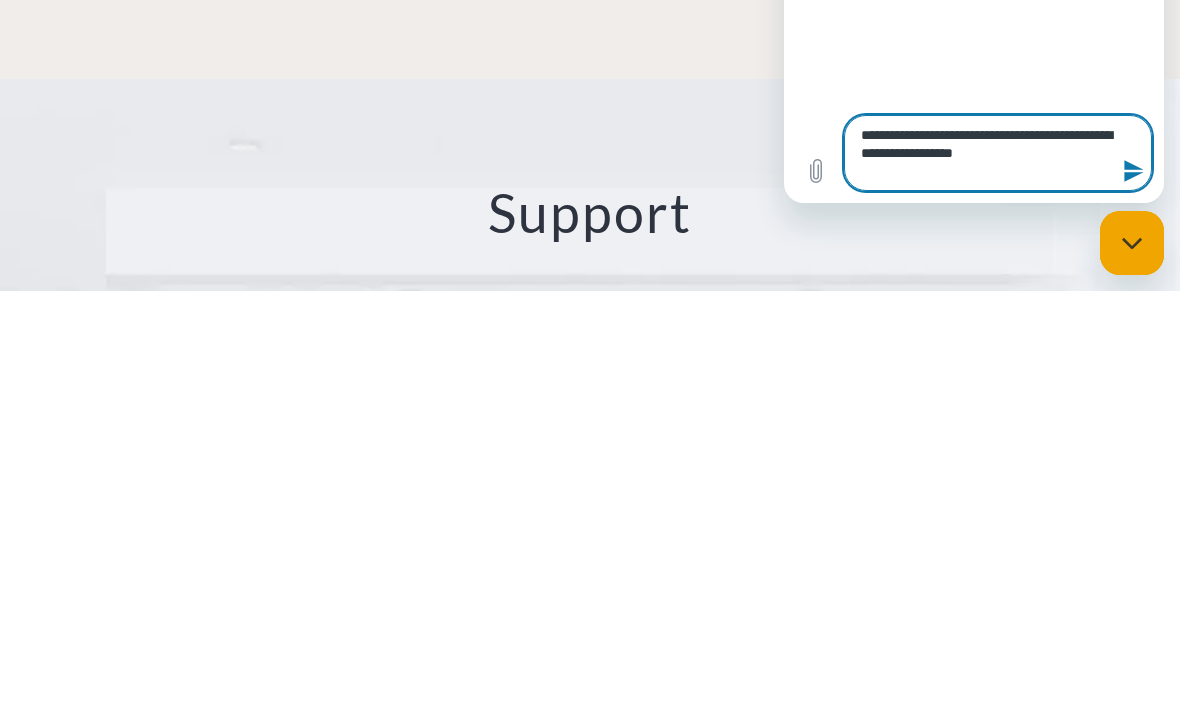type on "*" 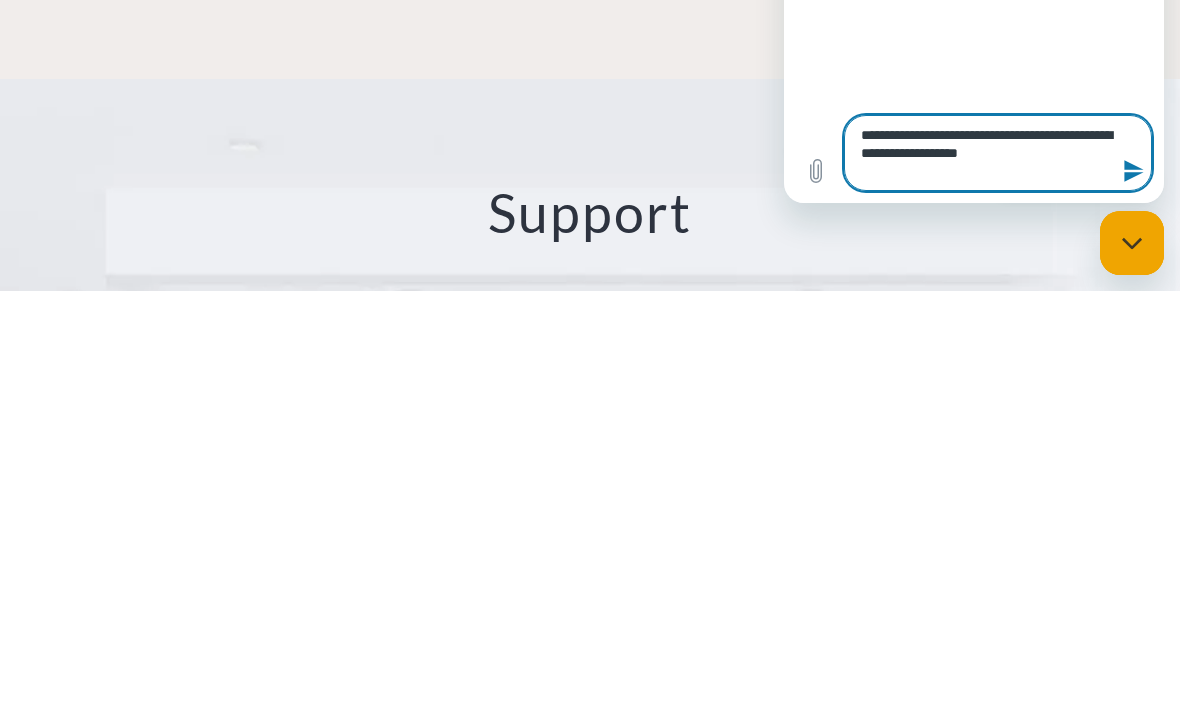 type on "**********" 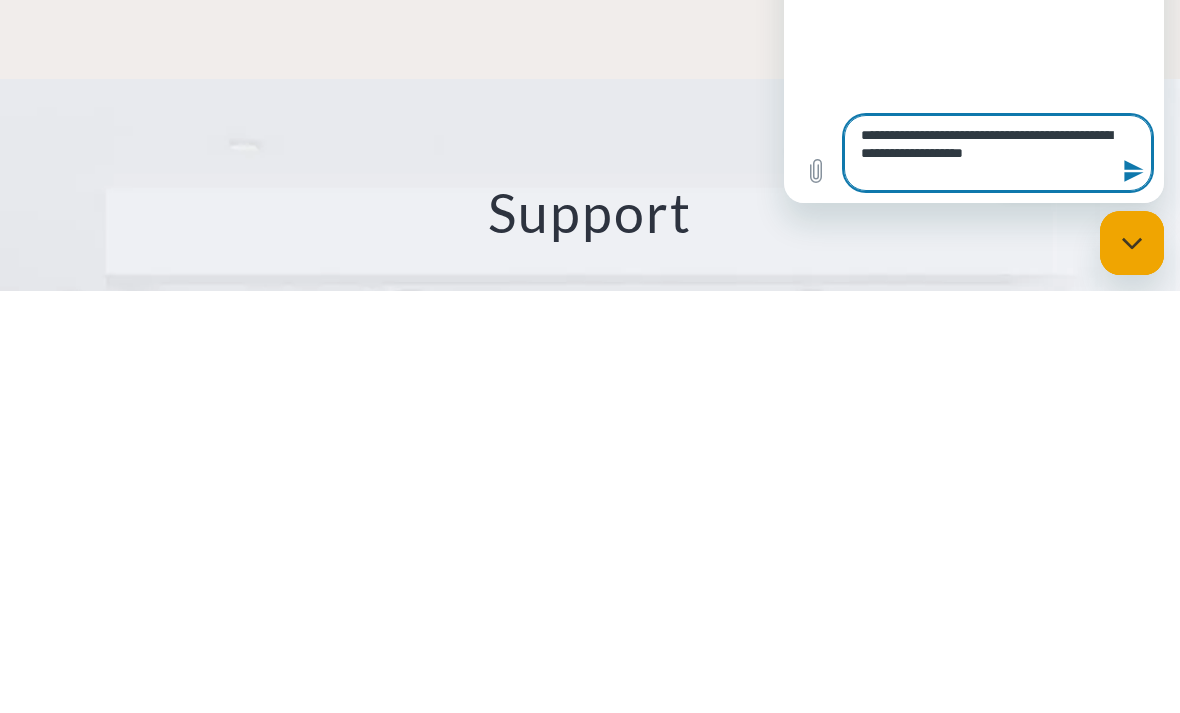type on "*" 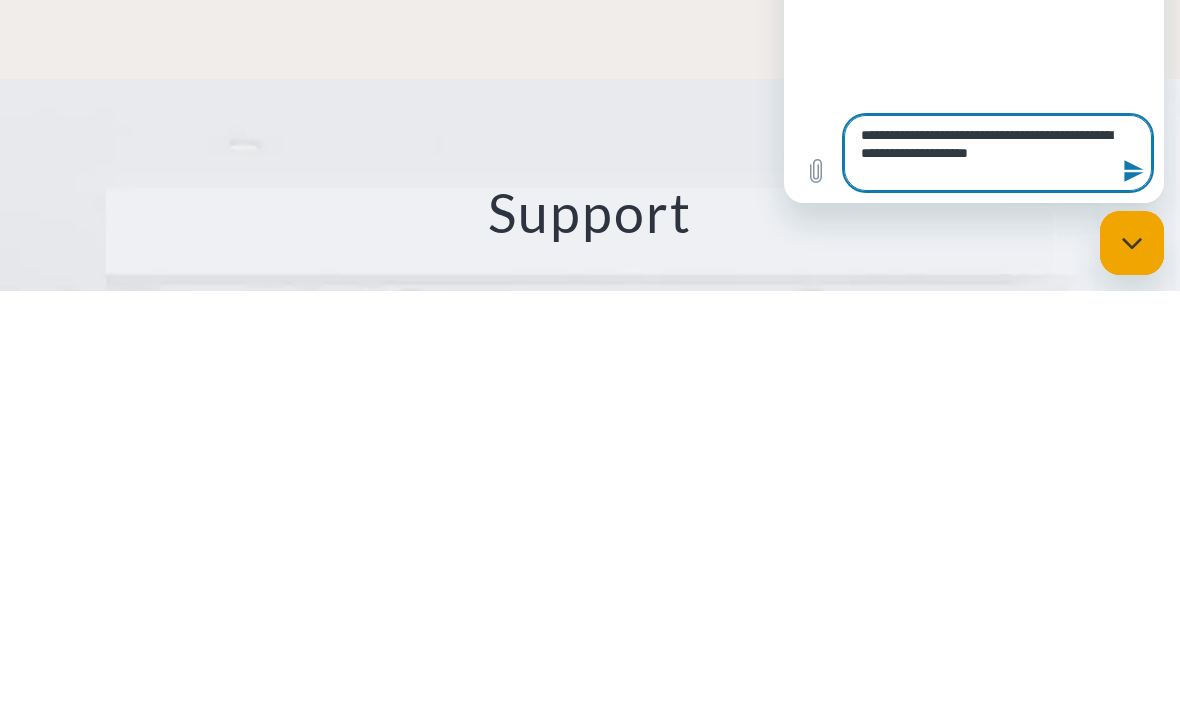 type on "*" 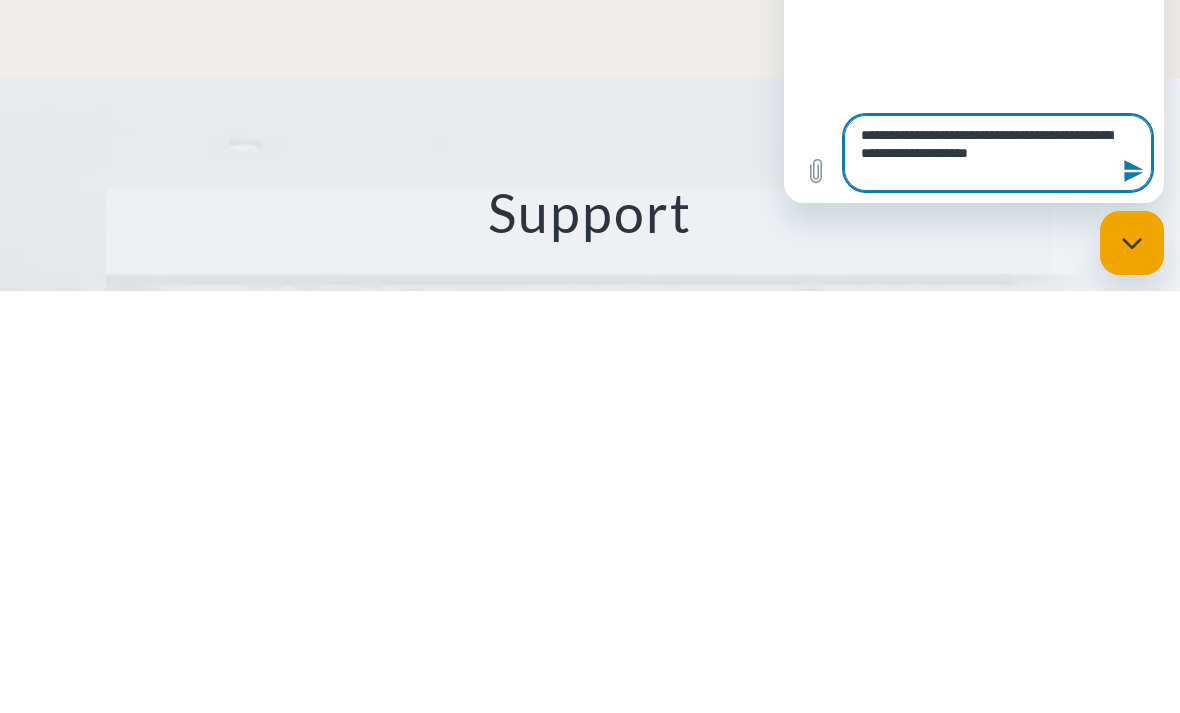 click at bounding box center [1132, 243] 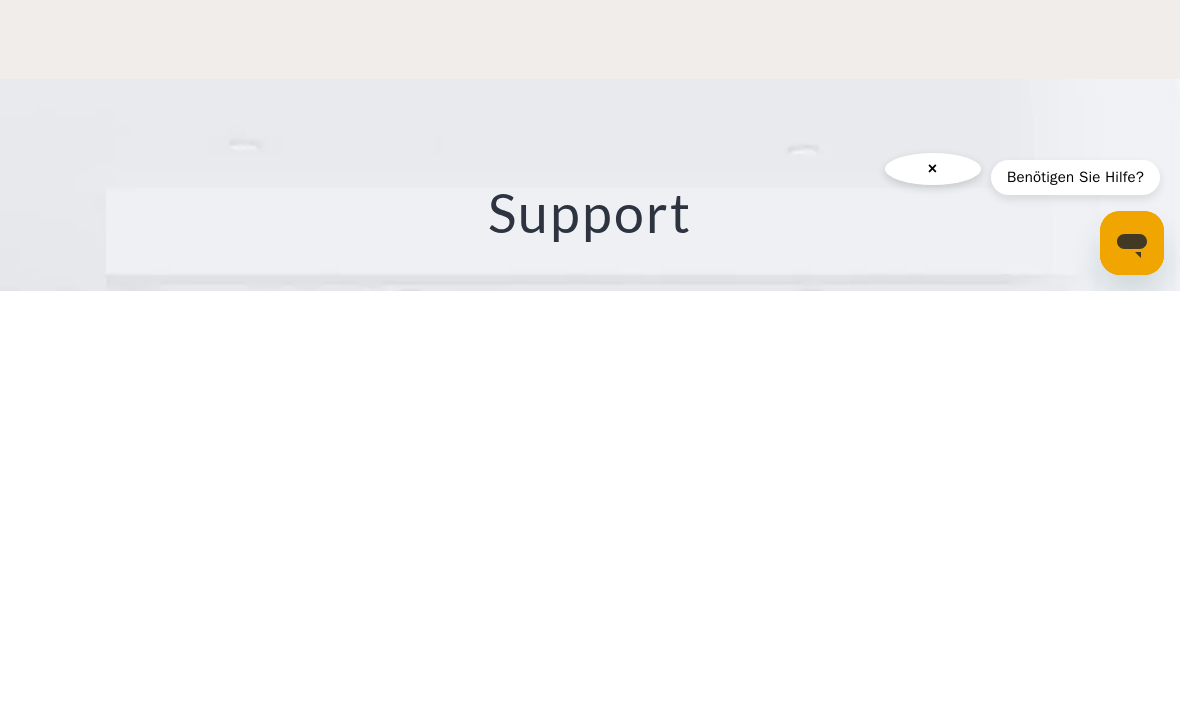 scroll, scrollTop: 2933, scrollLeft: 0, axis: vertical 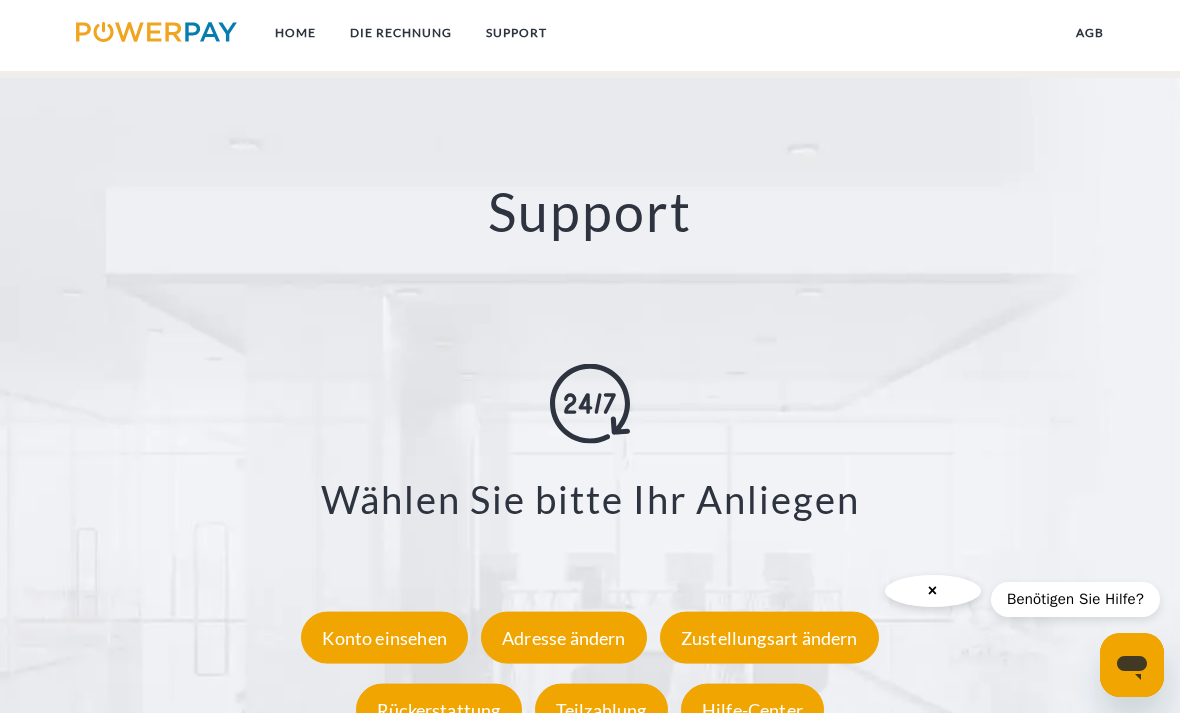 click 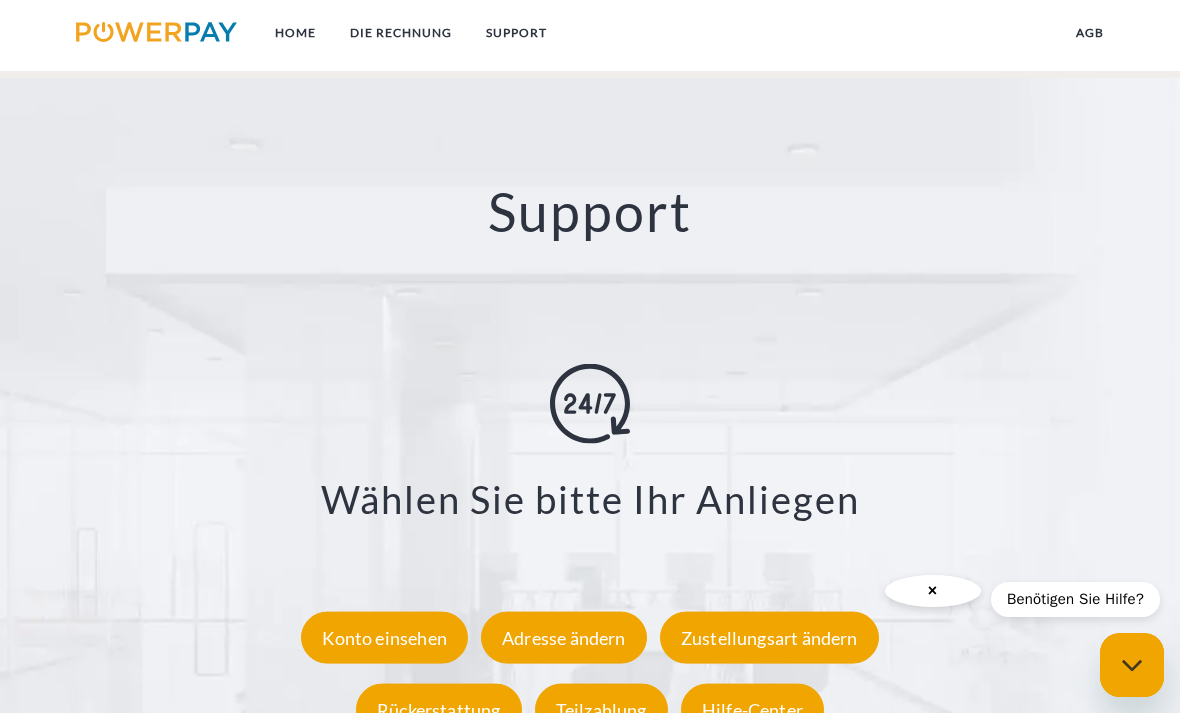 type on "*" 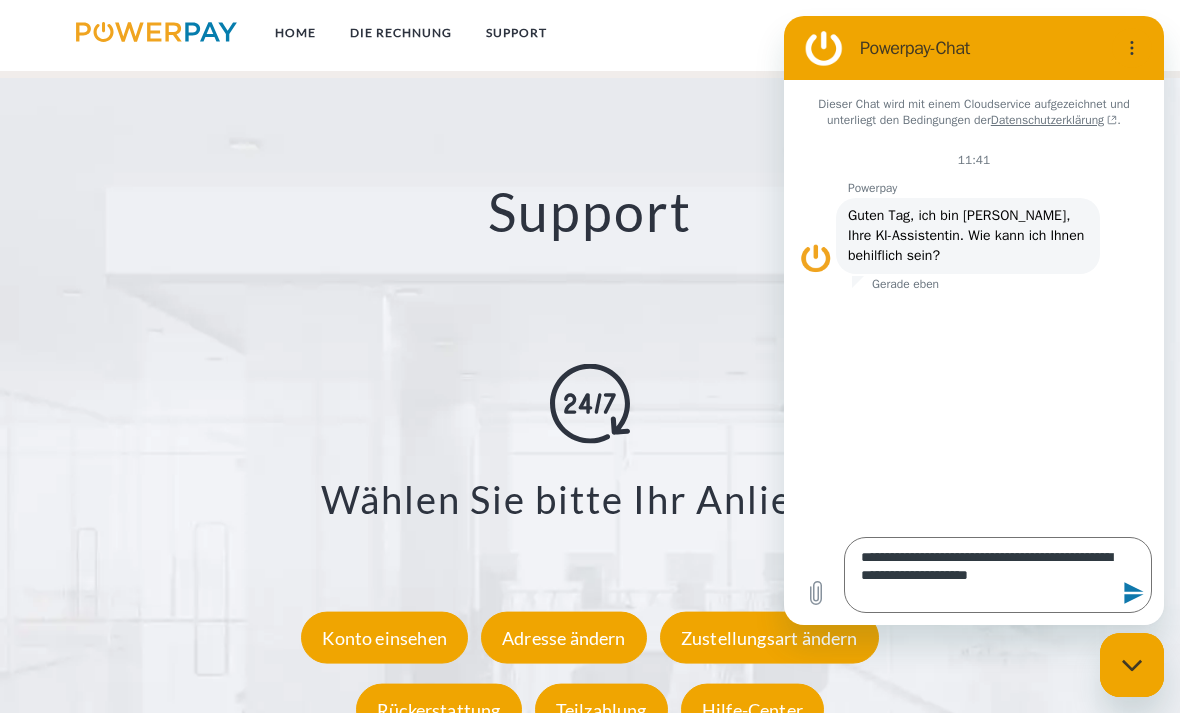 click at bounding box center [1132, 593] 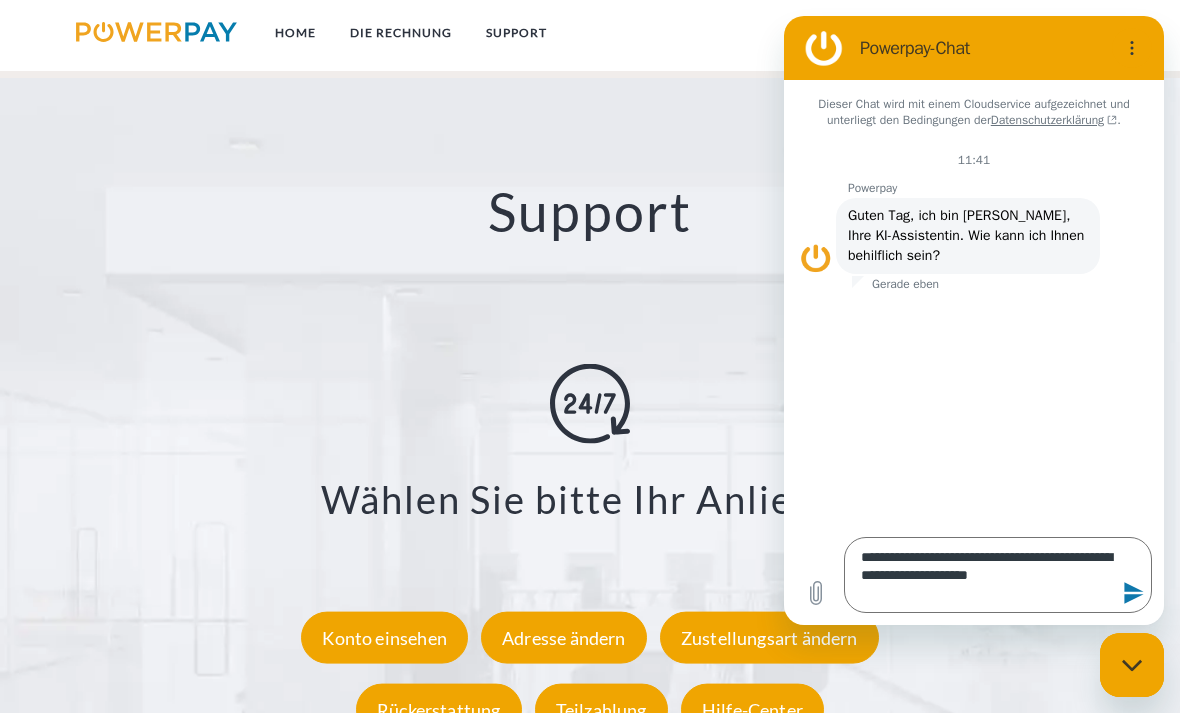 type 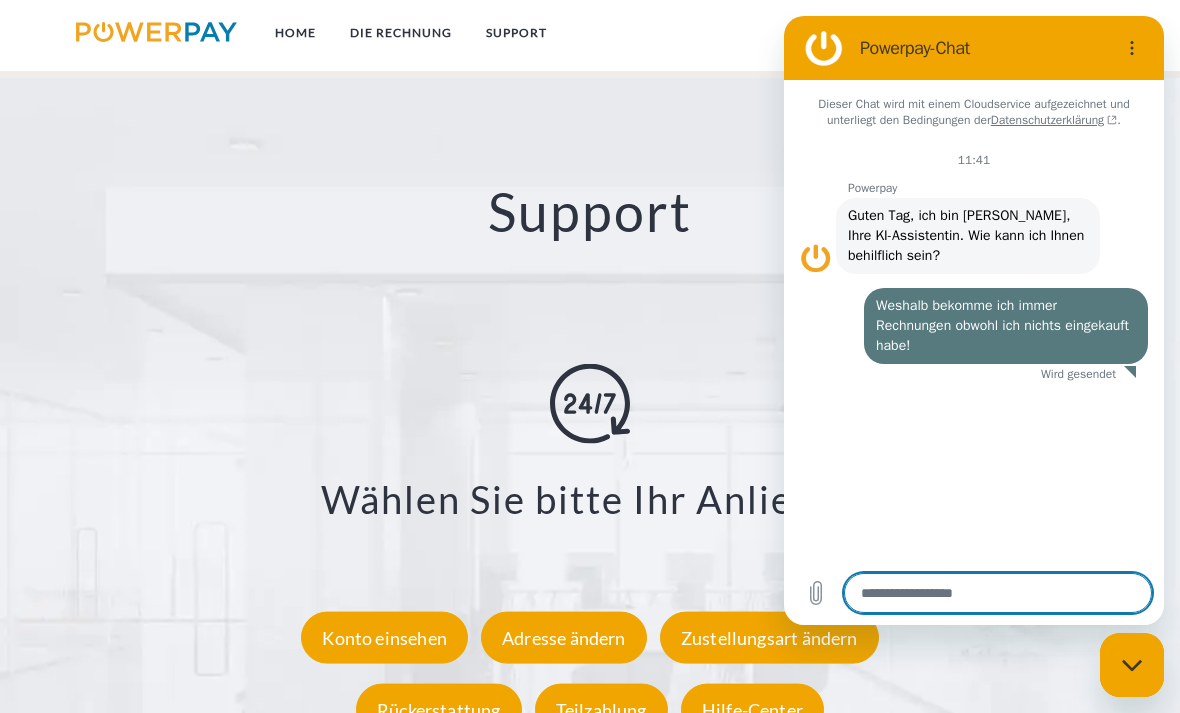 scroll, scrollTop: 3004, scrollLeft: 0, axis: vertical 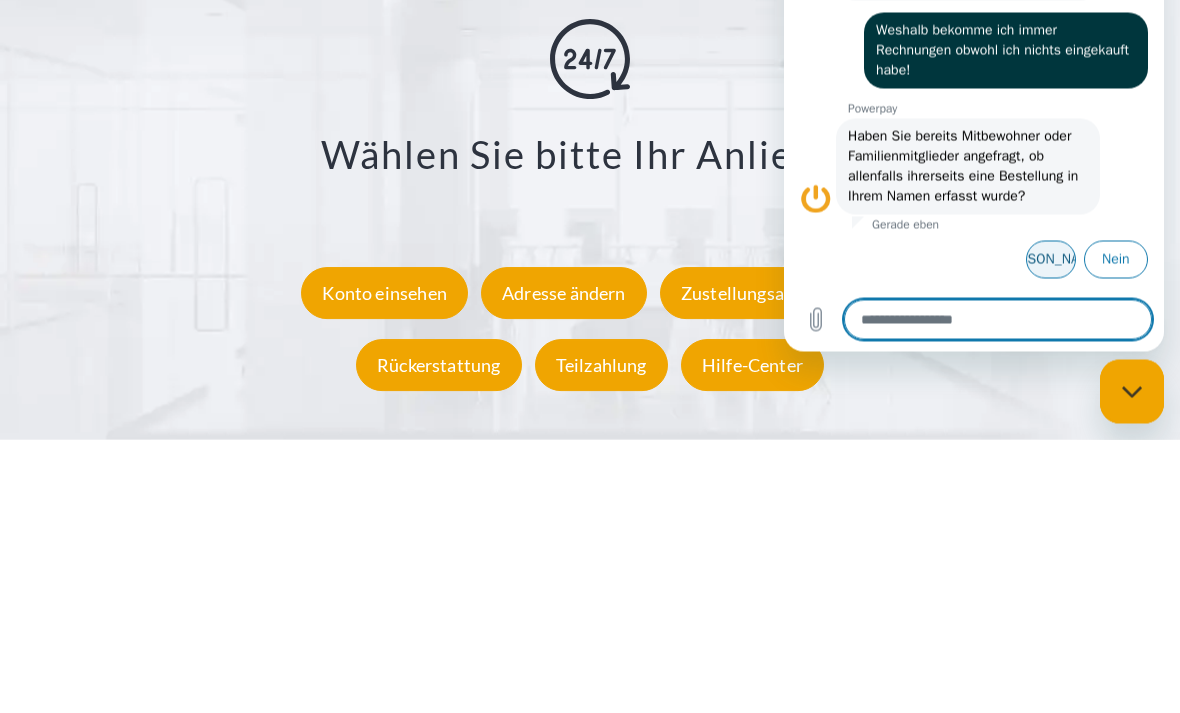 click on "[PERSON_NAME]" at bounding box center (1051, 260) 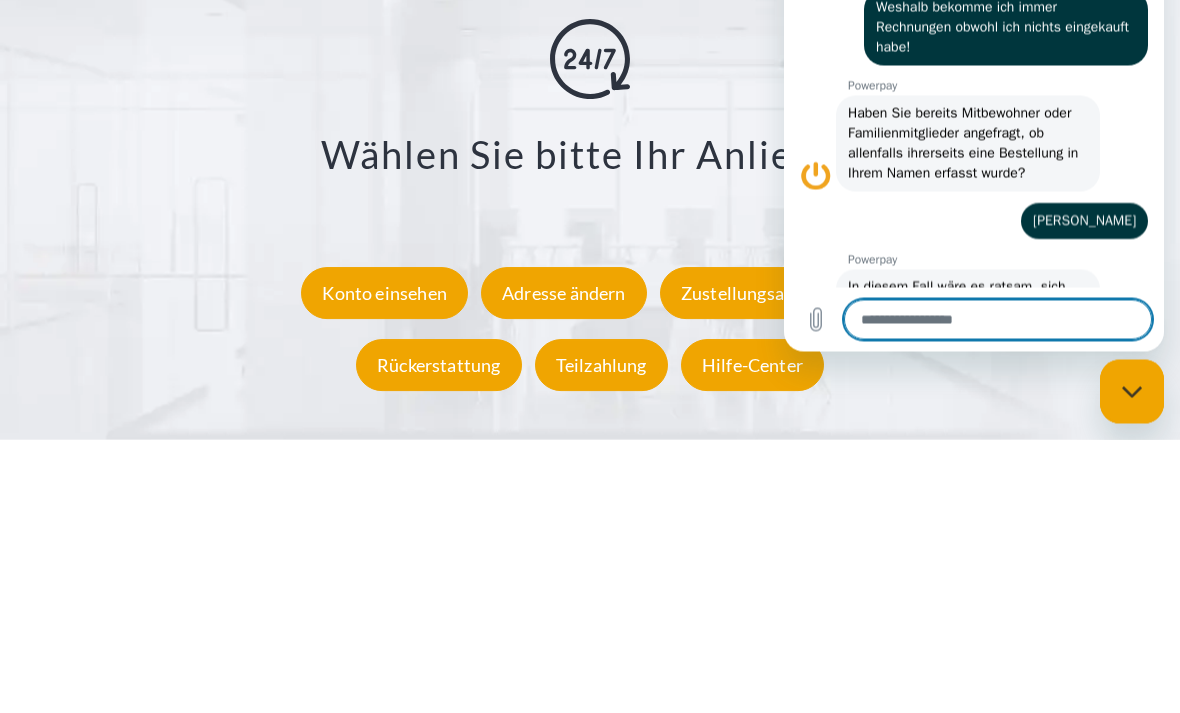 type on "*" 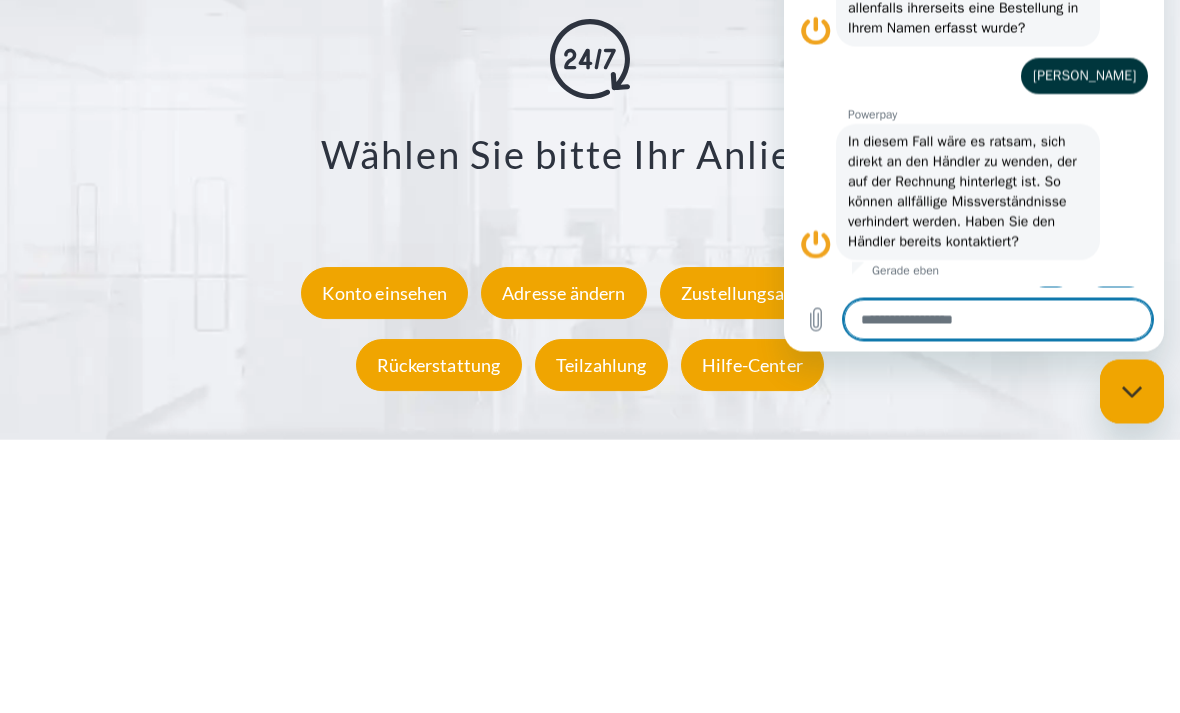 scroll, scrollTop: 166, scrollLeft: 0, axis: vertical 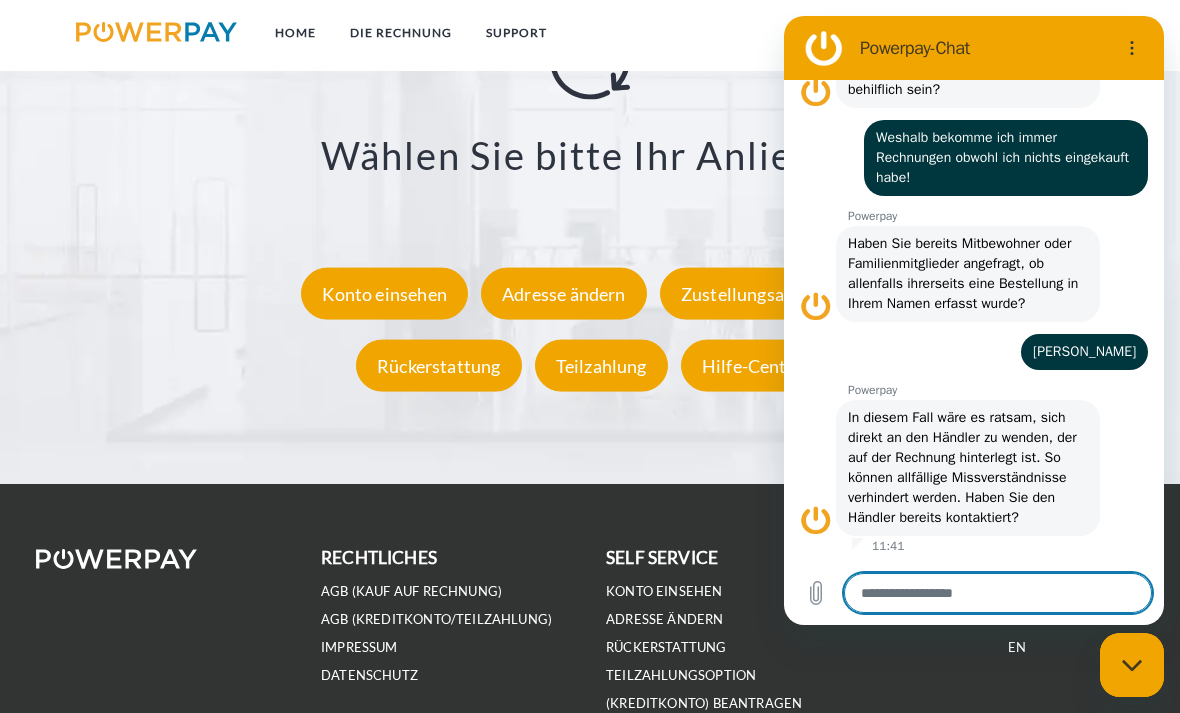 click on "sagt:  [PERSON_NAME]" at bounding box center (966, 346) 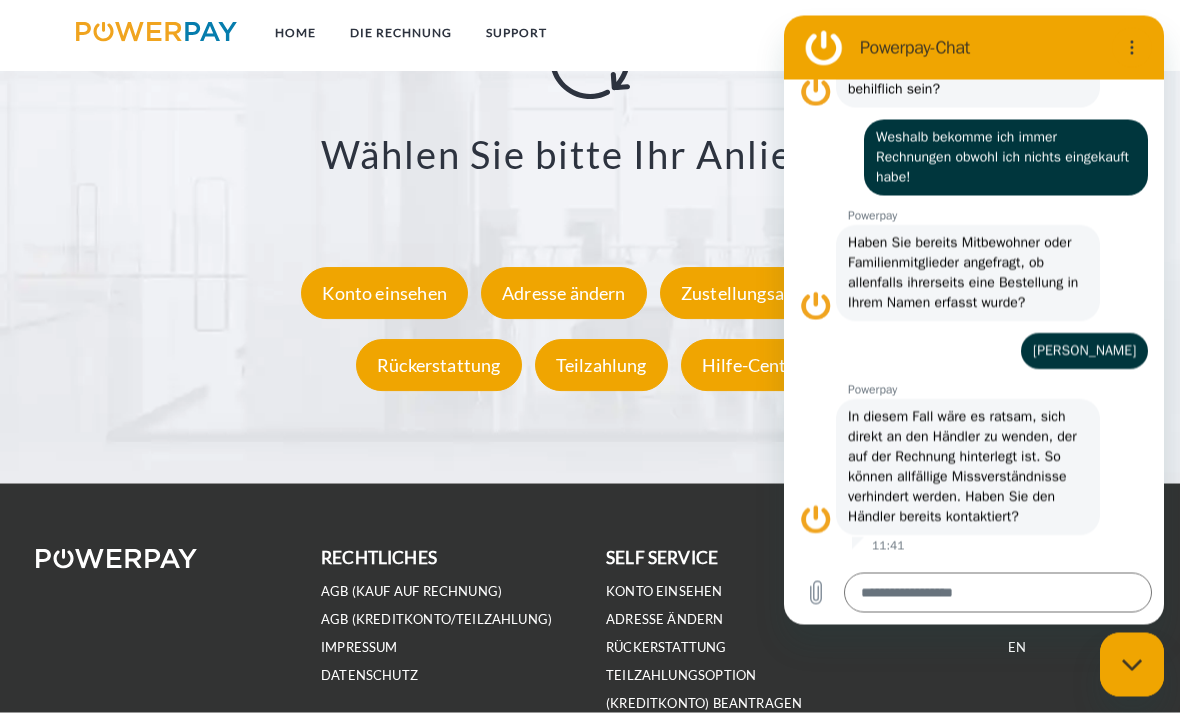 click on "DE
FR
IT
EN" at bounding box center [1017, 683] 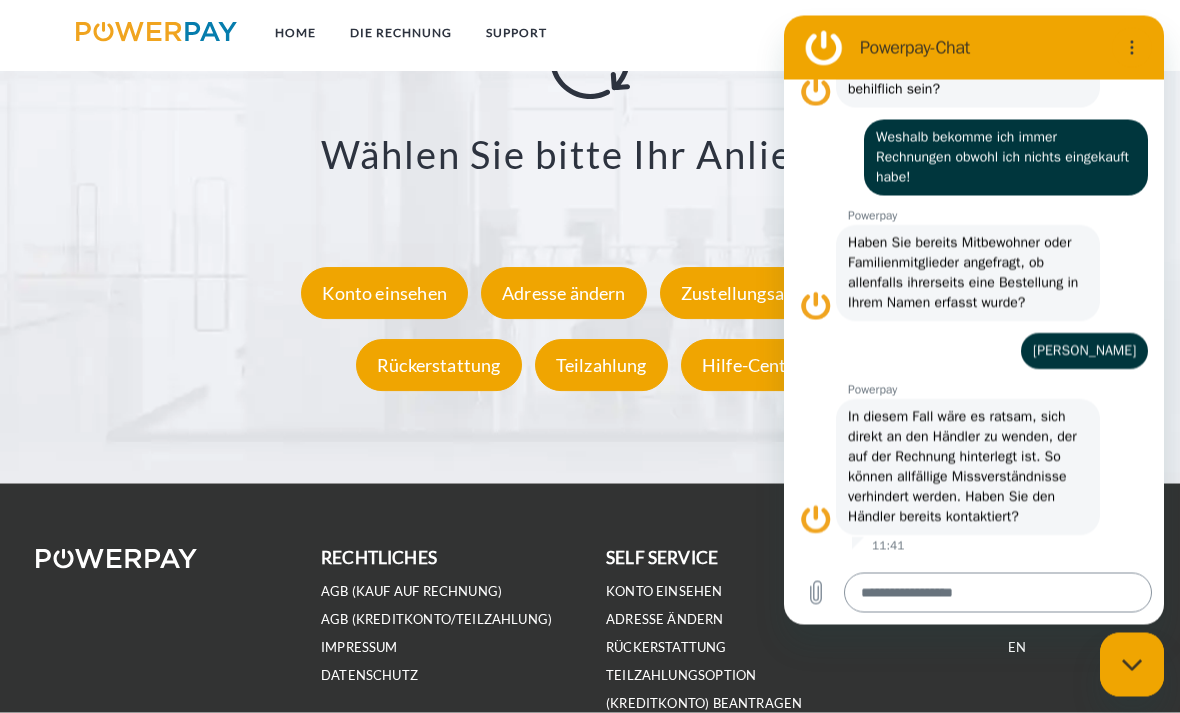 click at bounding box center [998, 592] 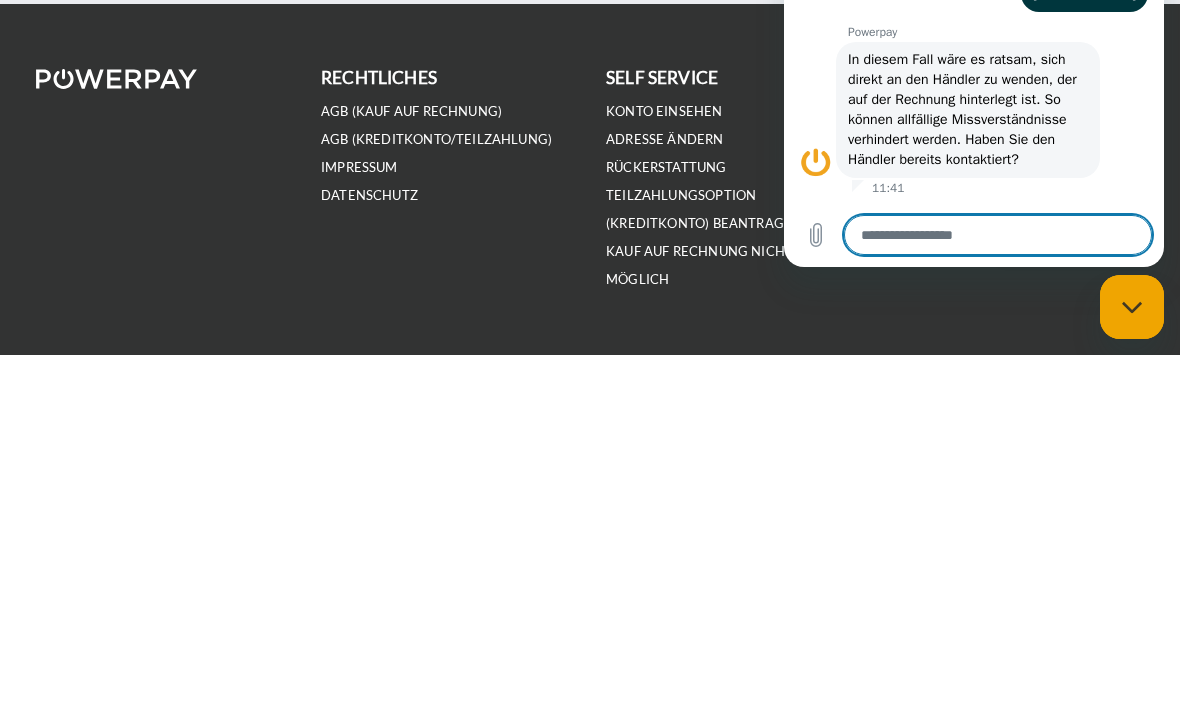 type on "*" 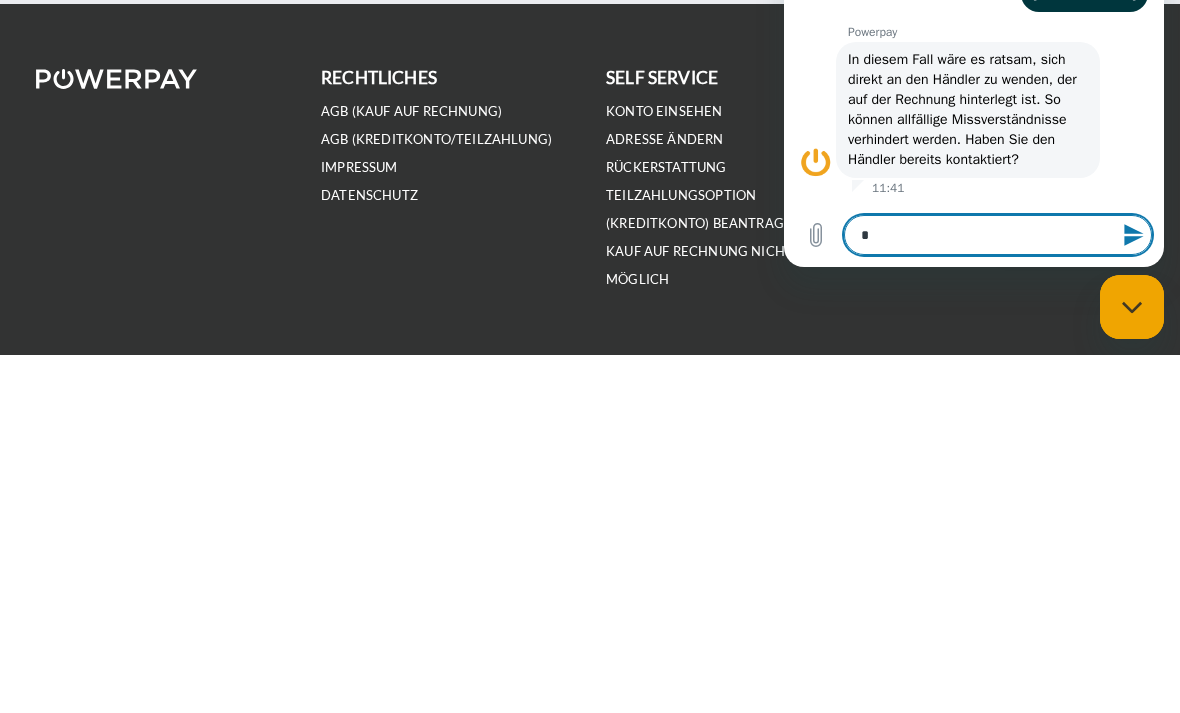 type on "**" 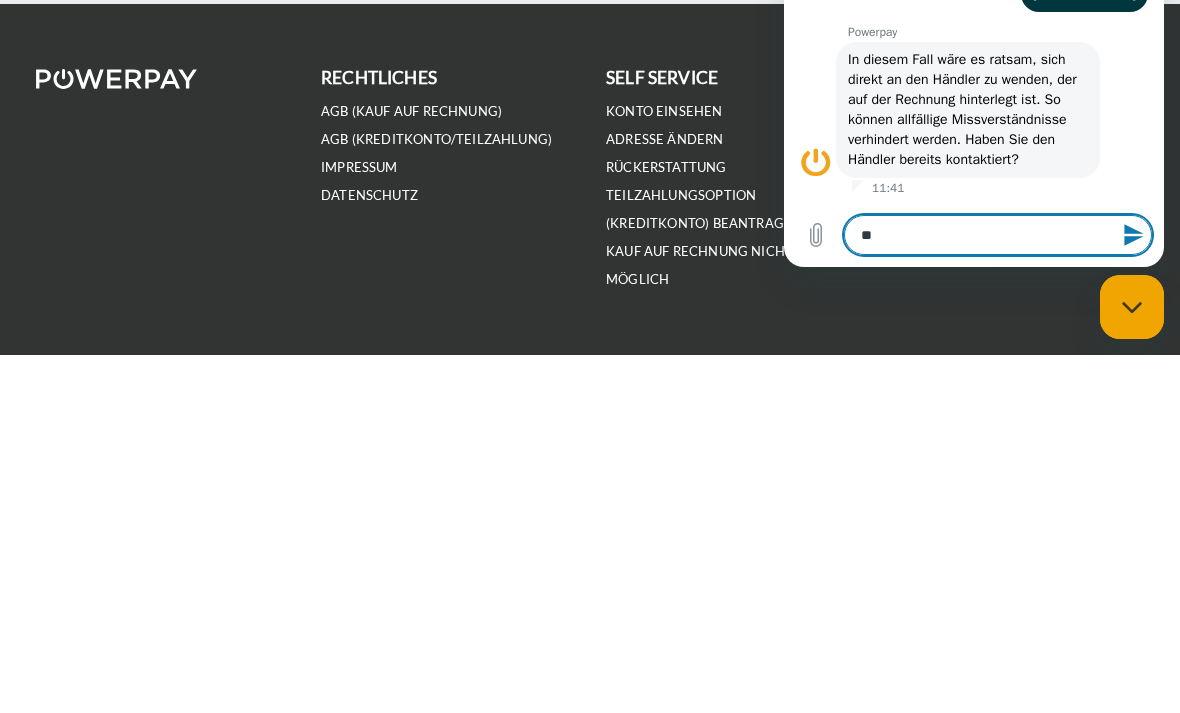 type on "*" 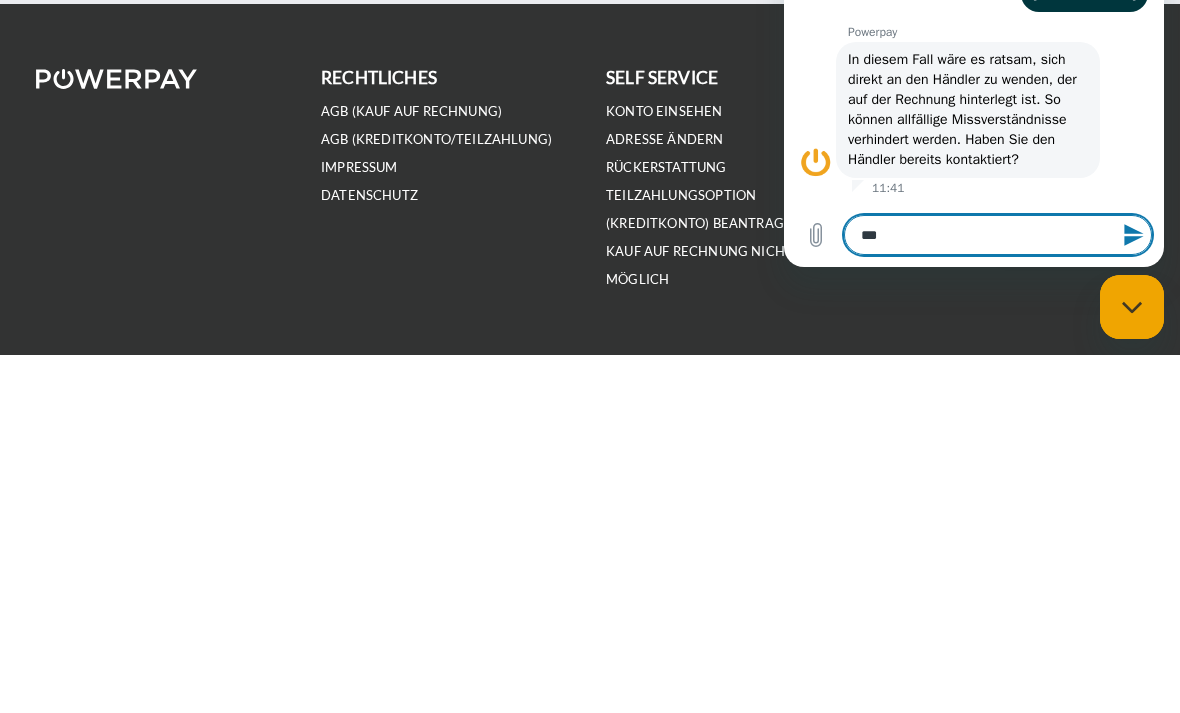 type on "*" 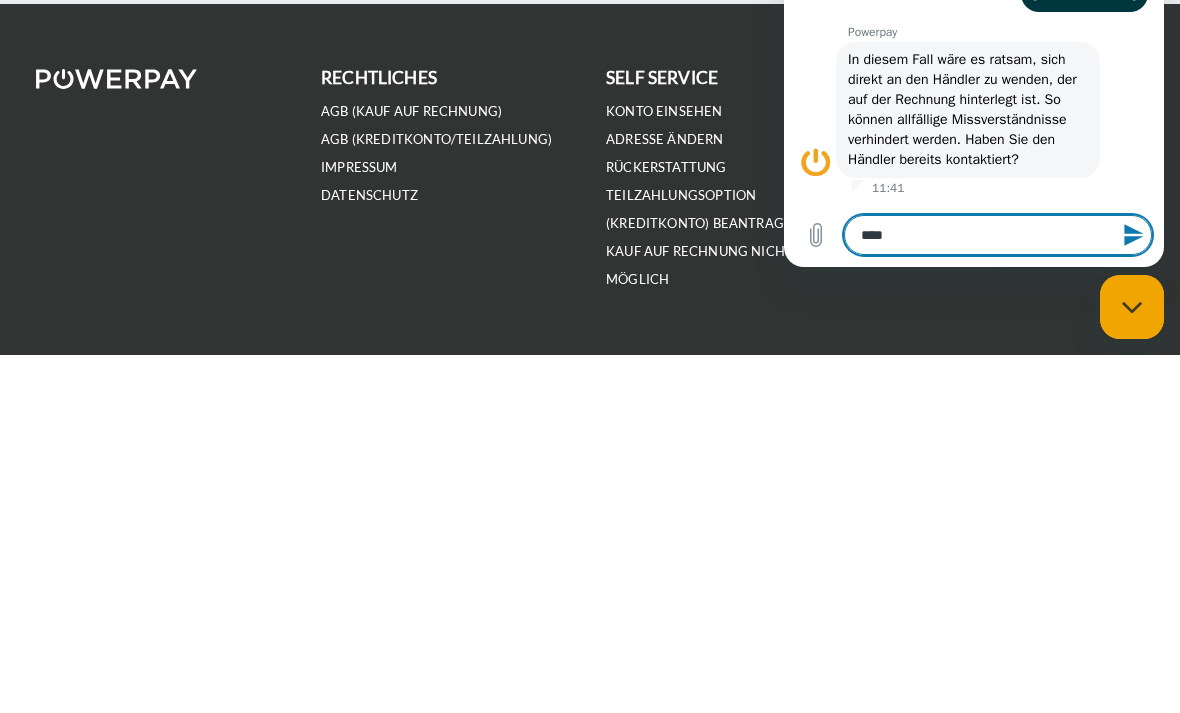 type on "*" 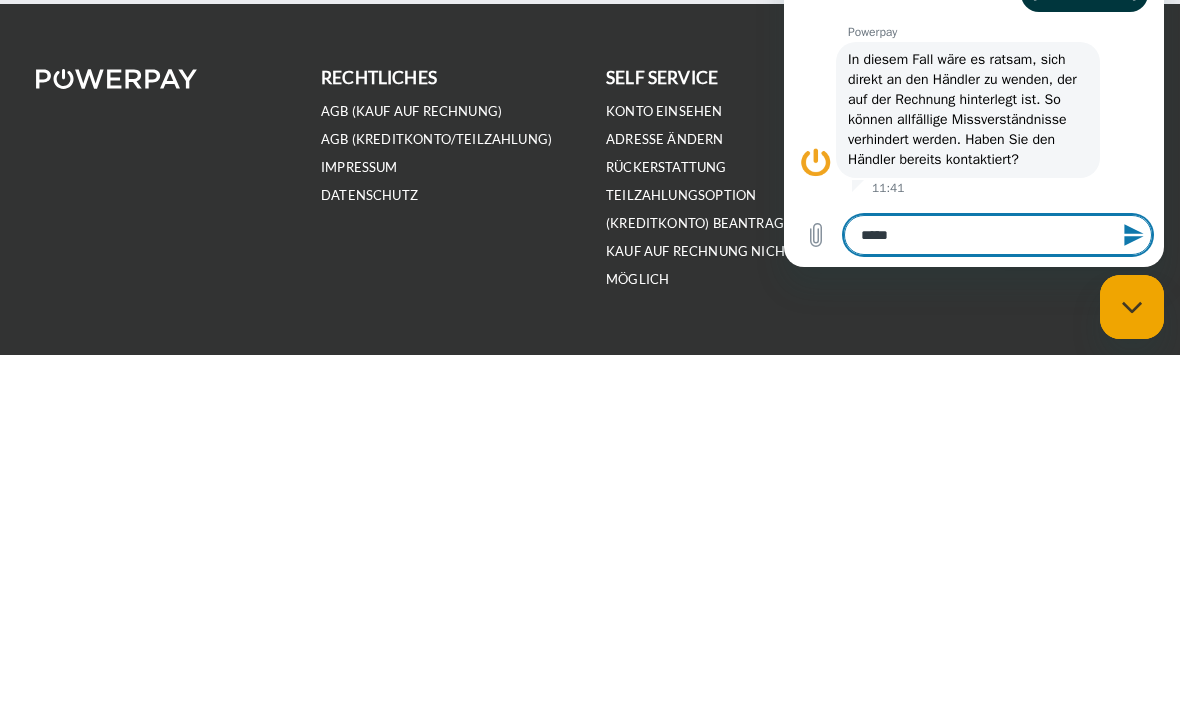 type on "*" 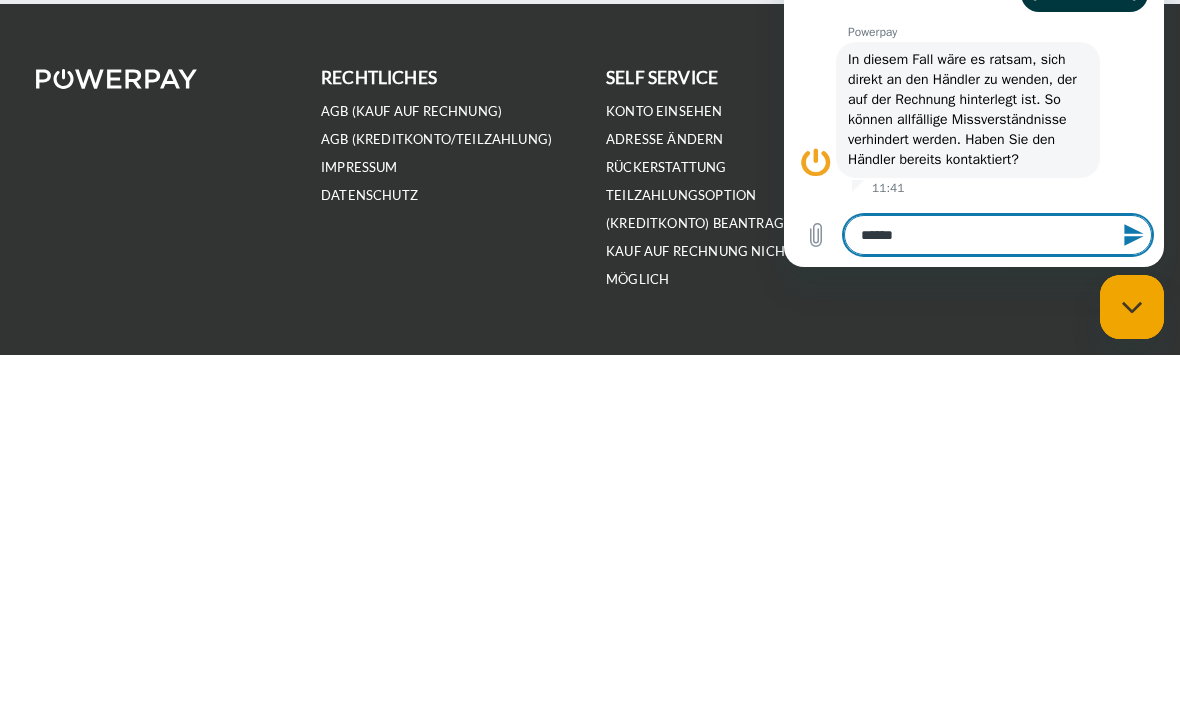 type on "*" 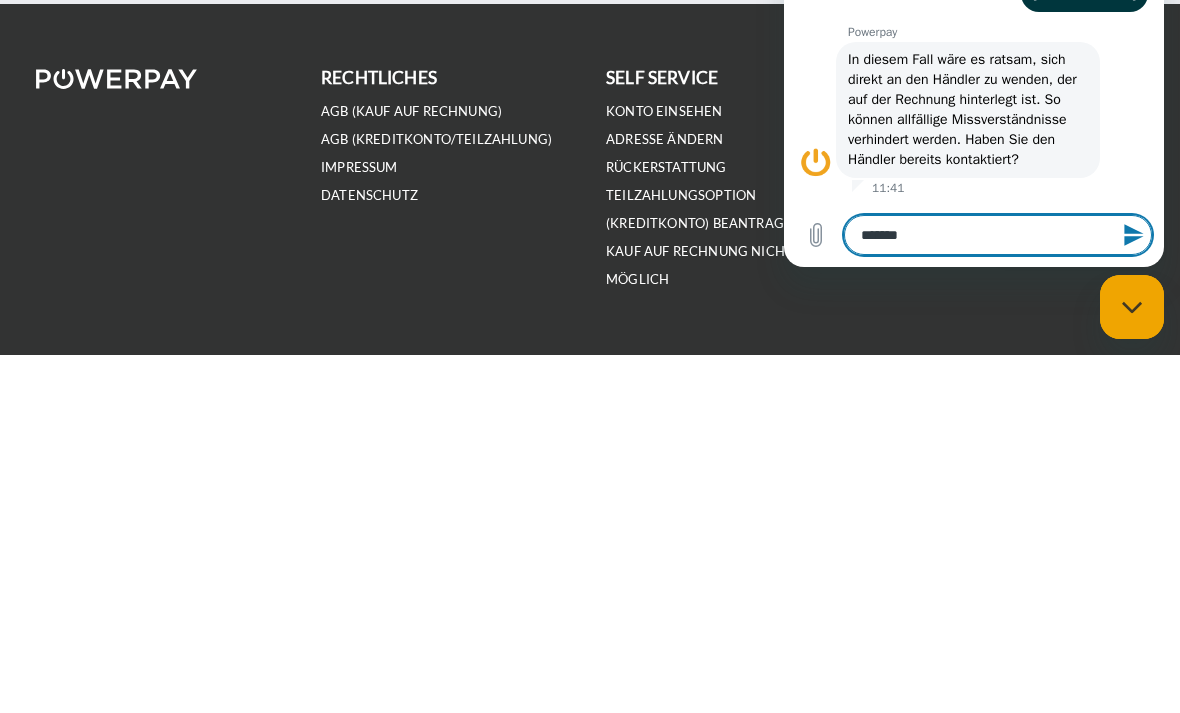 type on "*" 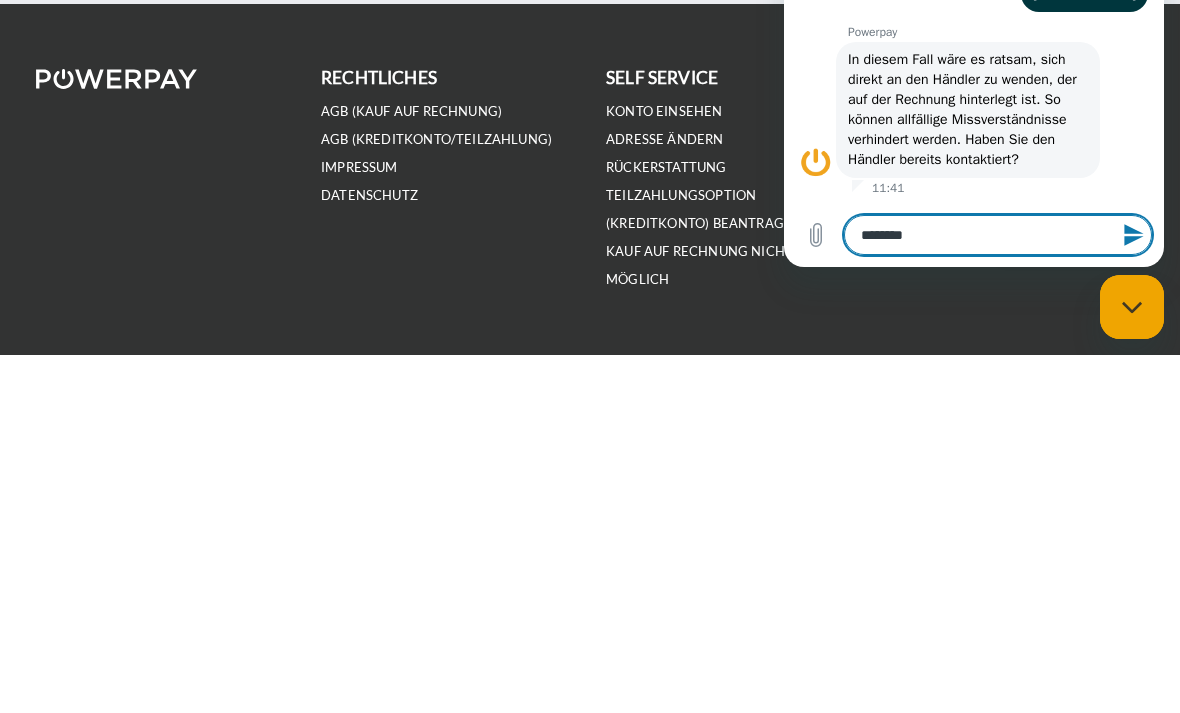 type on "*" 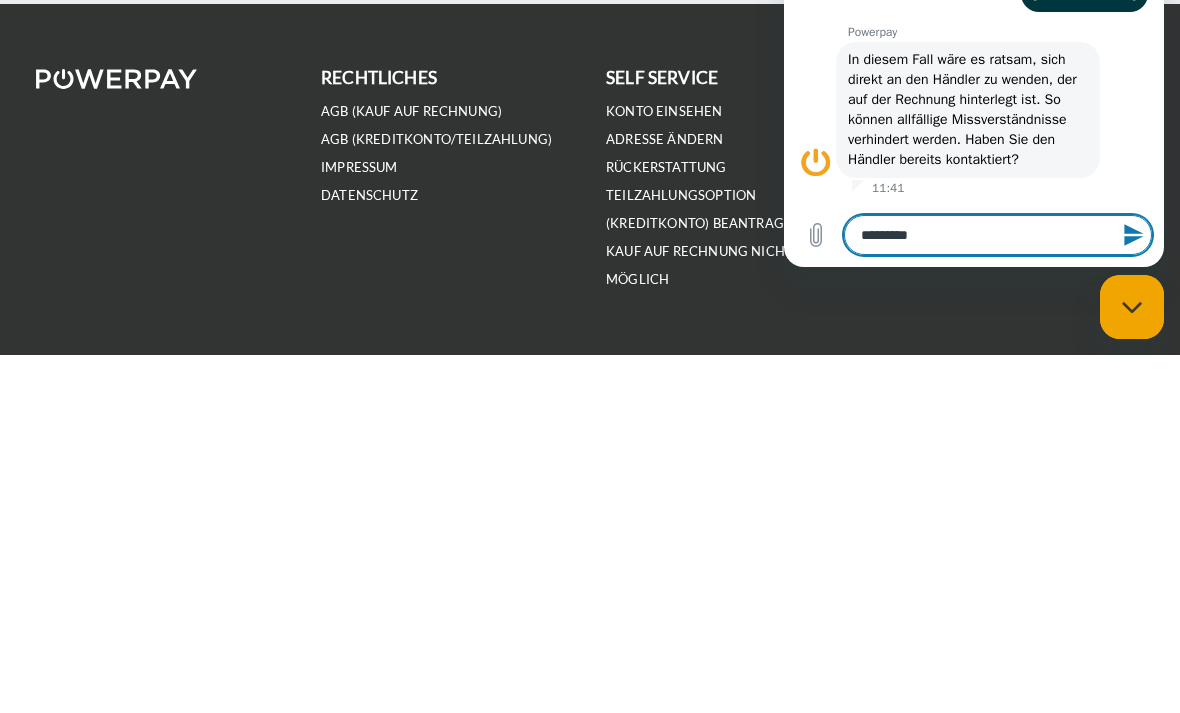 type on "*" 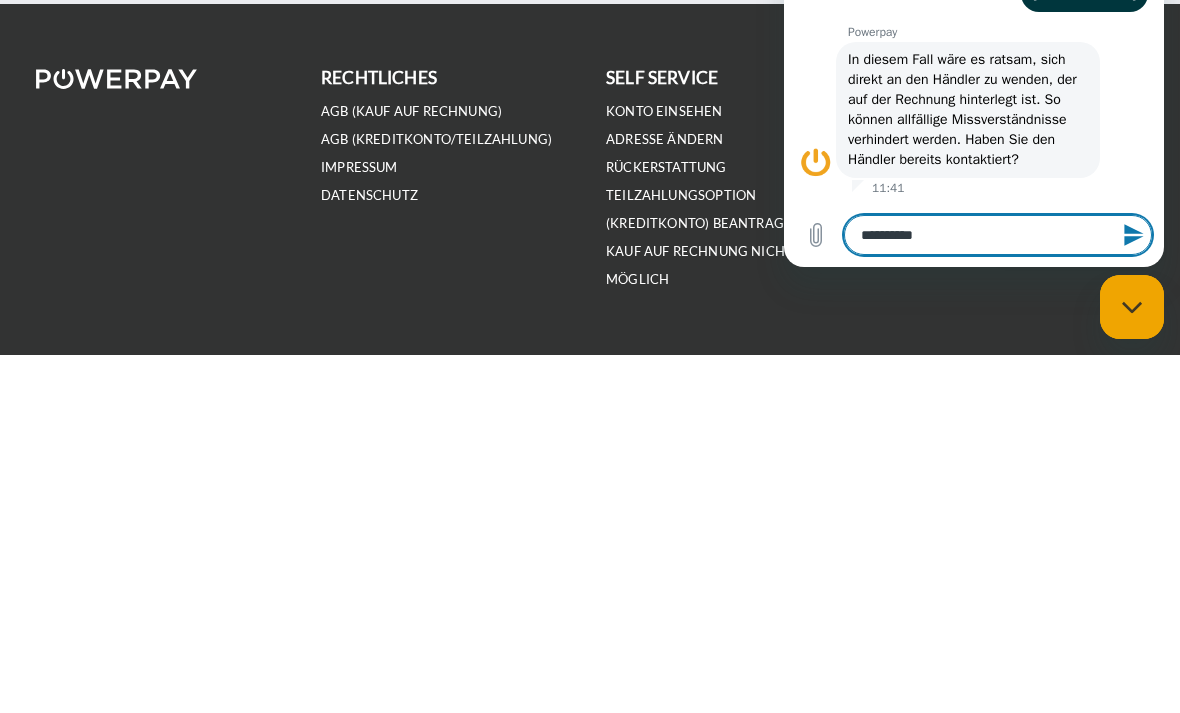 type on "*" 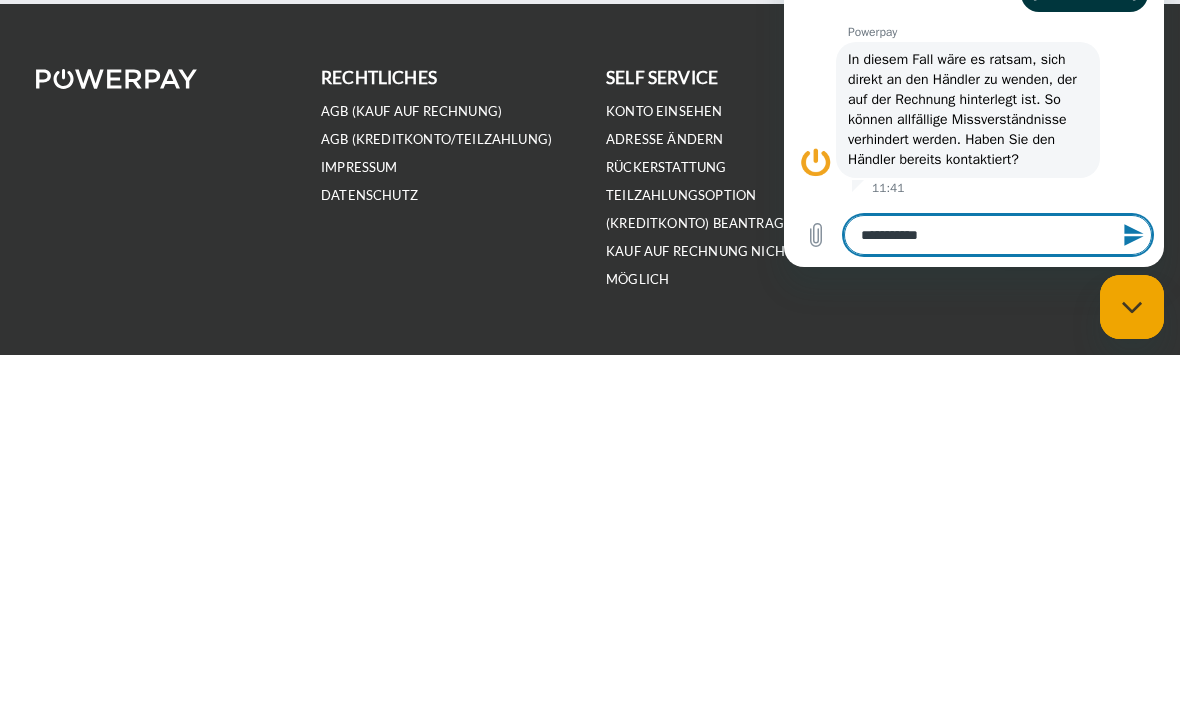 type on "*" 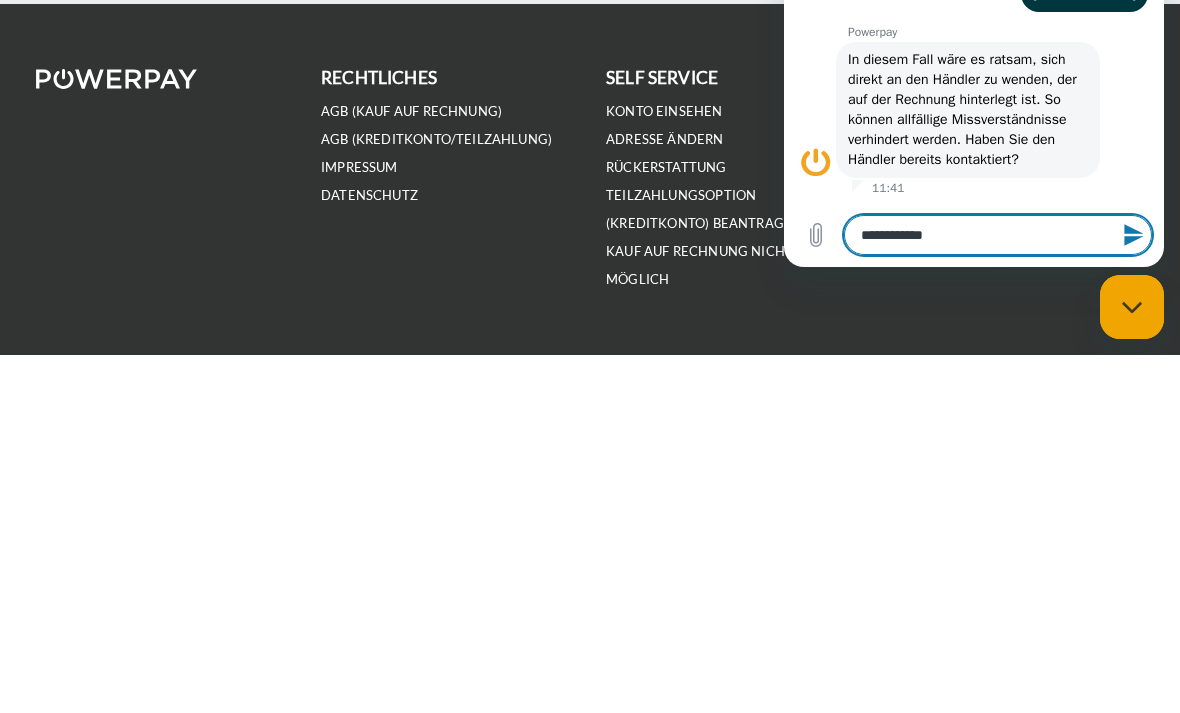 type on "*" 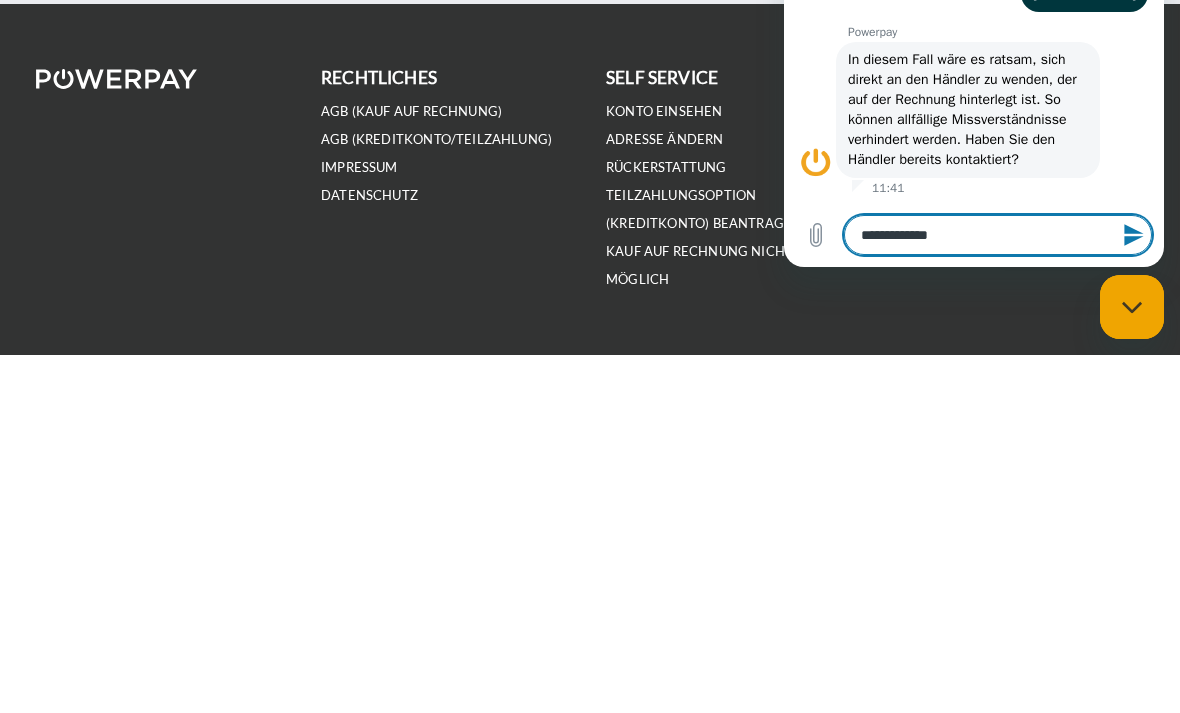 type on "*" 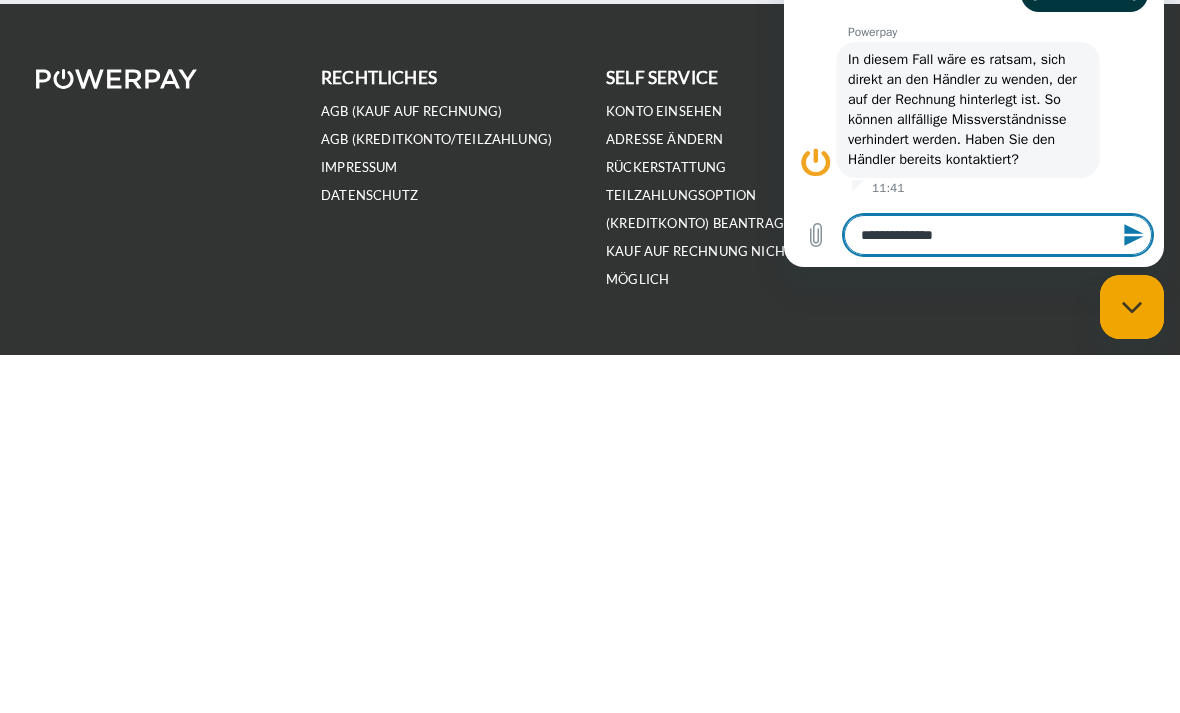 type on "*" 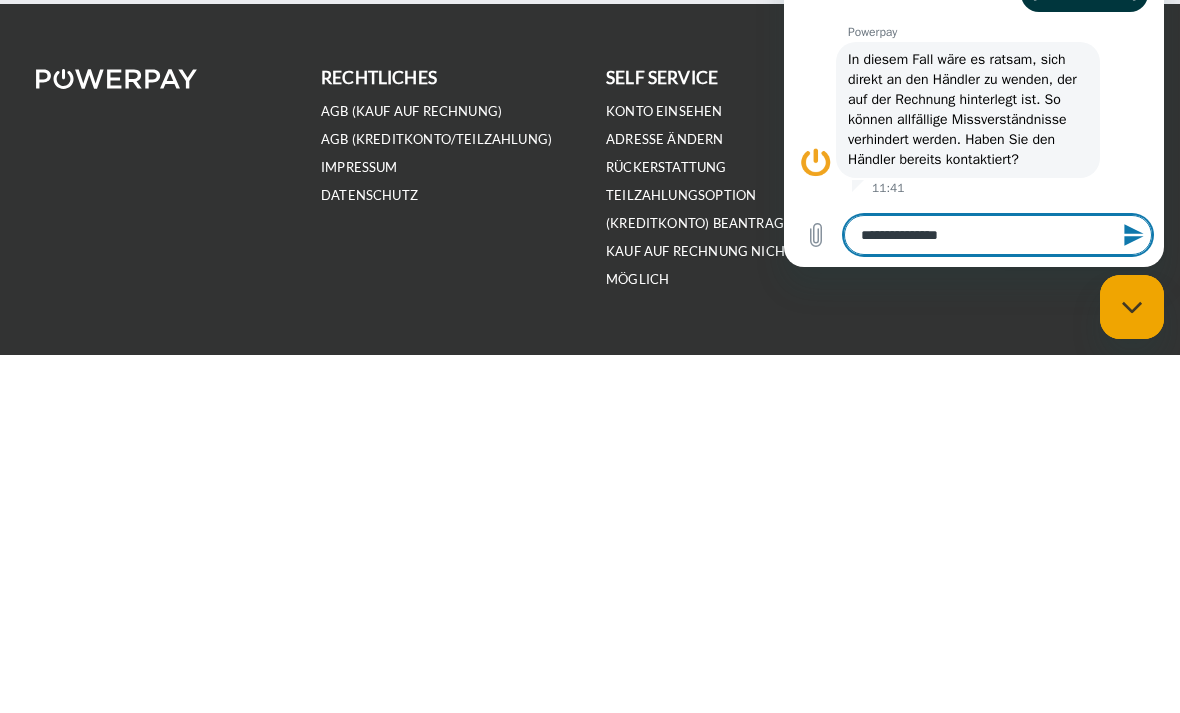 type on "**********" 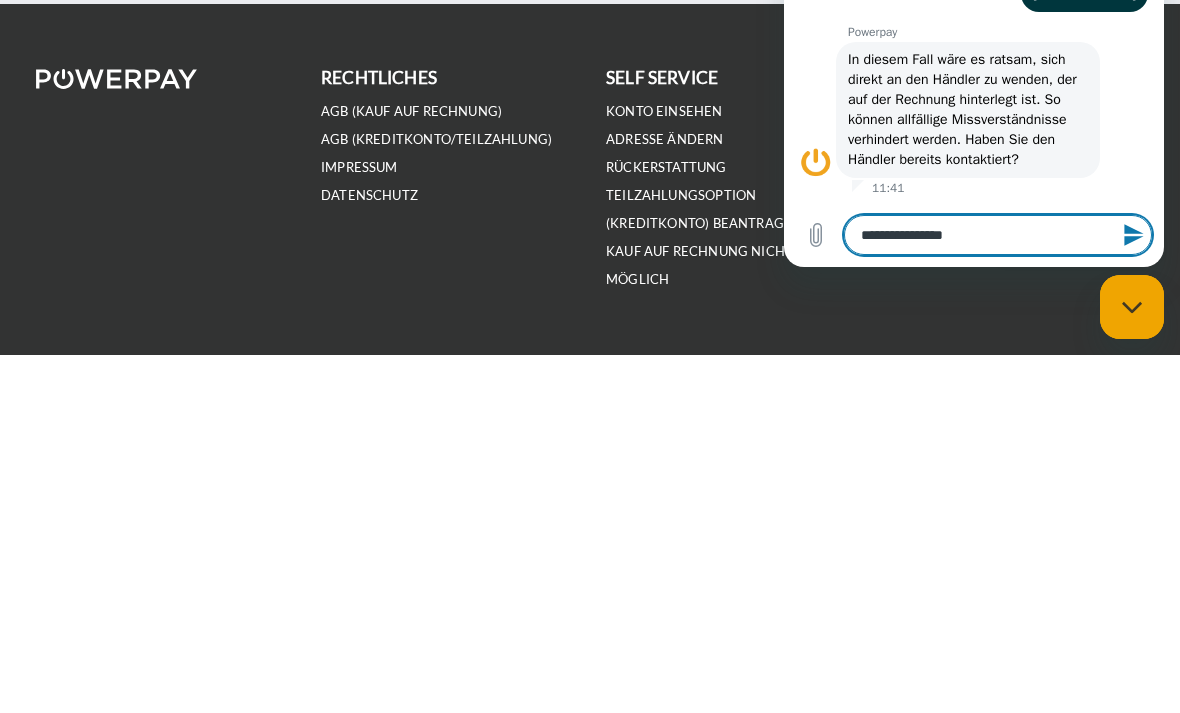 type on "*" 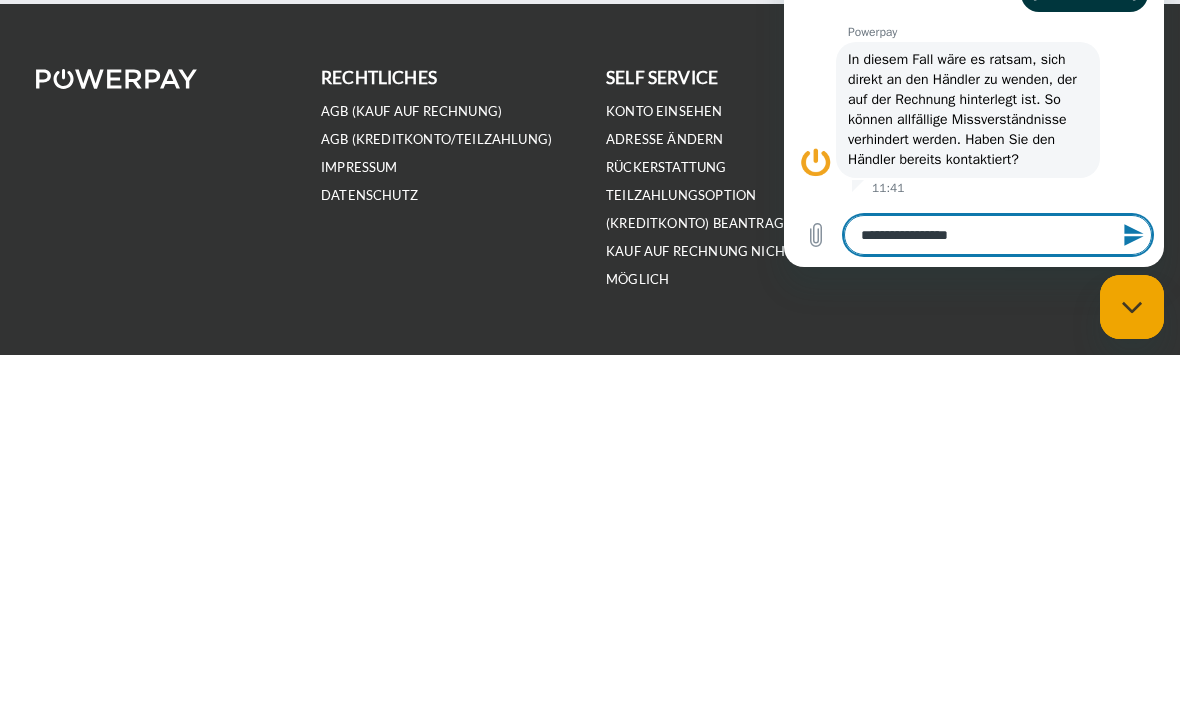 type on "*" 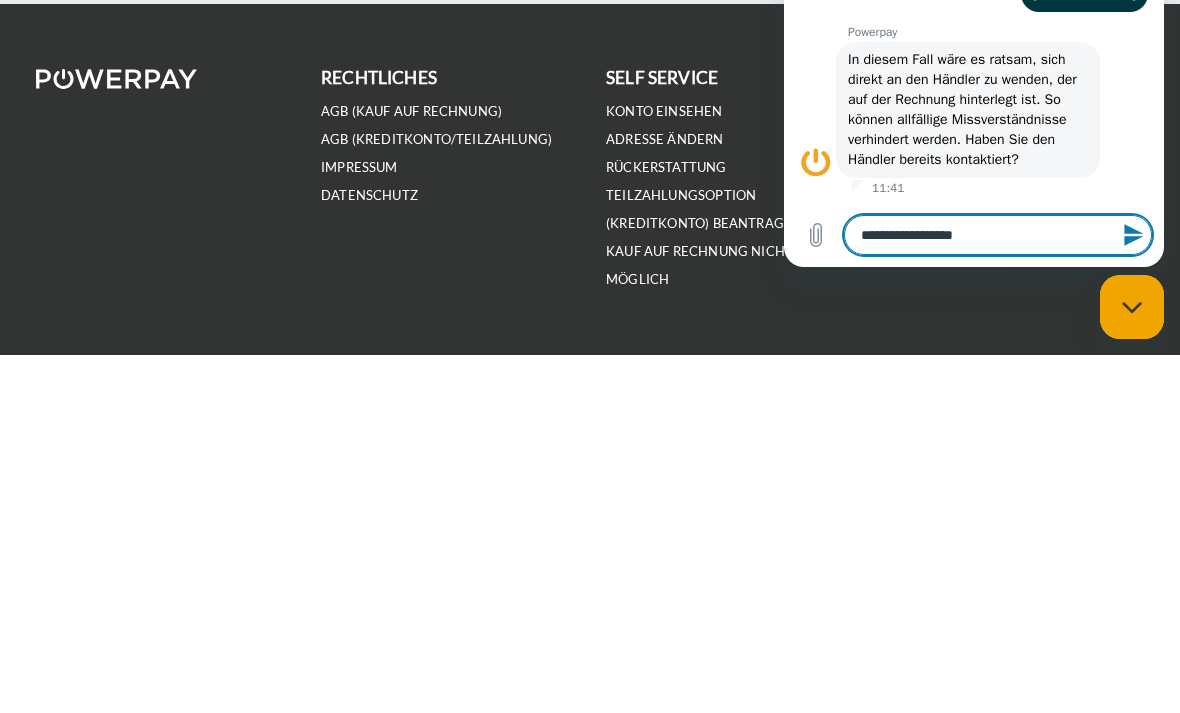 type on "*" 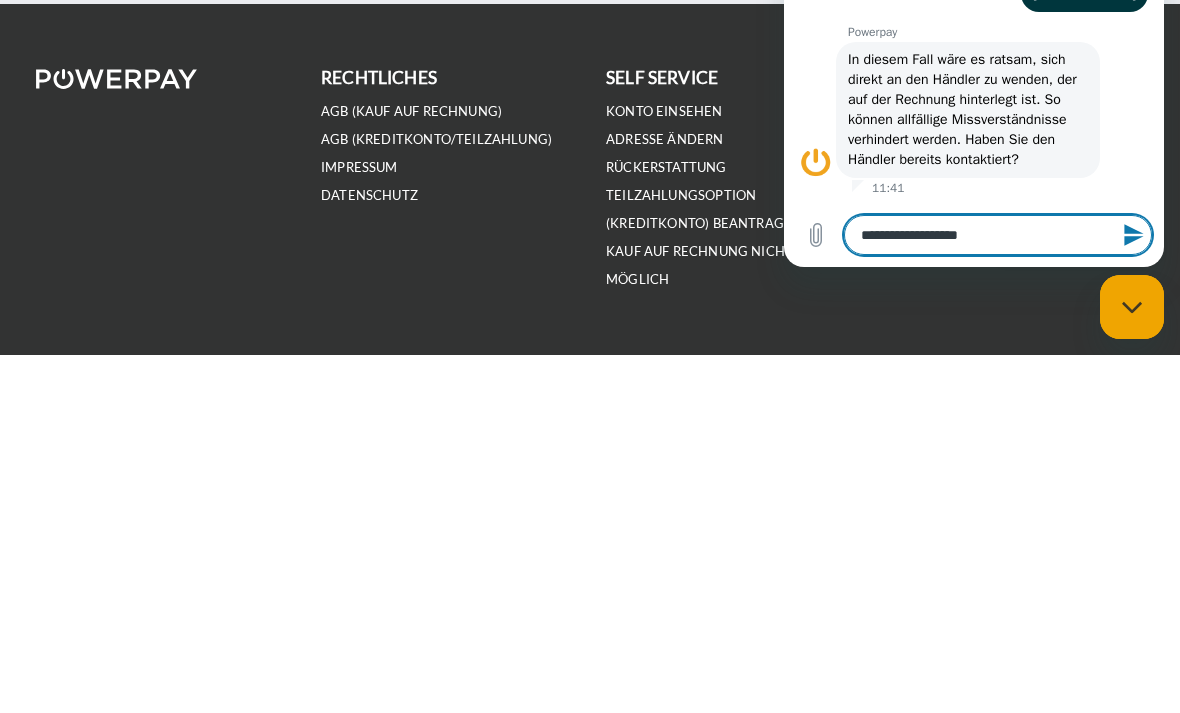 type on "**********" 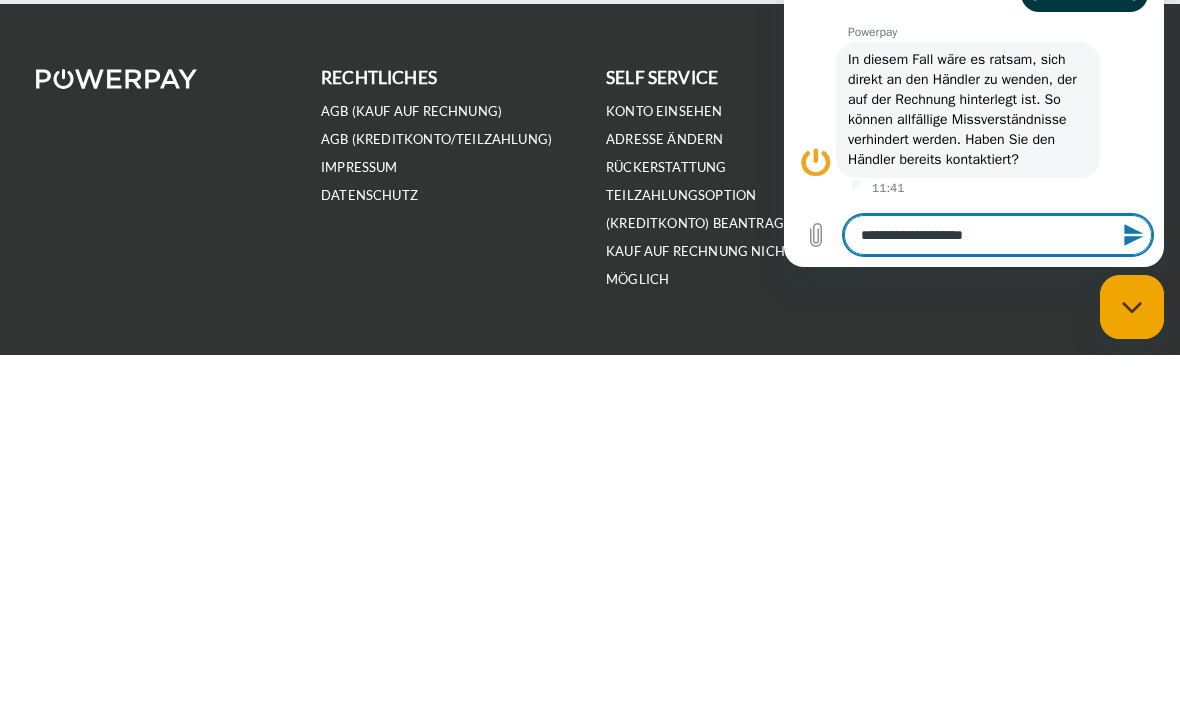type on "*" 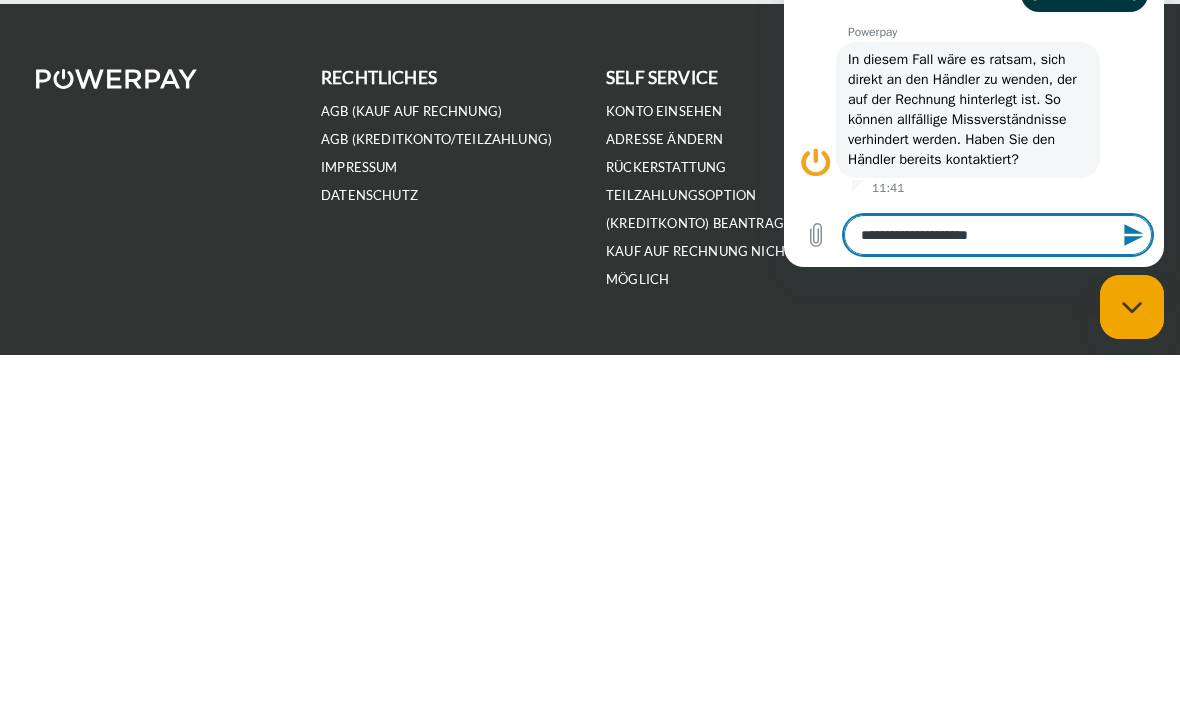 type on "*" 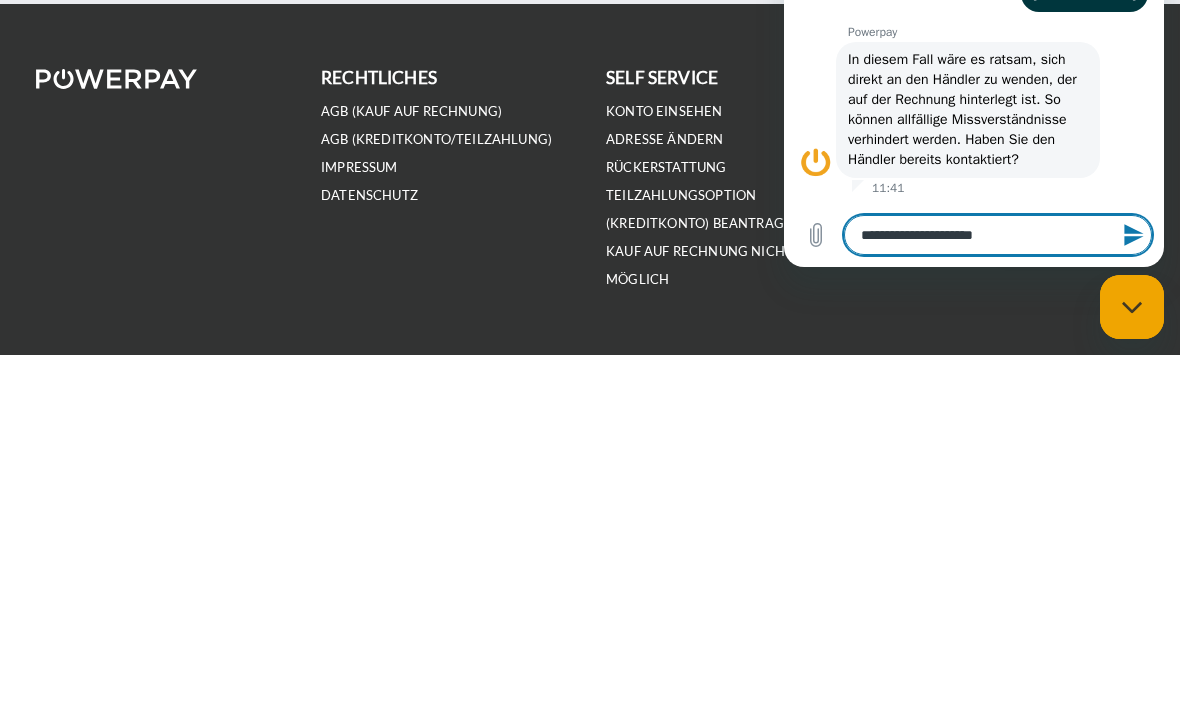 type on "*" 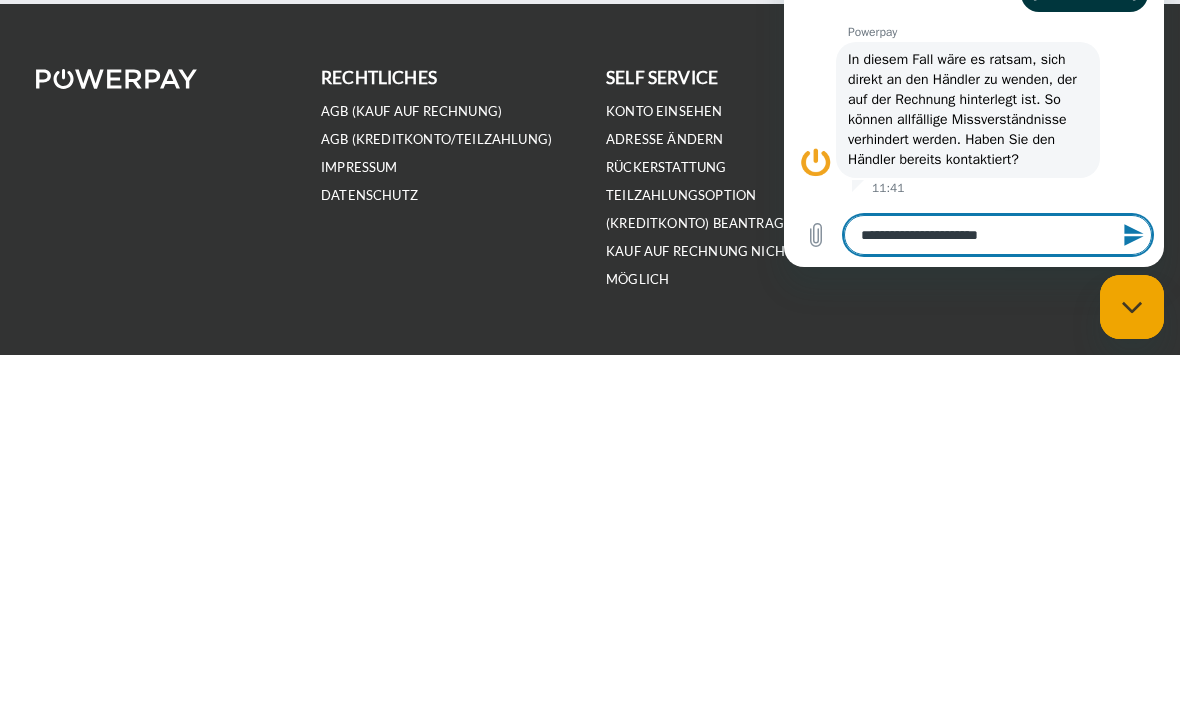 type on "*" 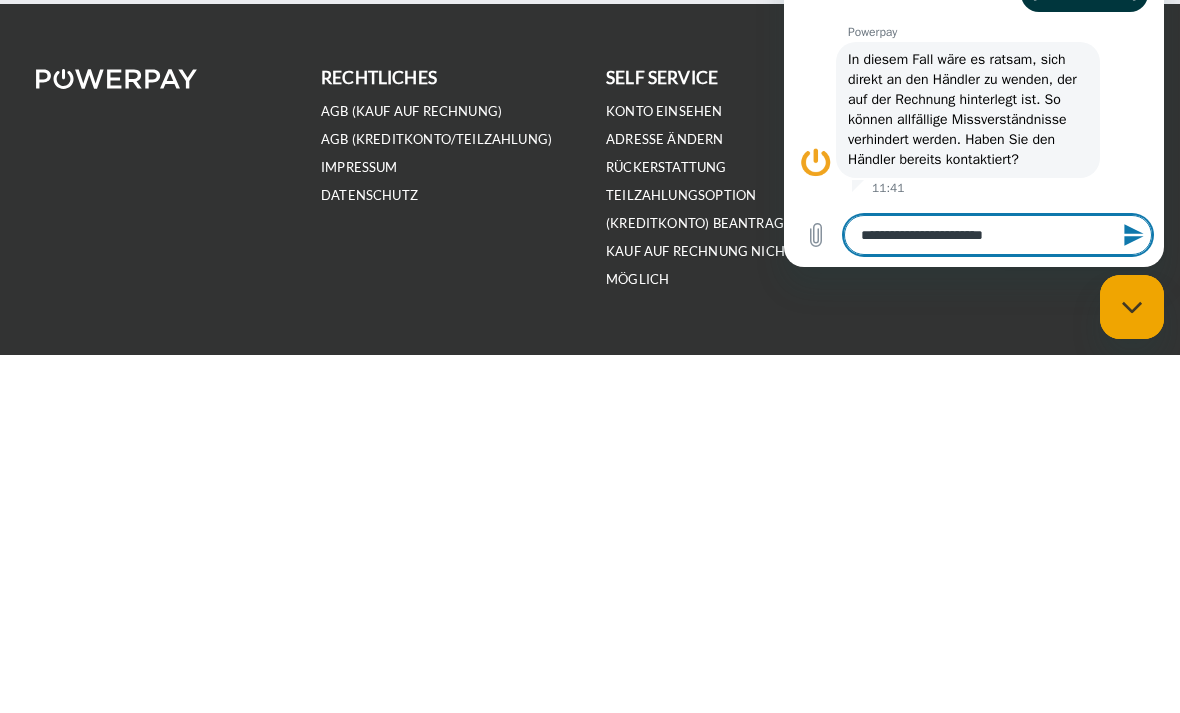 type on "*" 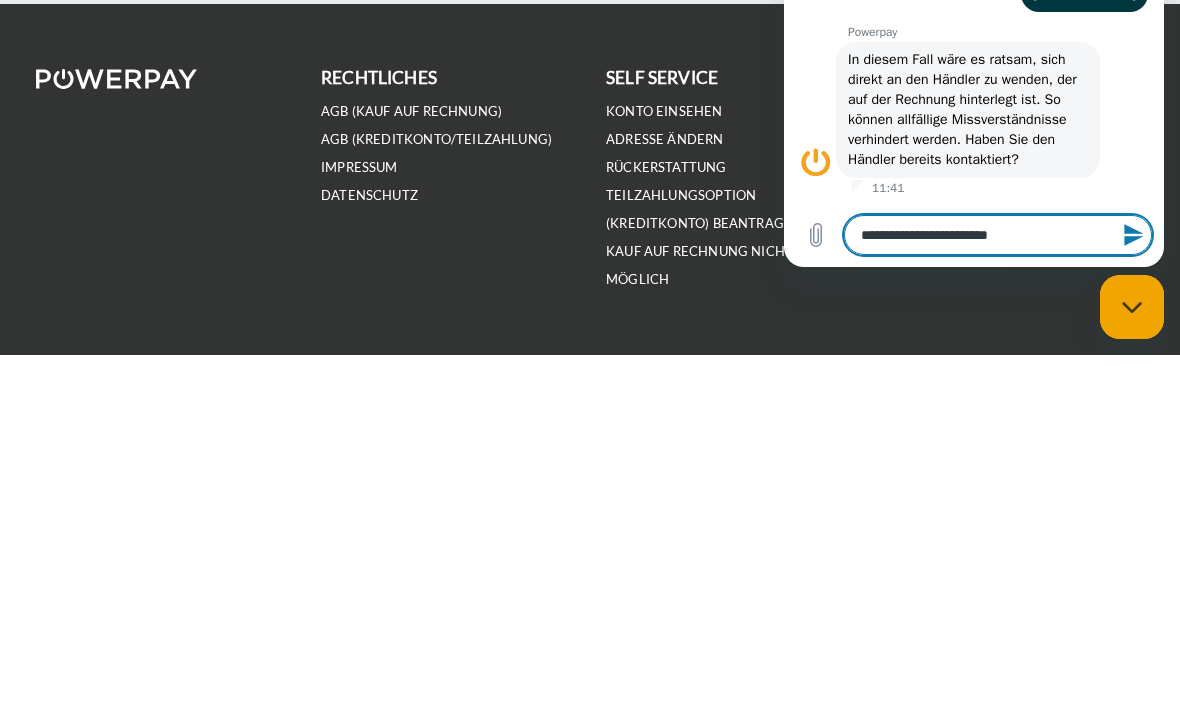 type on "*" 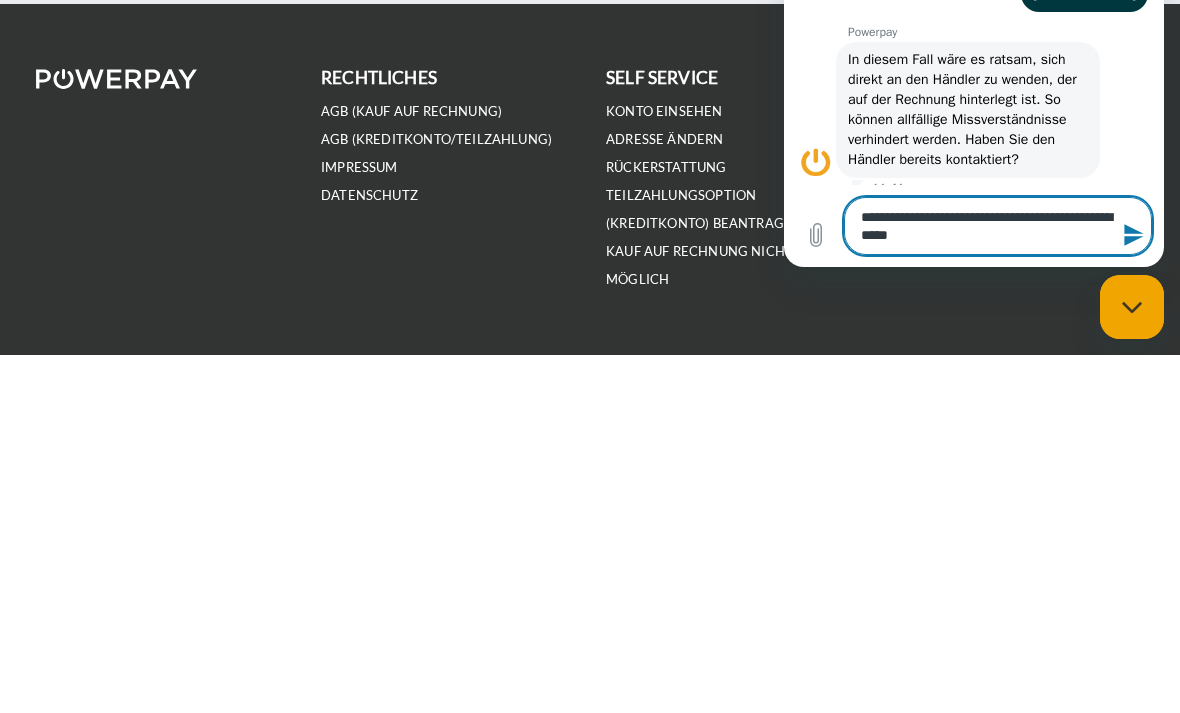 scroll, scrollTop: 3427, scrollLeft: 0, axis: vertical 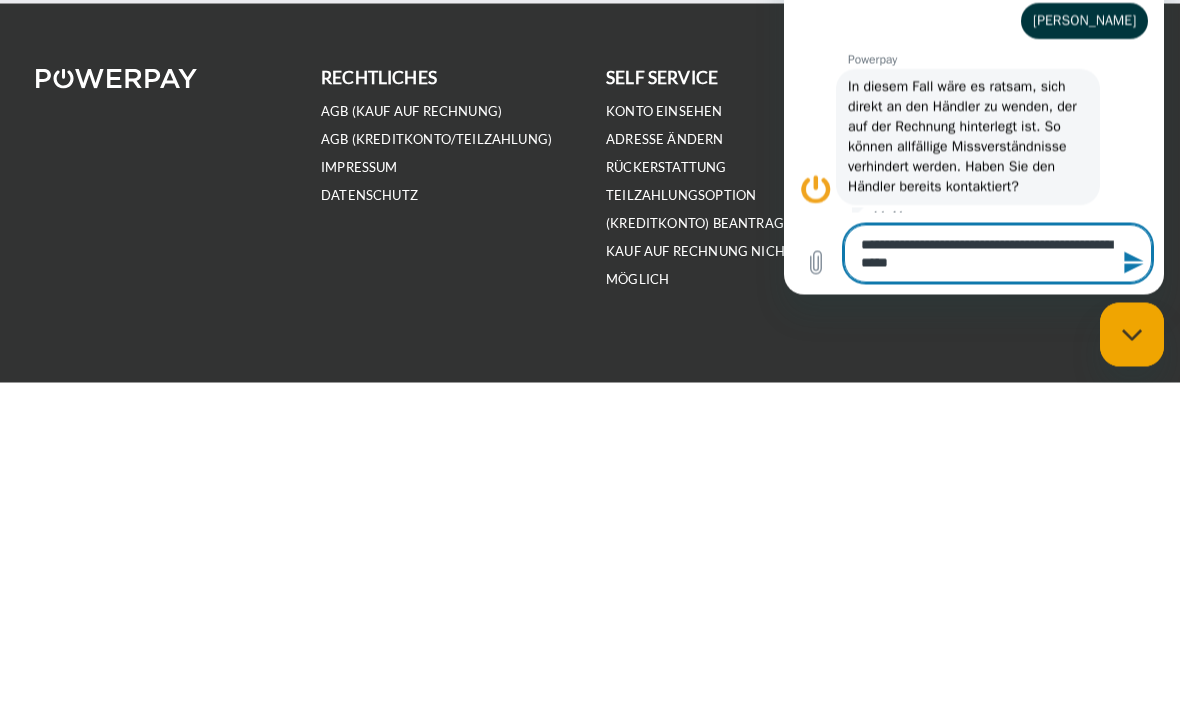 click 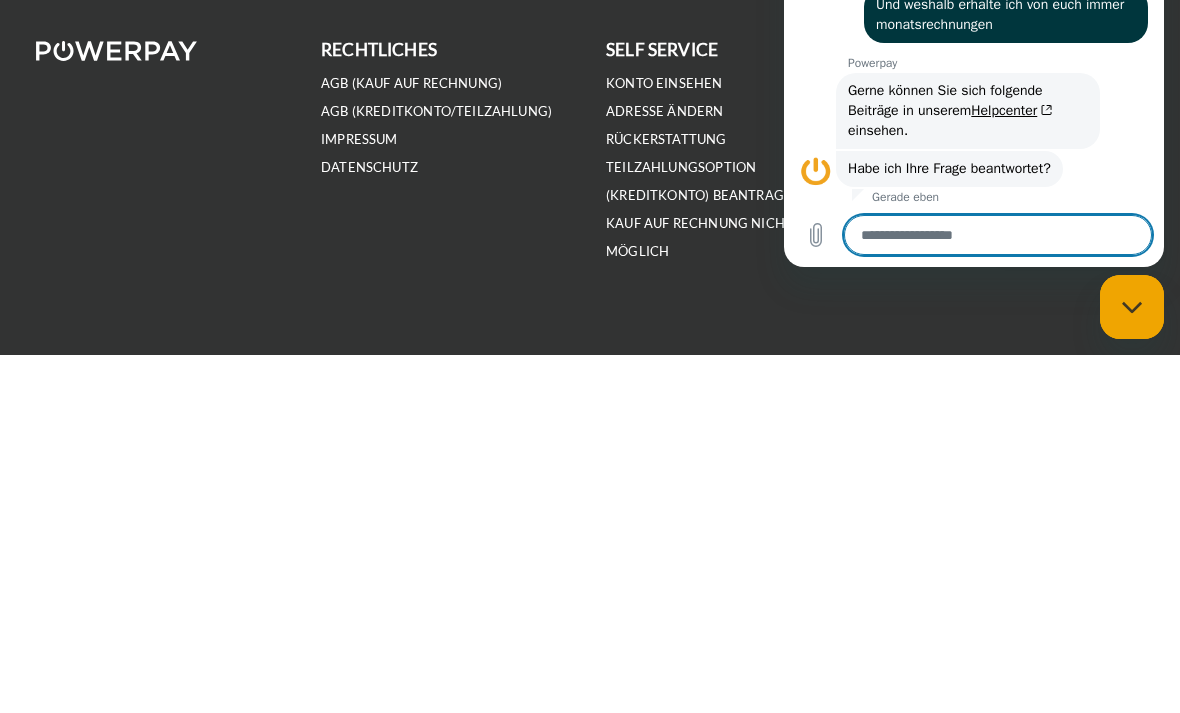 scroll, scrollTop: 378, scrollLeft: 0, axis: vertical 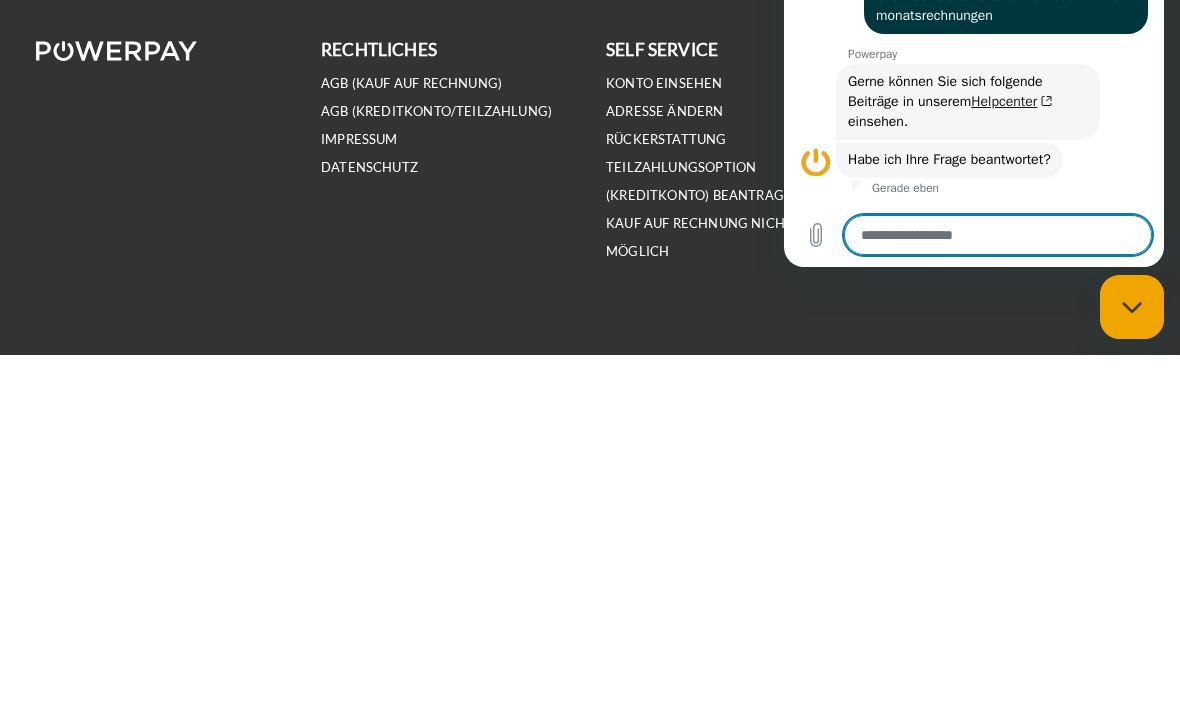 click on "Helpcenter" at bounding box center [1011, 101] 